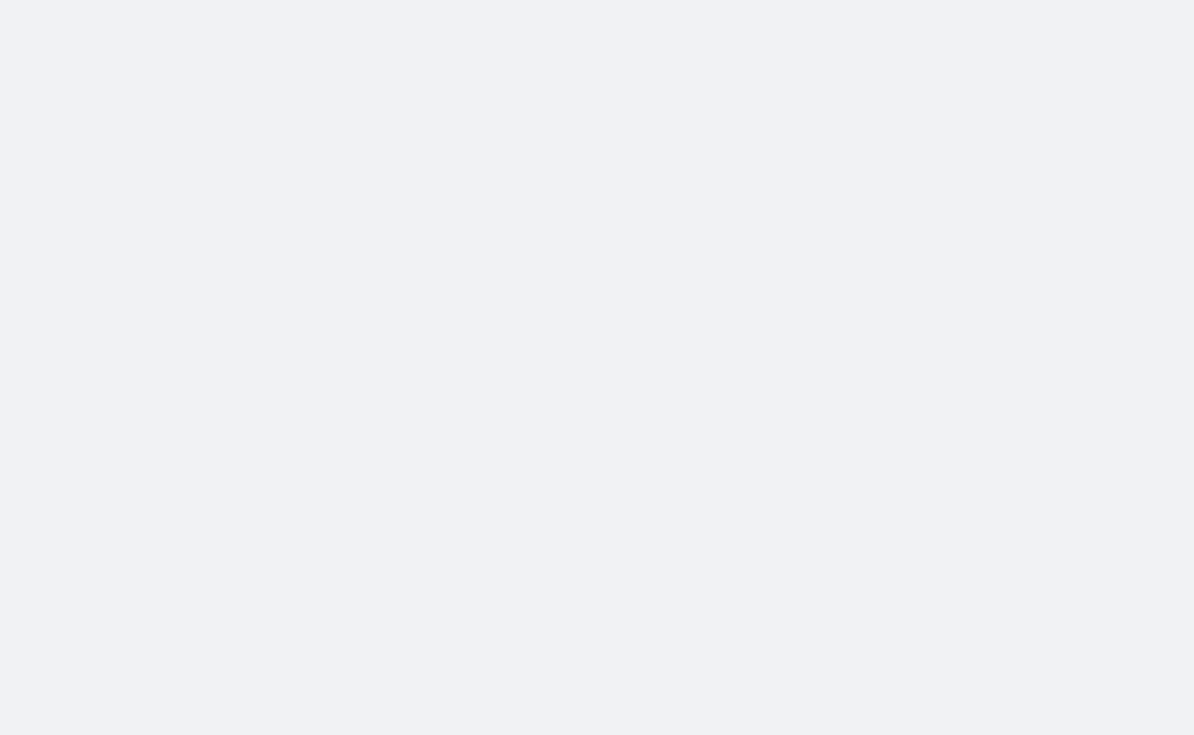 scroll, scrollTop: 0, scrollLeft: 0, axis: both 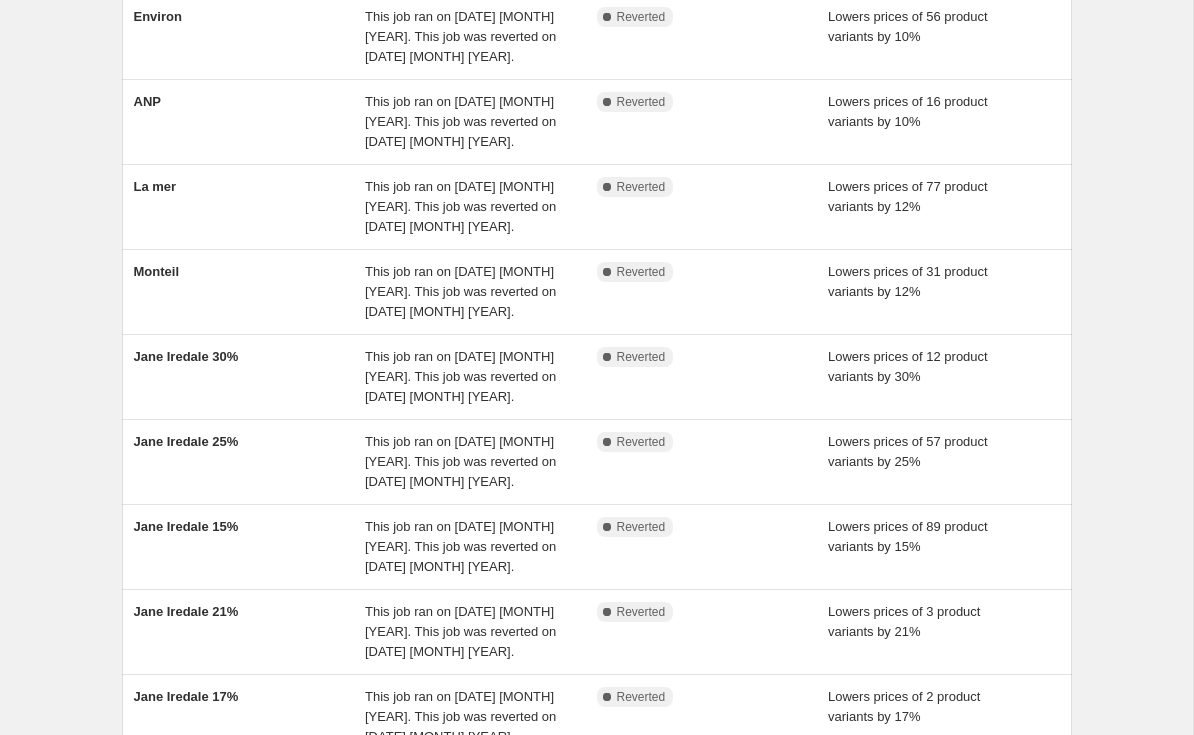 click on "Jane Iredale 30%" at bounding box center (186, 356) 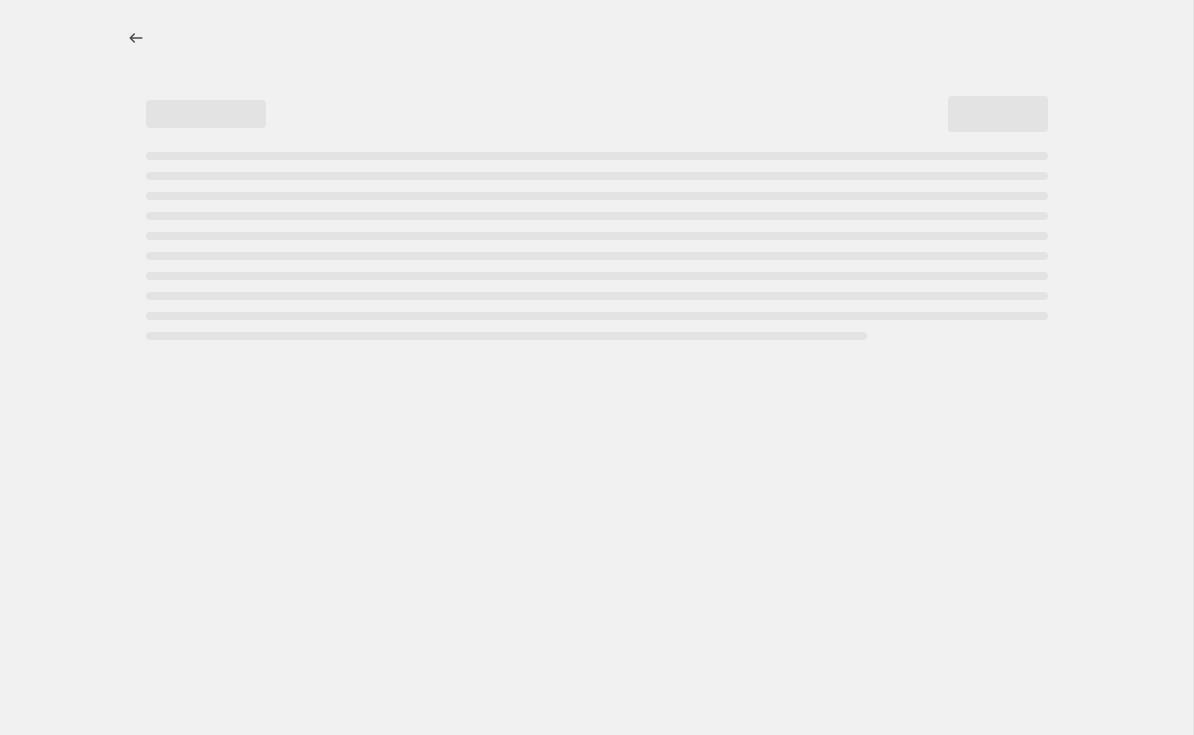 scroll, scrollTop: 0, scrollLeft: 0, axis: both 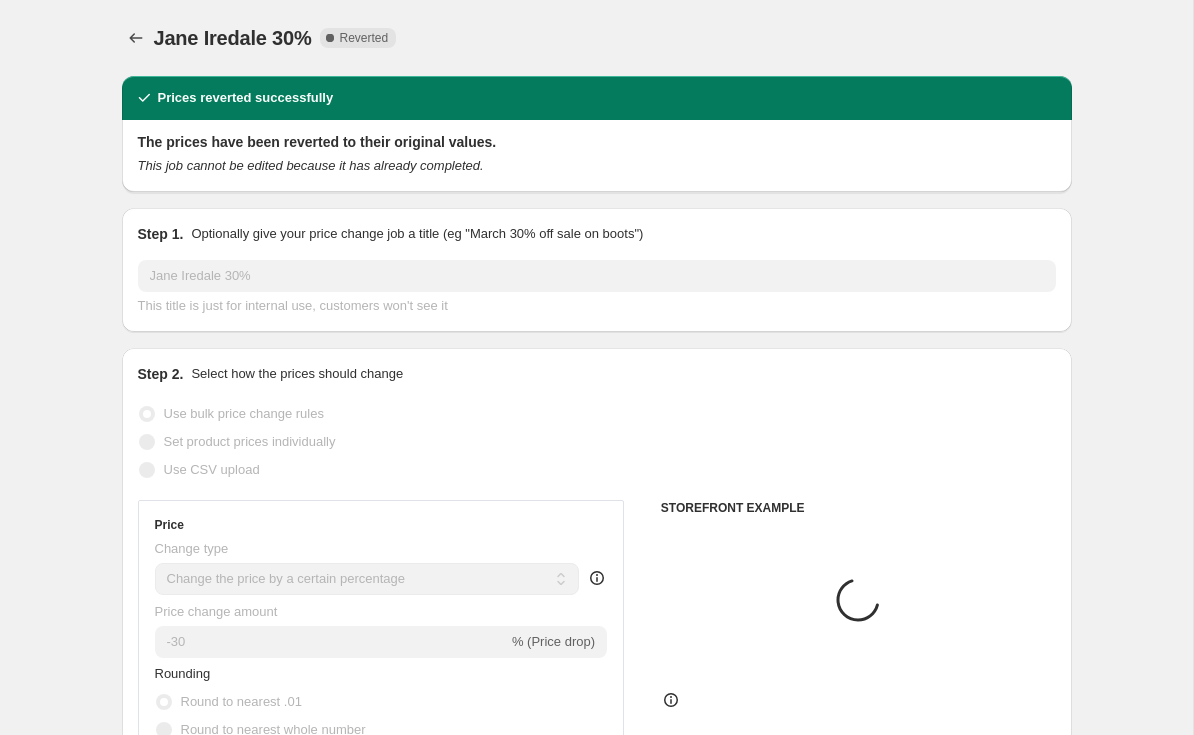select on "vendor" 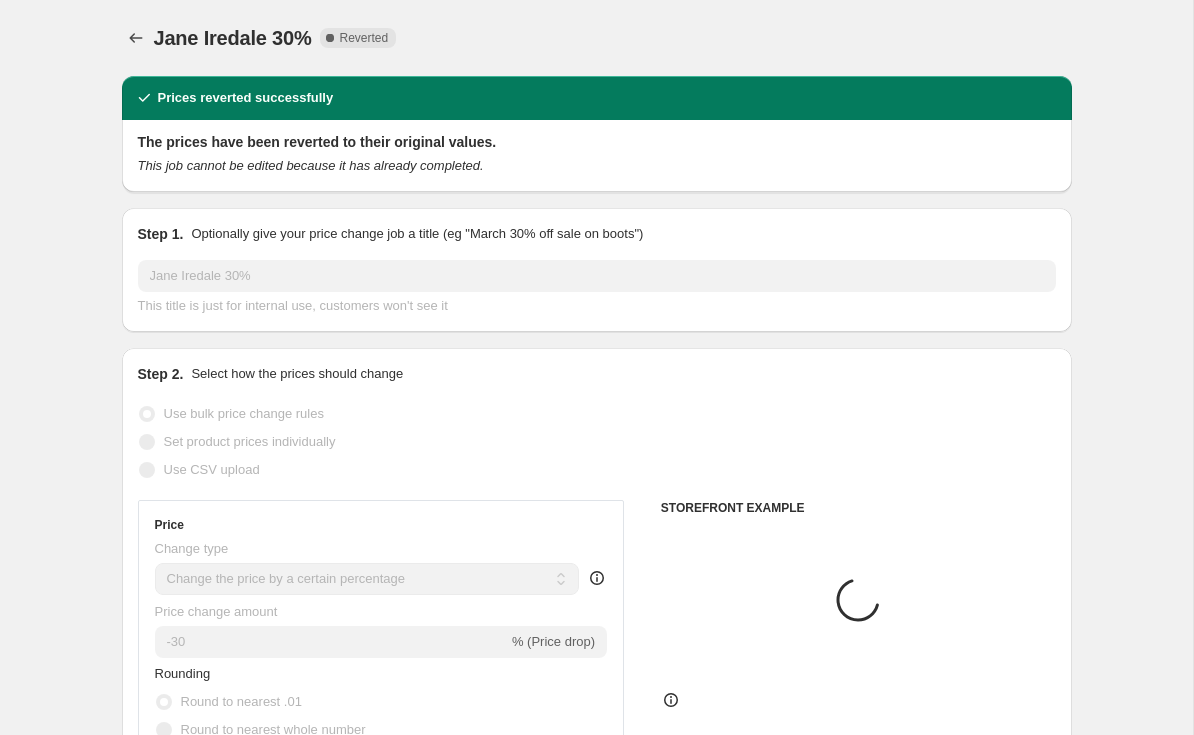 select on "tag" 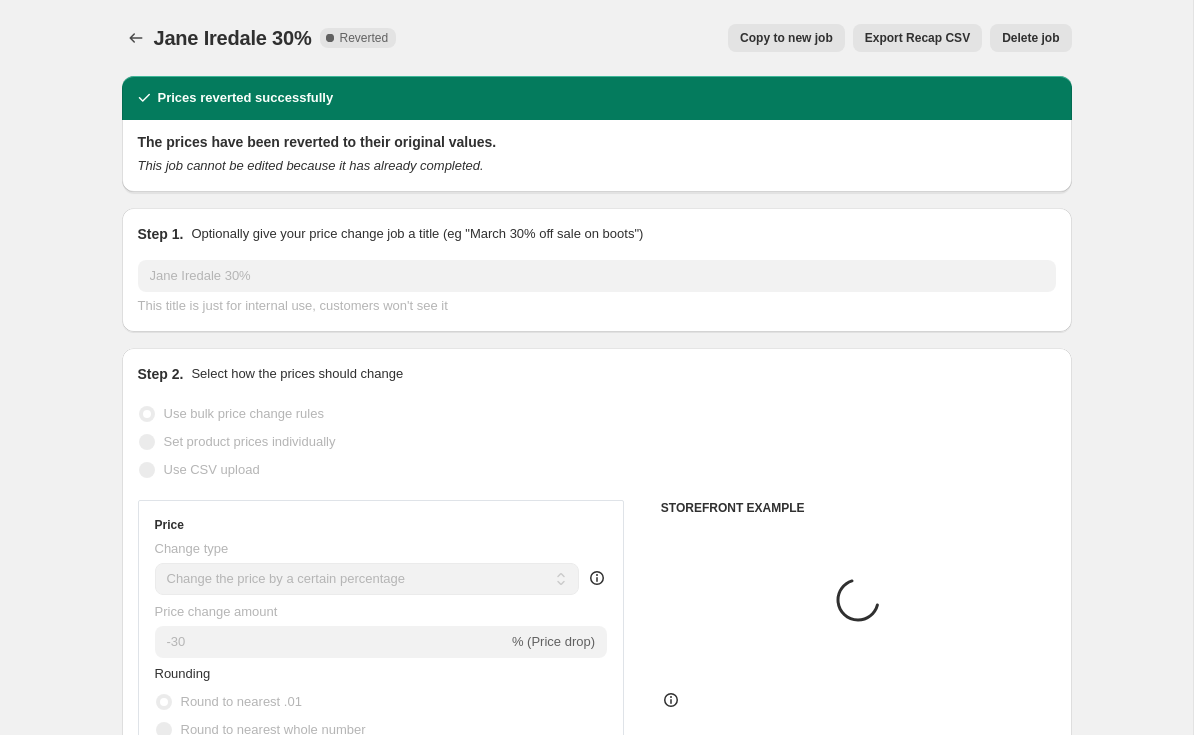 click on "Copy to new job" at bounding box center [786, 38] 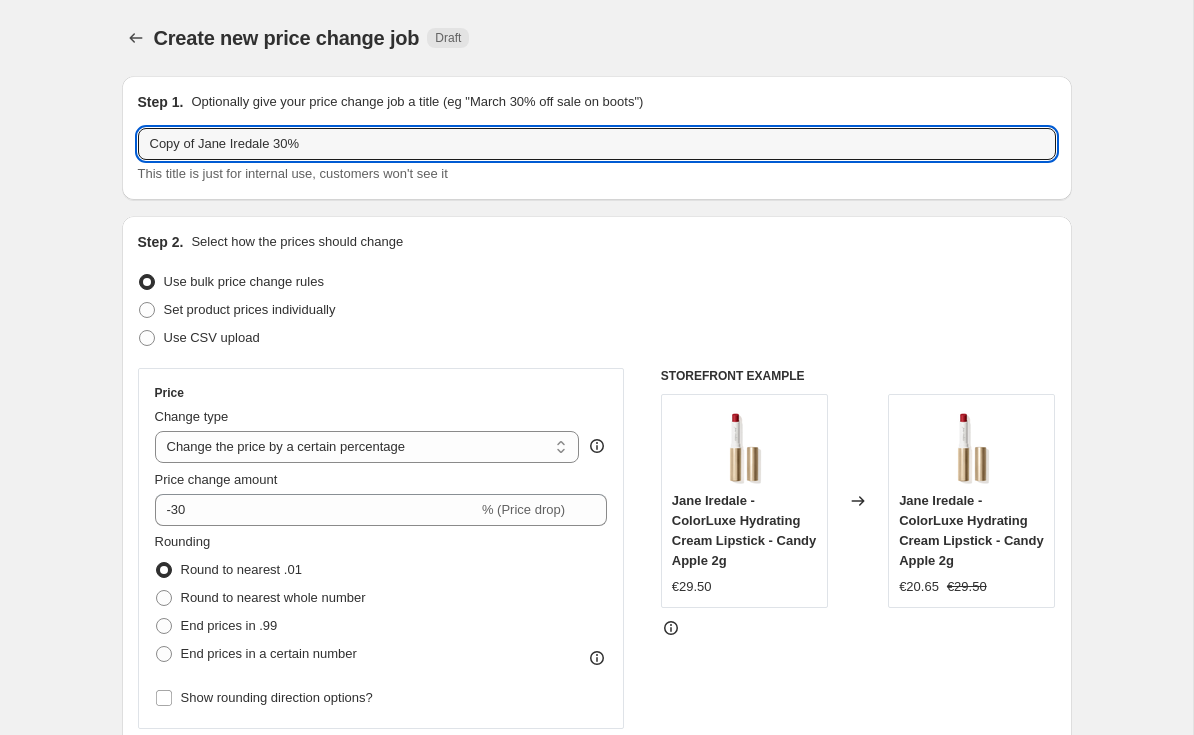 click on "Copy of Jane Iredale 30%" at bounding box center [597, 144] 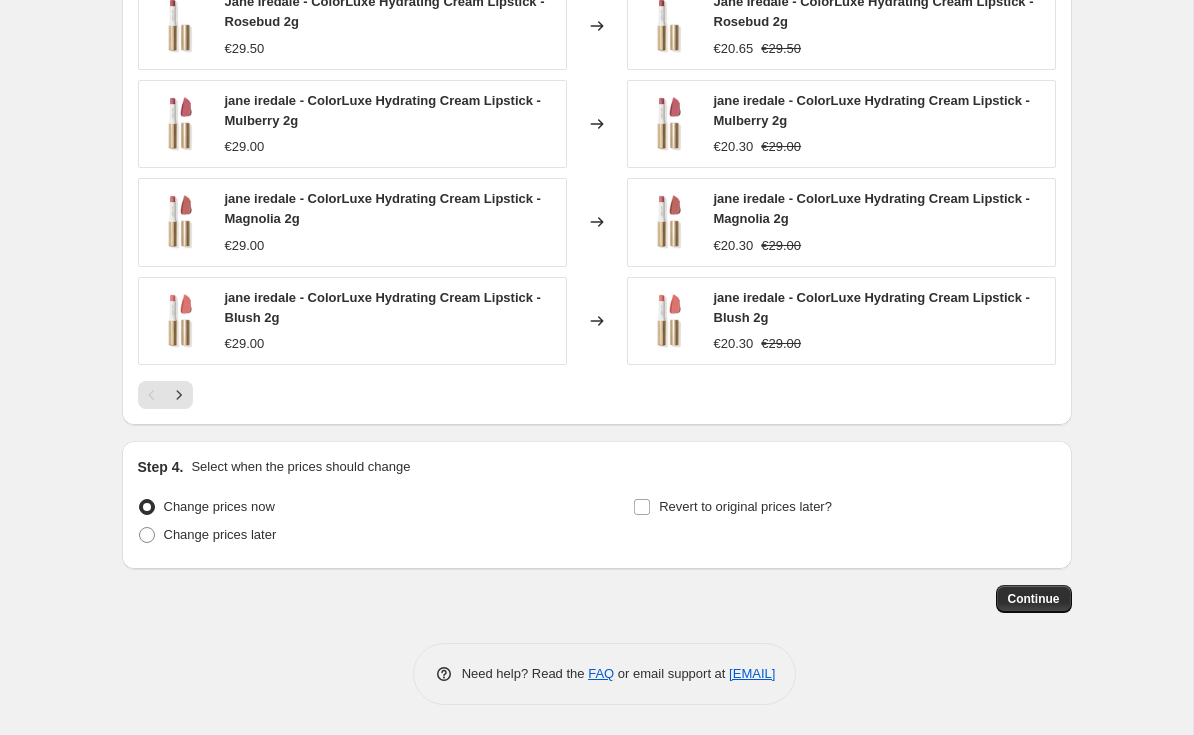 type on "Jane Iredale 30%" 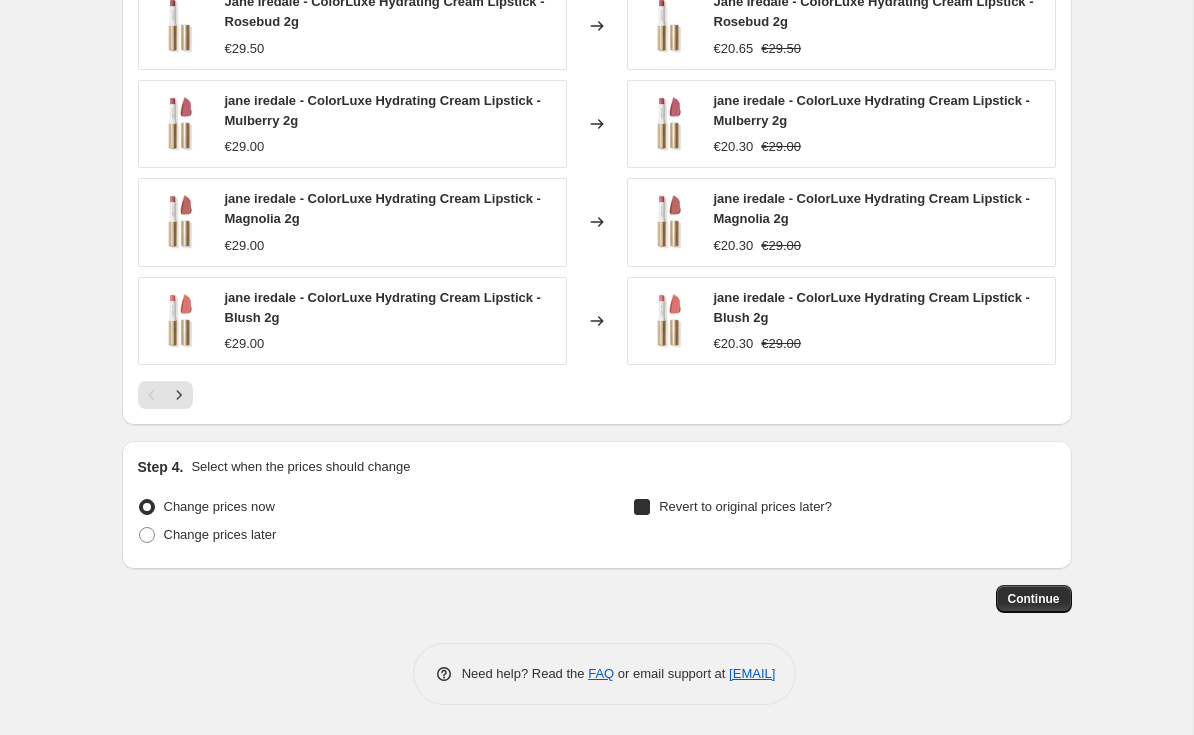 checkbox on "true" 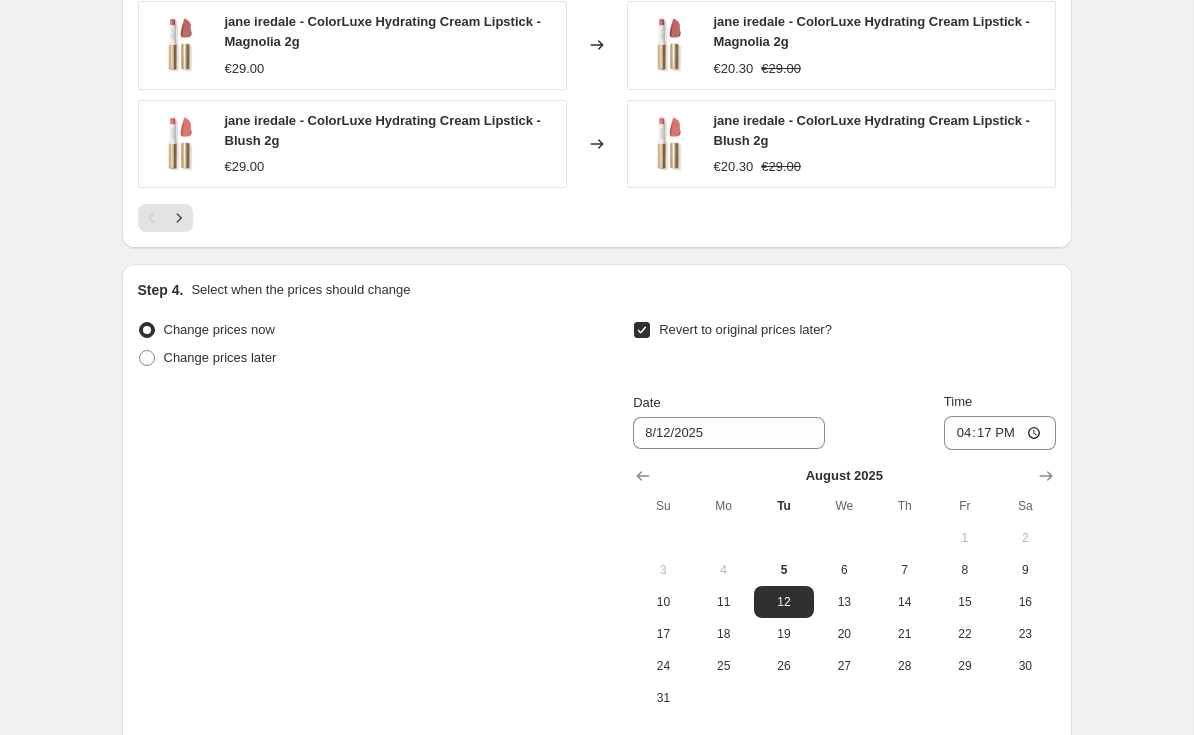 scroll, scrollTop: 1796, scrollLeft: 0, axis: vertical 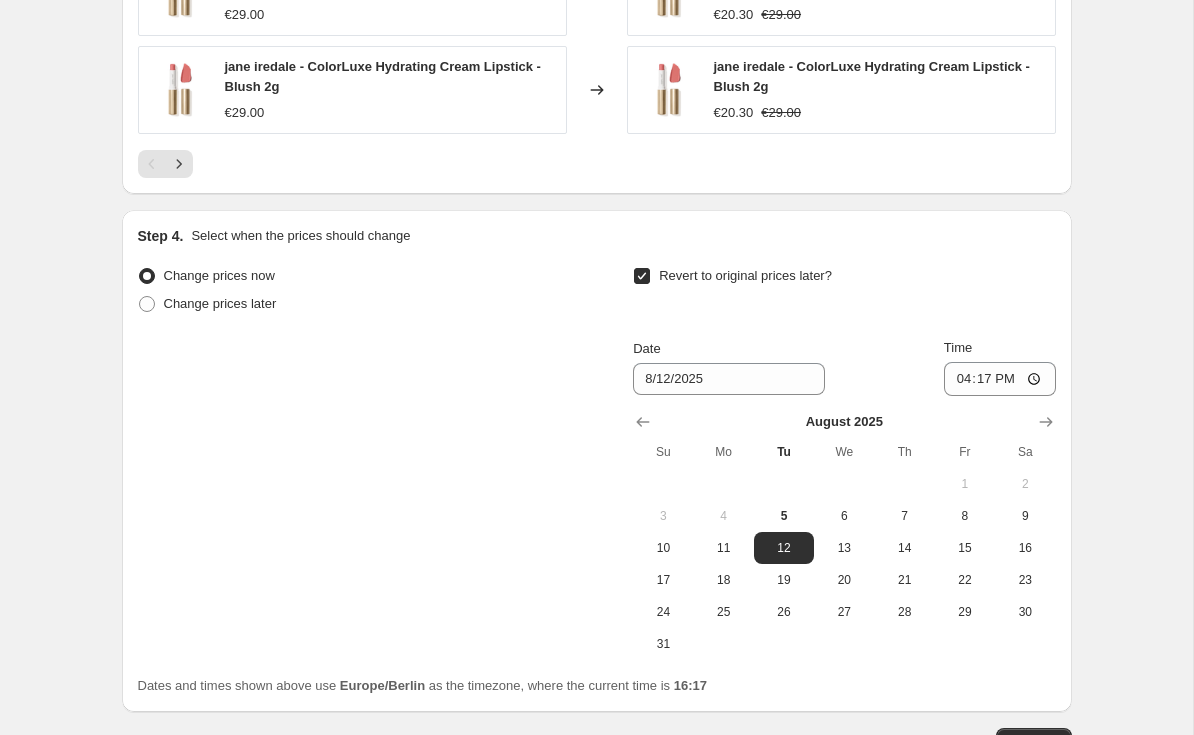 click on "6" at bounding box center [844, 516] 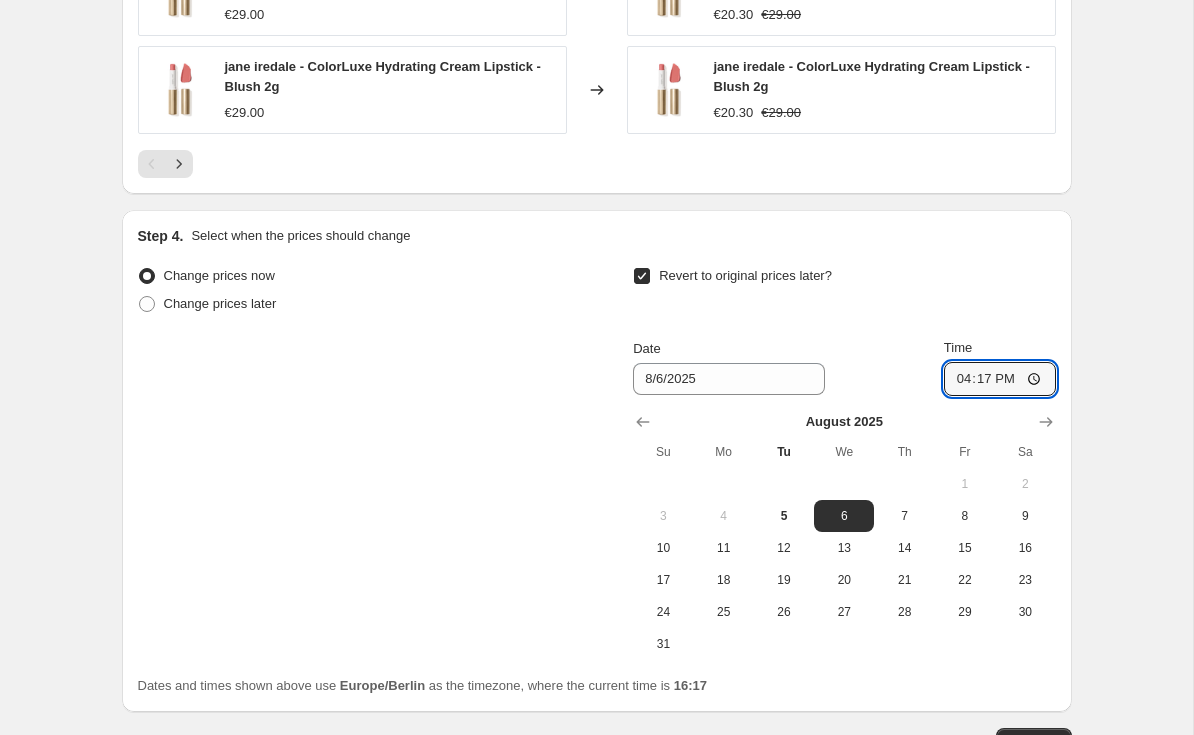 click on "16:17" at bounding box center (1000, 379) 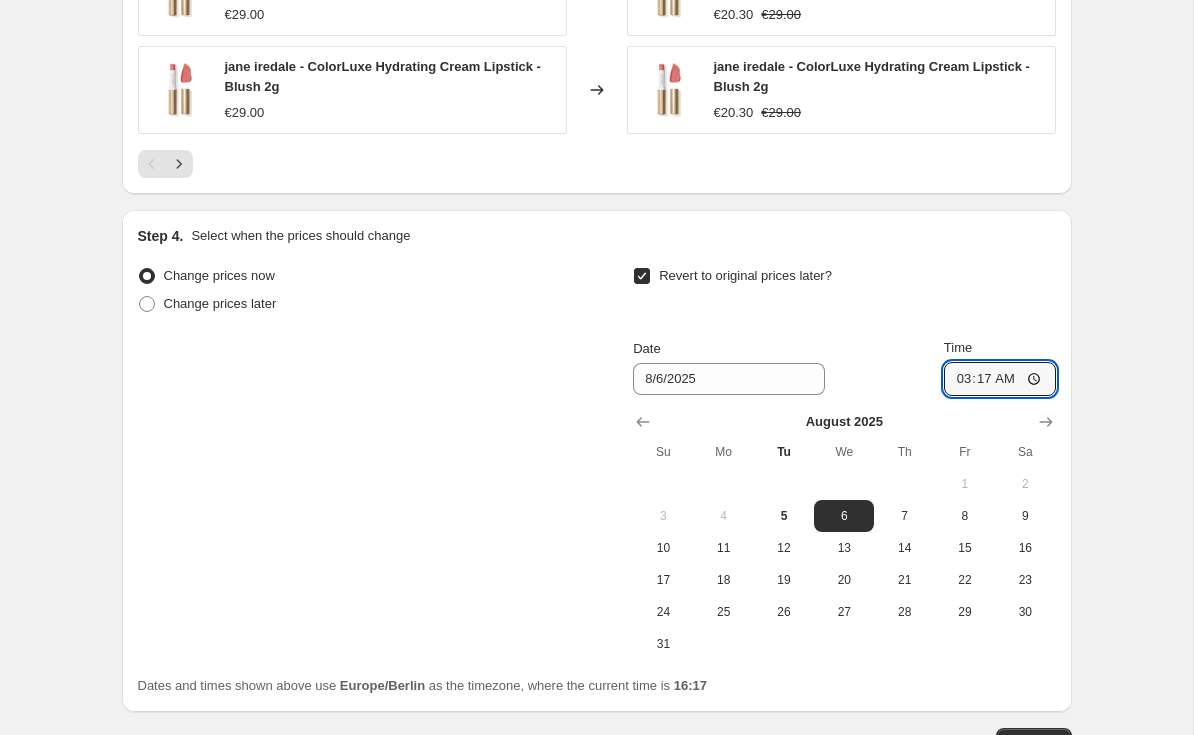type on "03:00" 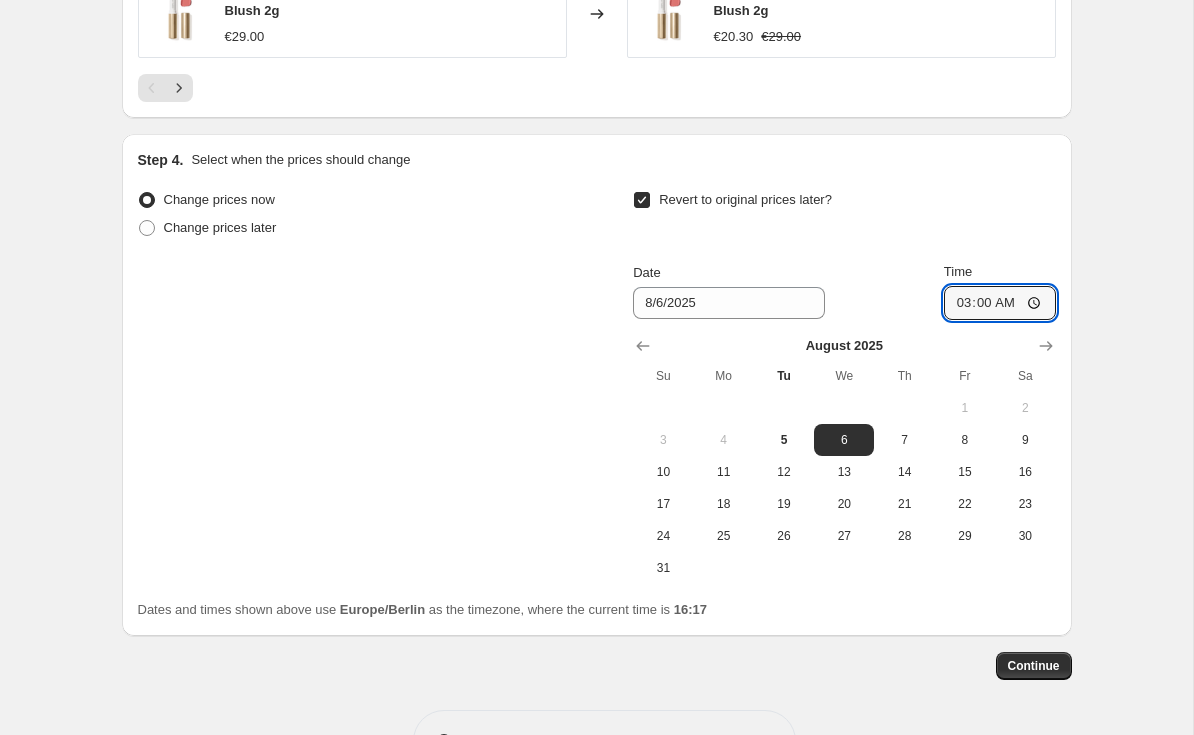 scroll, scrollTop: 1873, scrollLeft: 0, axis: vertical 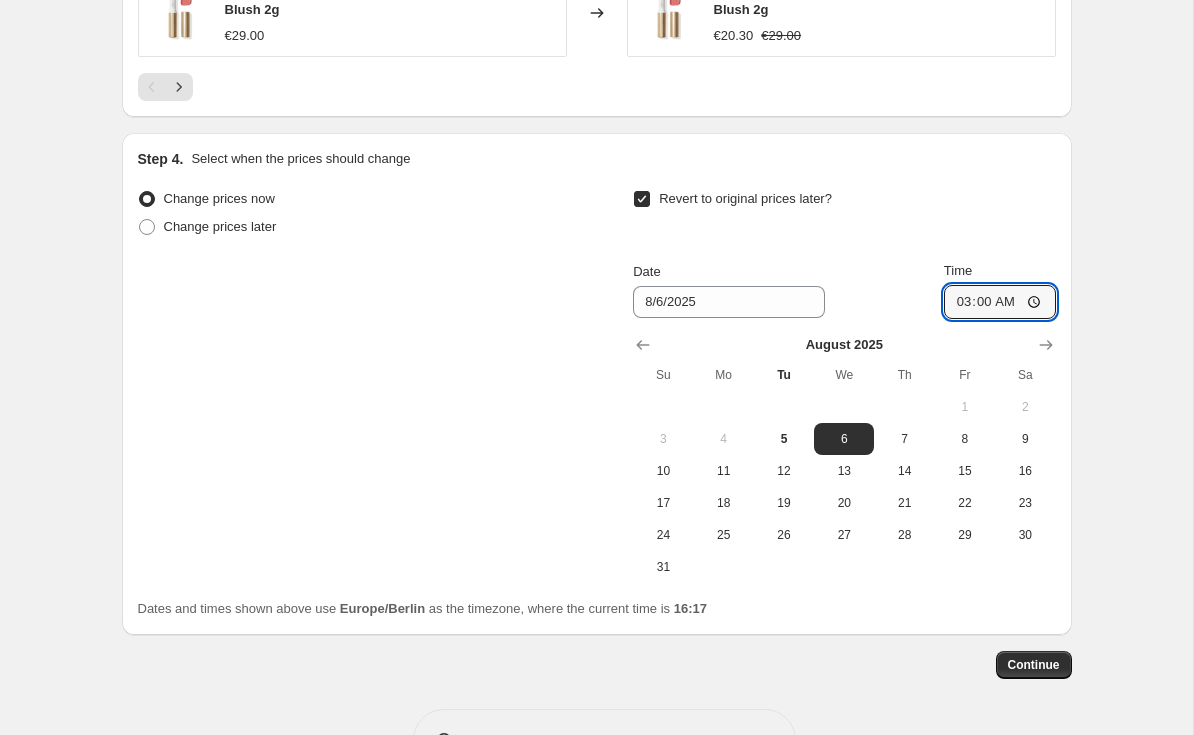 click on "Continue" at bounding box center (1034, 665) 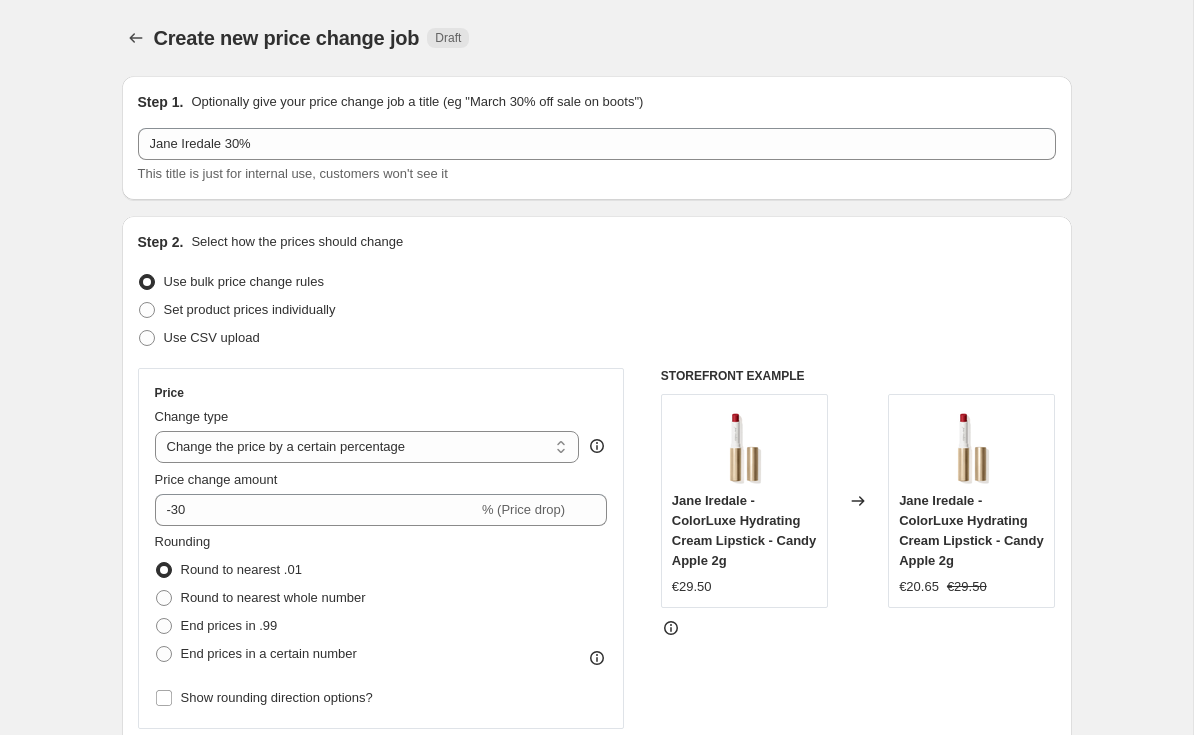 scroll, scrollTop: 1873, scrollLeft: 0, axis: vertical 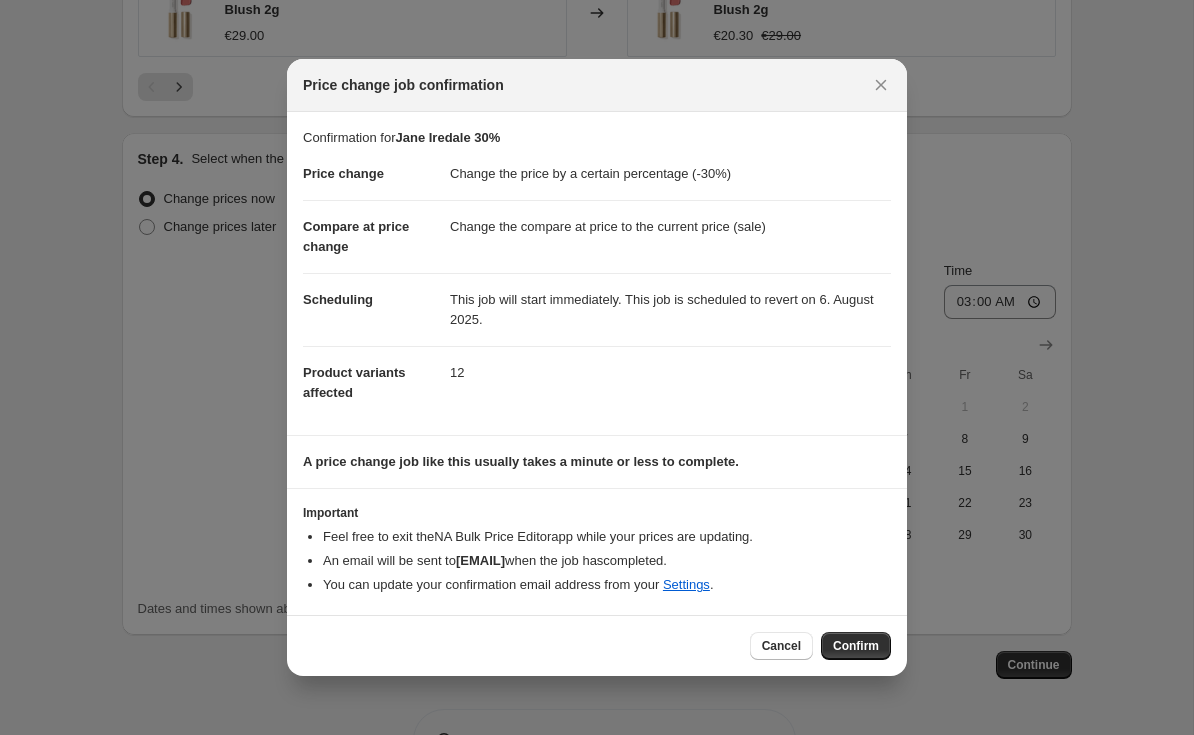 click on "Confirm" at bounding box center [856, 646] 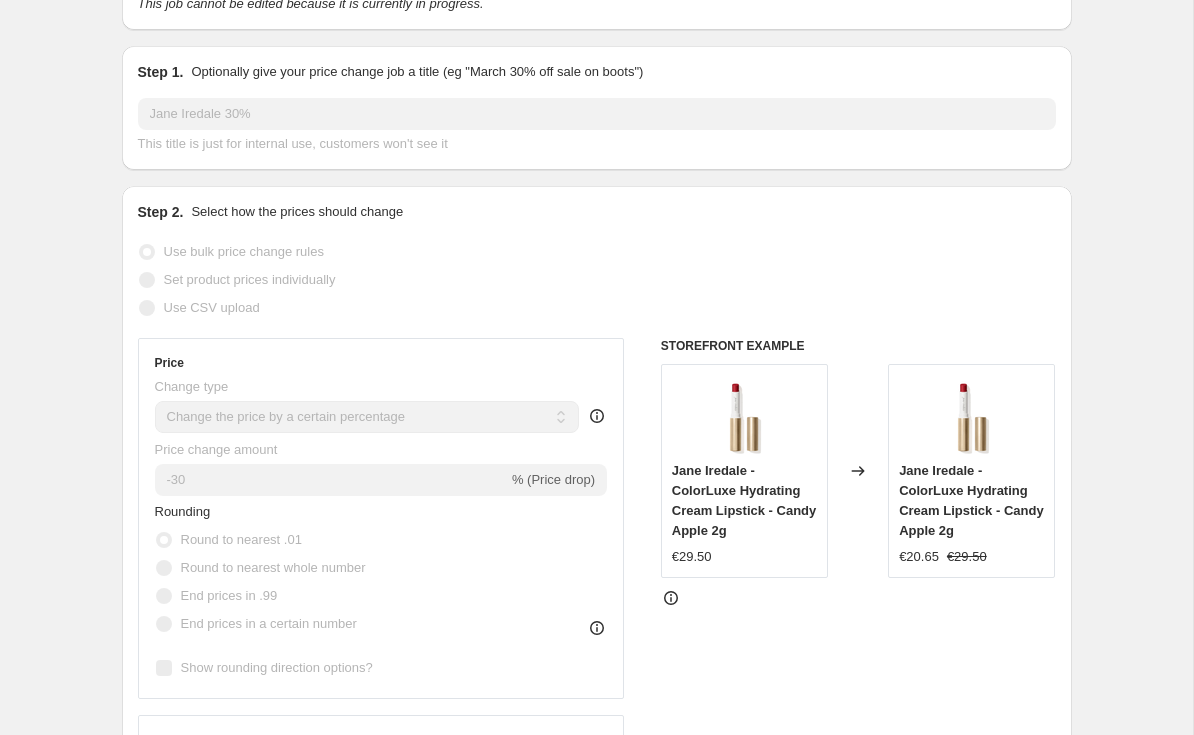 scroll, scrollTop: 0, scrollLeft: 0, axis: both 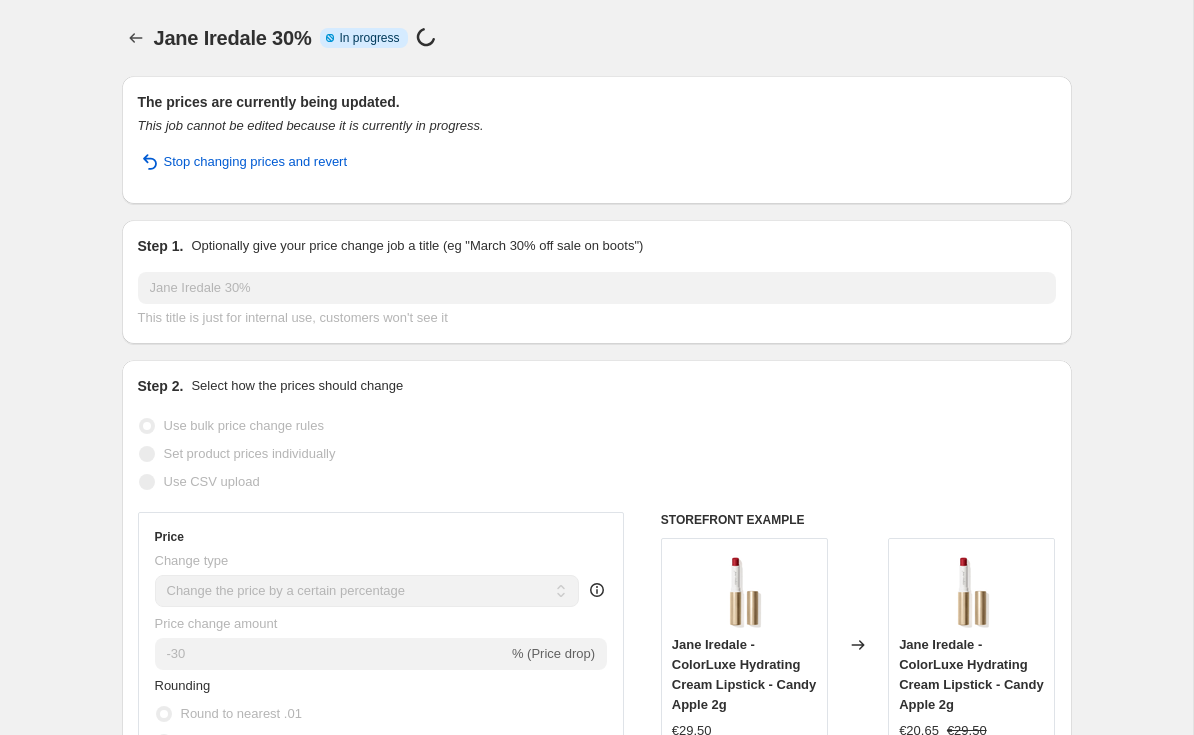 click at bounding box center [136, 38] 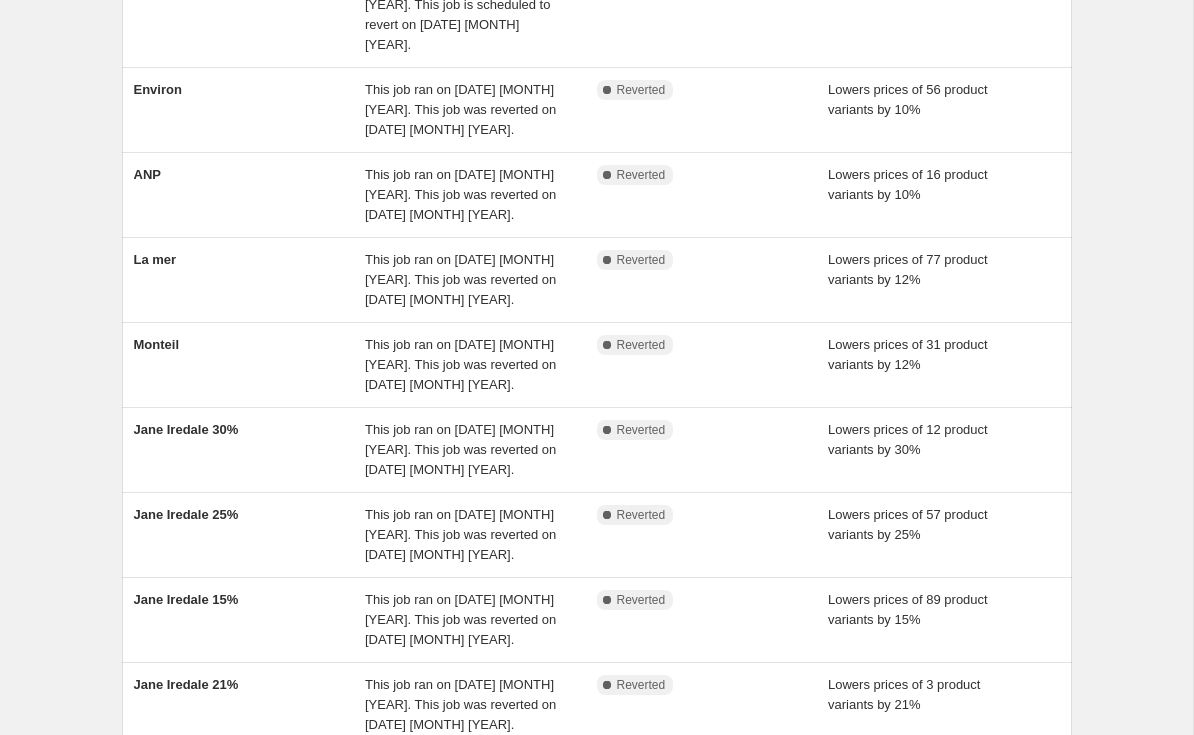 scroll, scrollTop: 221, scrollLeft: 0, axis: vertical 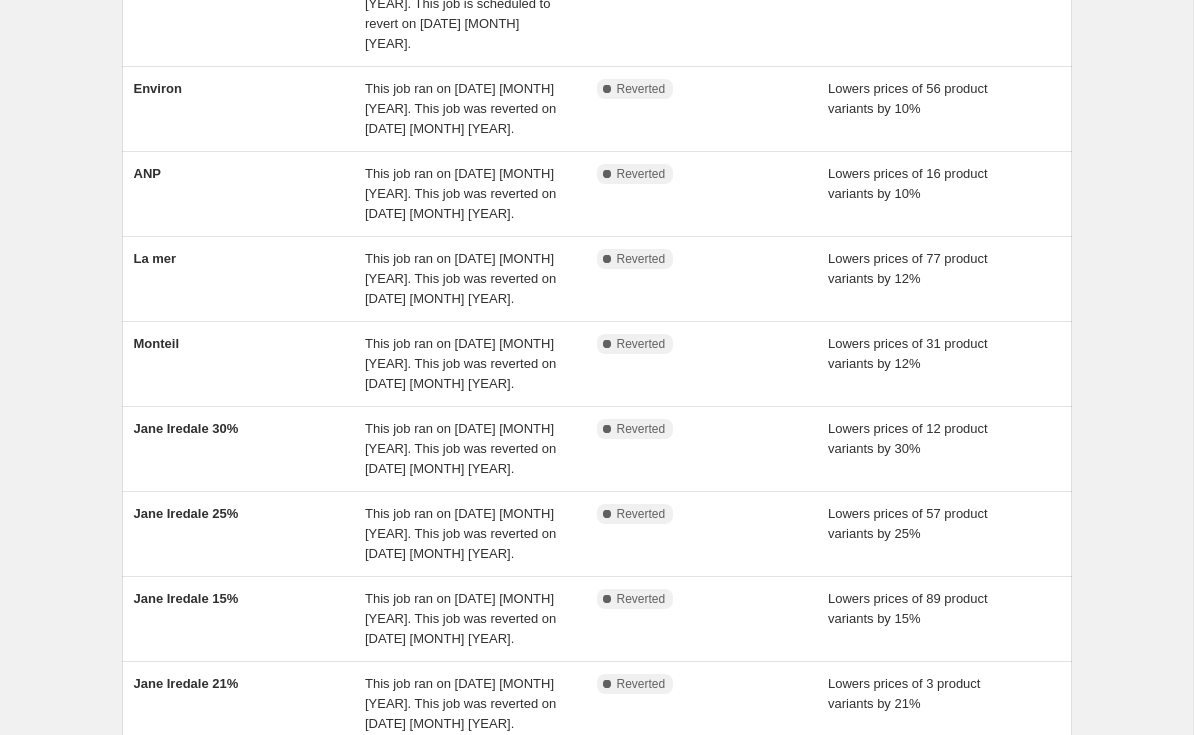 click on "Jane Iredale 30%" at bounding box center (250, 449) 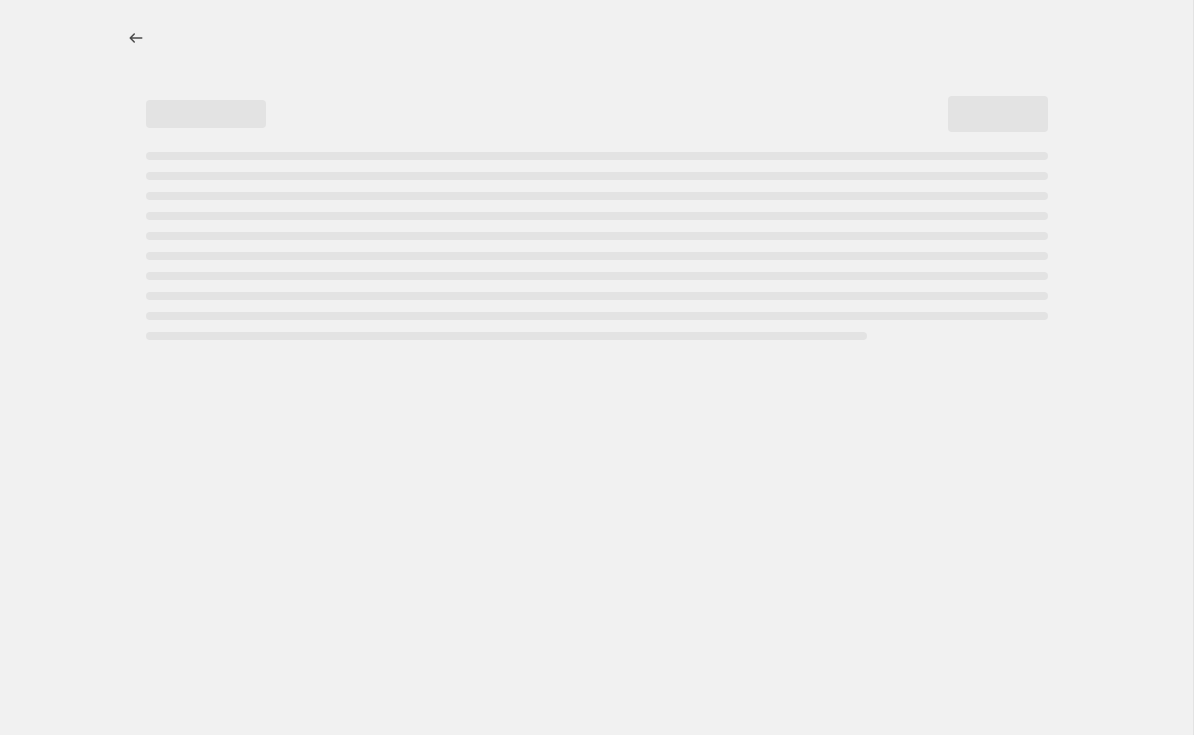 scroll, scrollTop: 0, scrollLeft: 0, axis: both 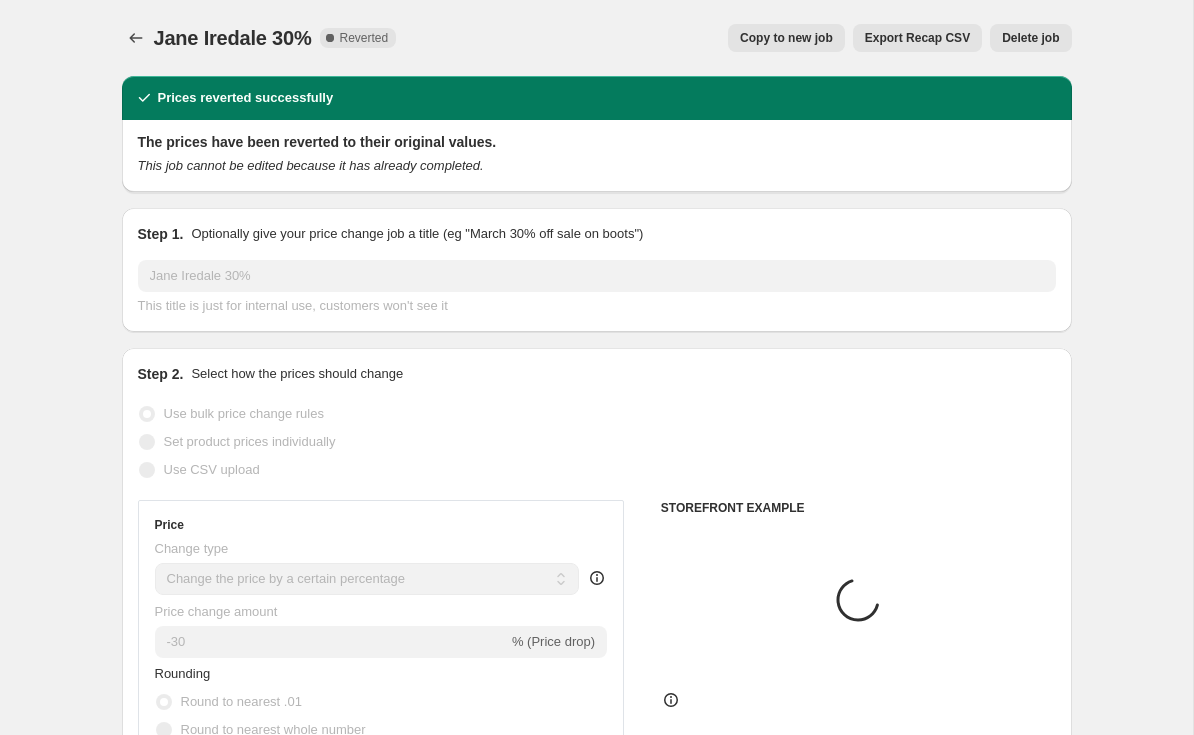 click on "Delete job" at bounding box center (1030, 38) 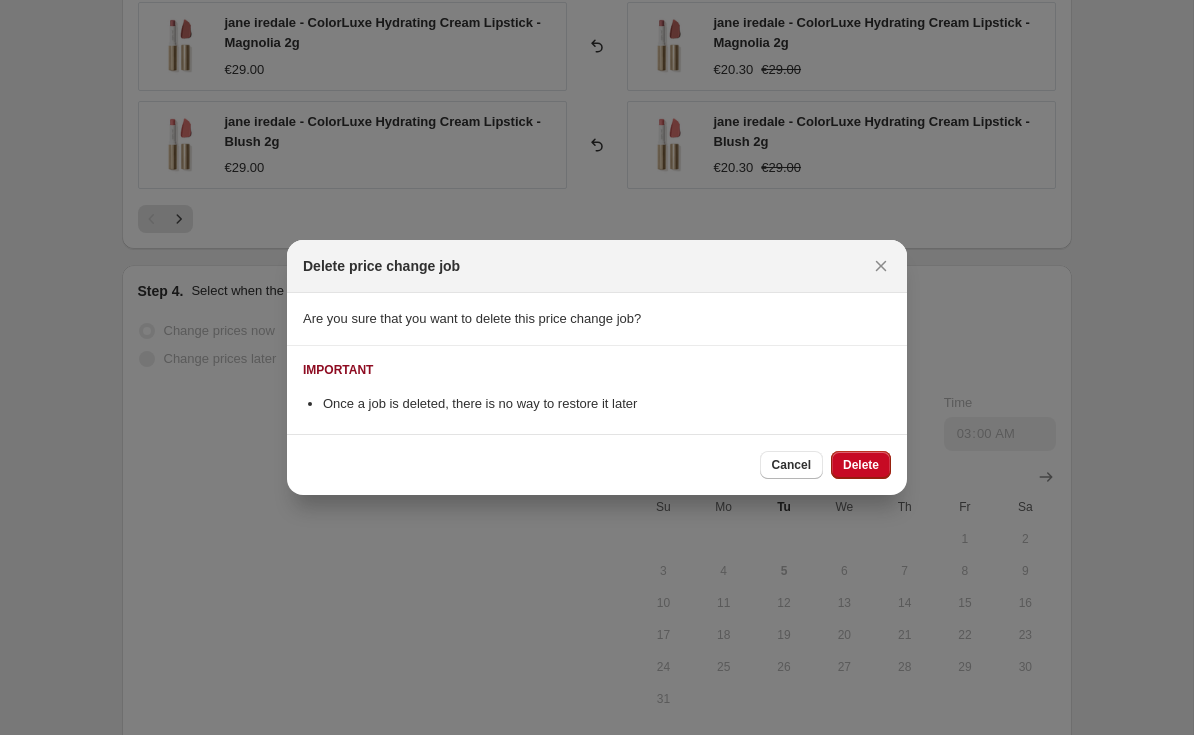 scroll, scrollTop: 0, scrollLeft: 0, axis: both 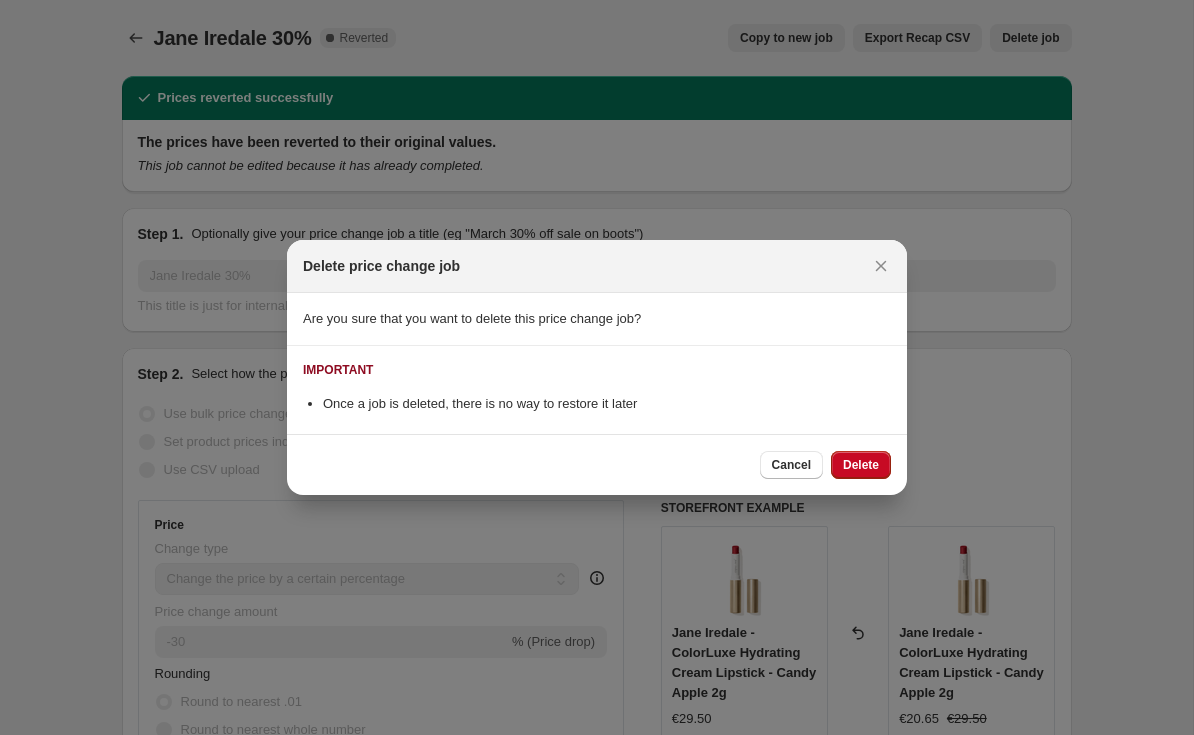 click on "Delete" at bounding box center [861, 465] 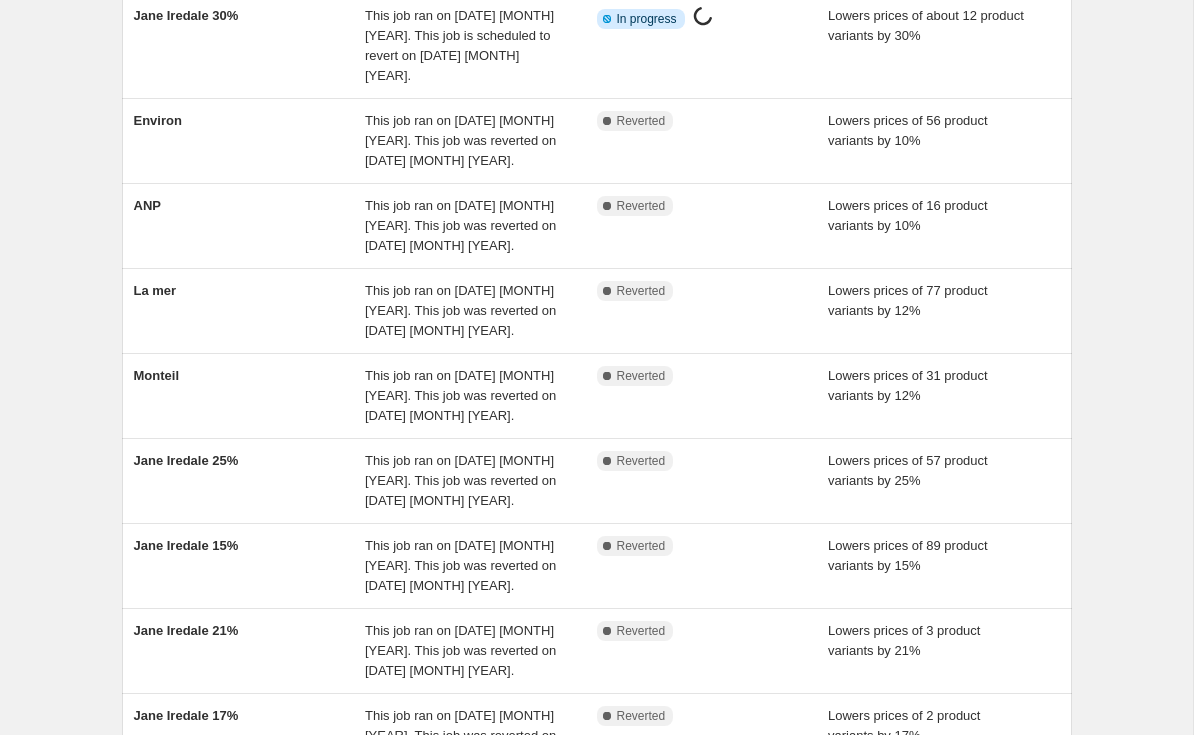 scroll, scrollTop: 204, scrollLeft: 0, axis: vertical 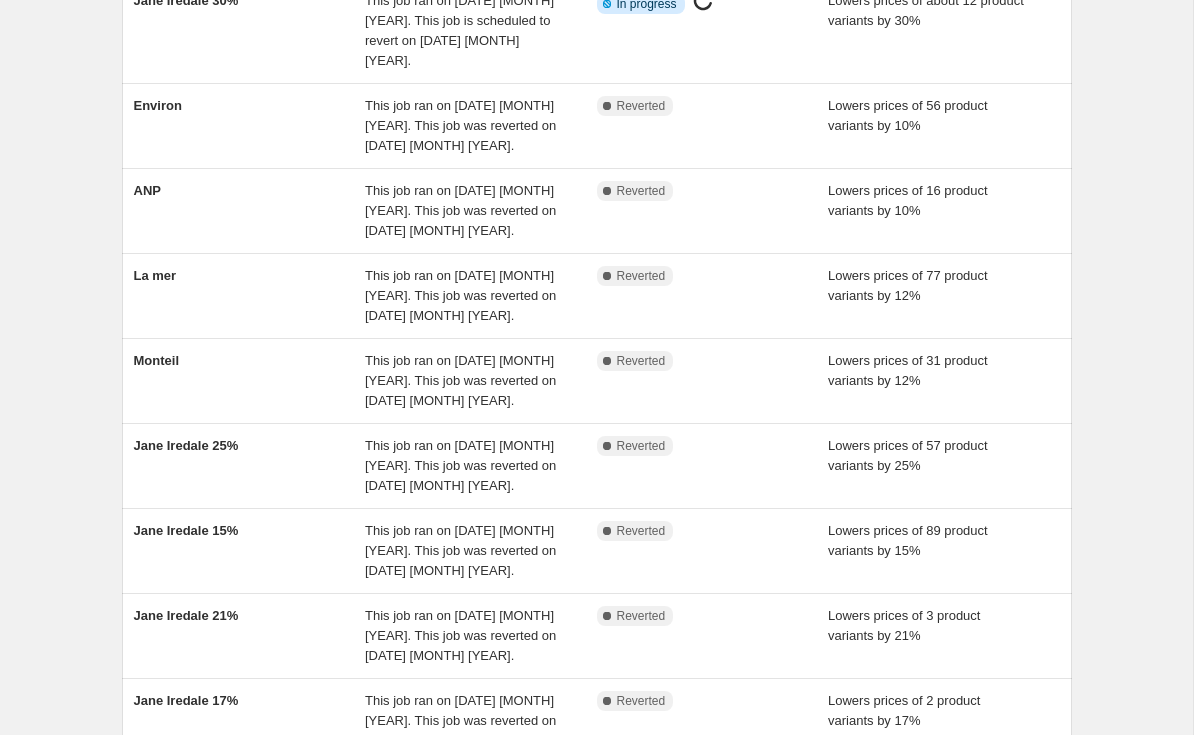 click on "Jane Iredale 25%" at bounding box center [186, 445] 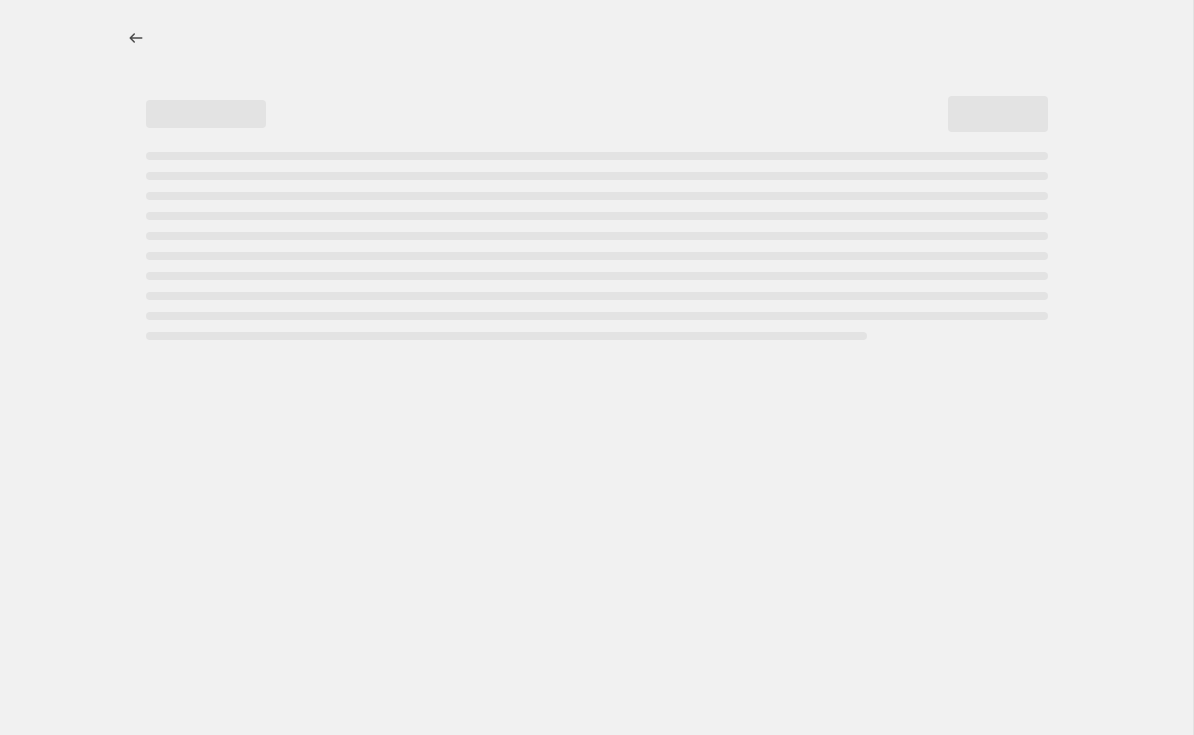 scroll, scrollTop: 0, scrollLeft: 0, axis: both 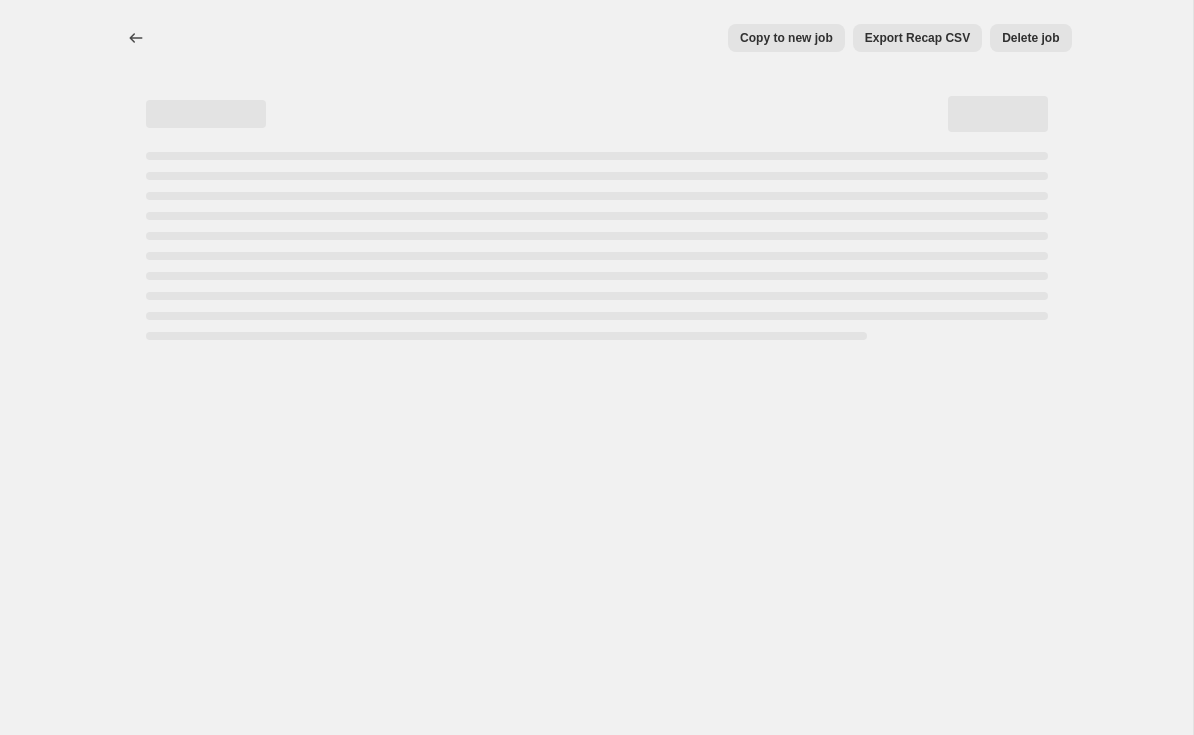 select on "percentage" 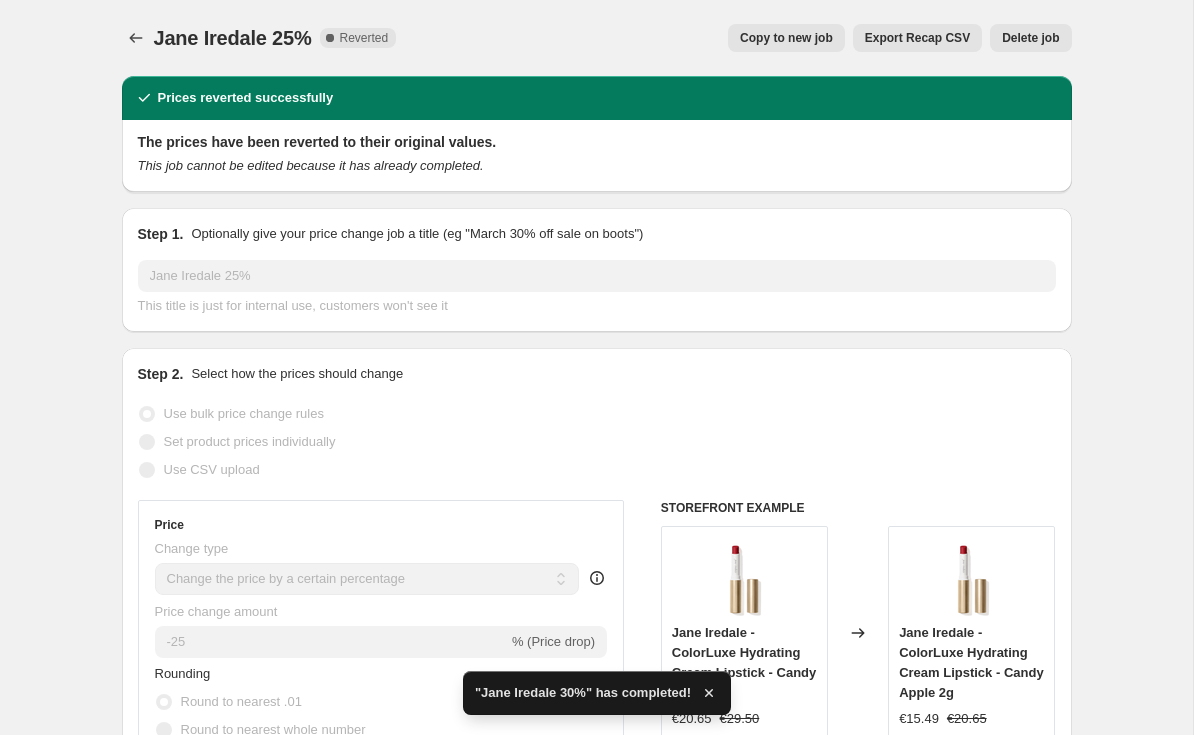 click on "Copy to new job" at bounding box center (786, 38) 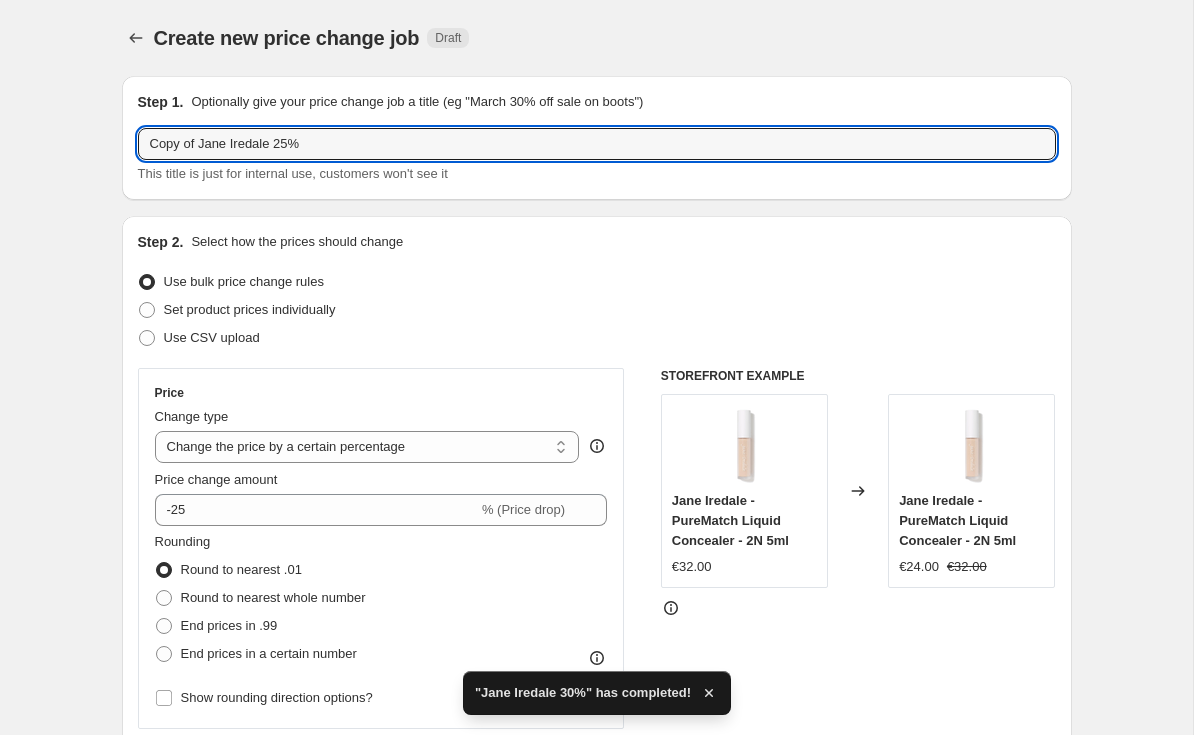 click on "Copy of Jane Iredale 25%" at bounding box center (597, 144) 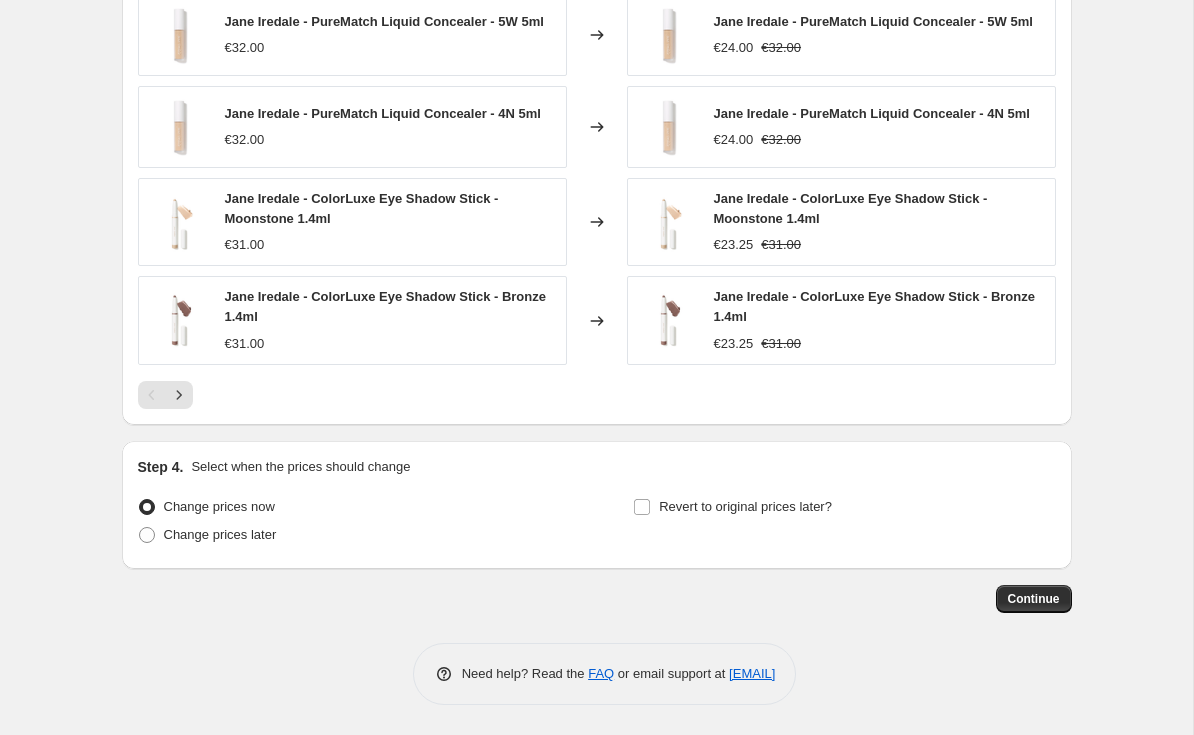 scroll, scrollTop: 2125, scrollLeft: 0, axis: vertical 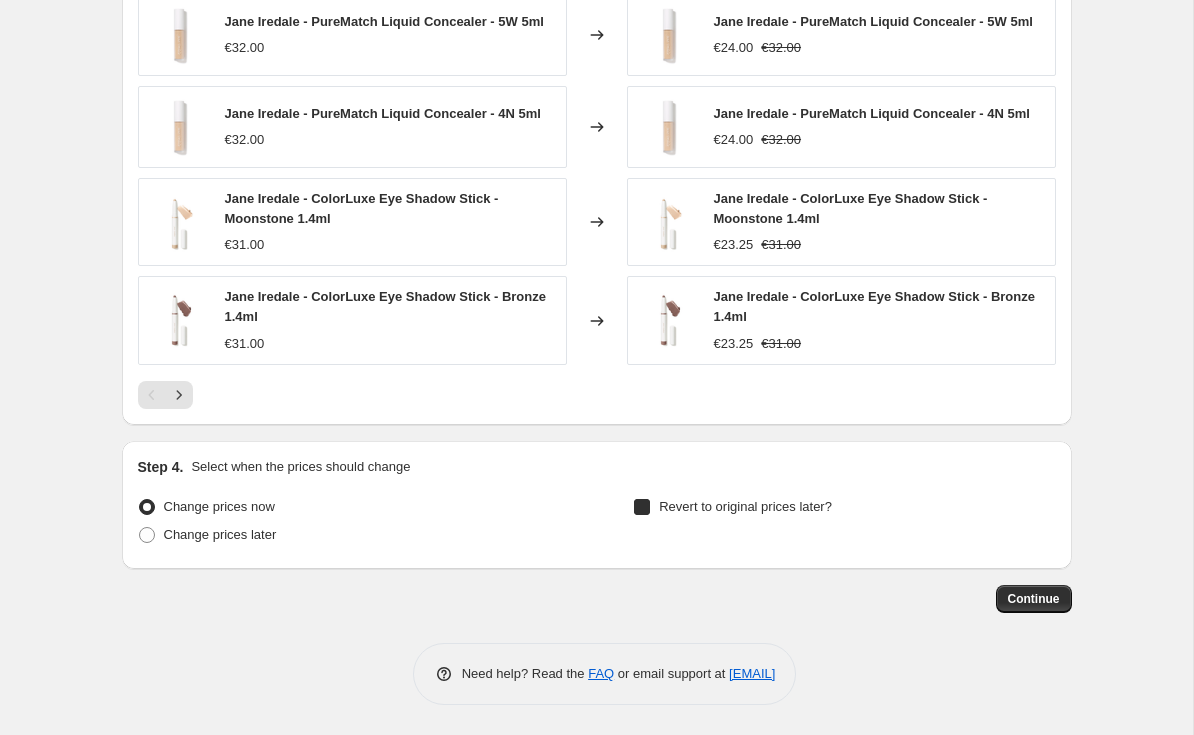 checkbox on "true" 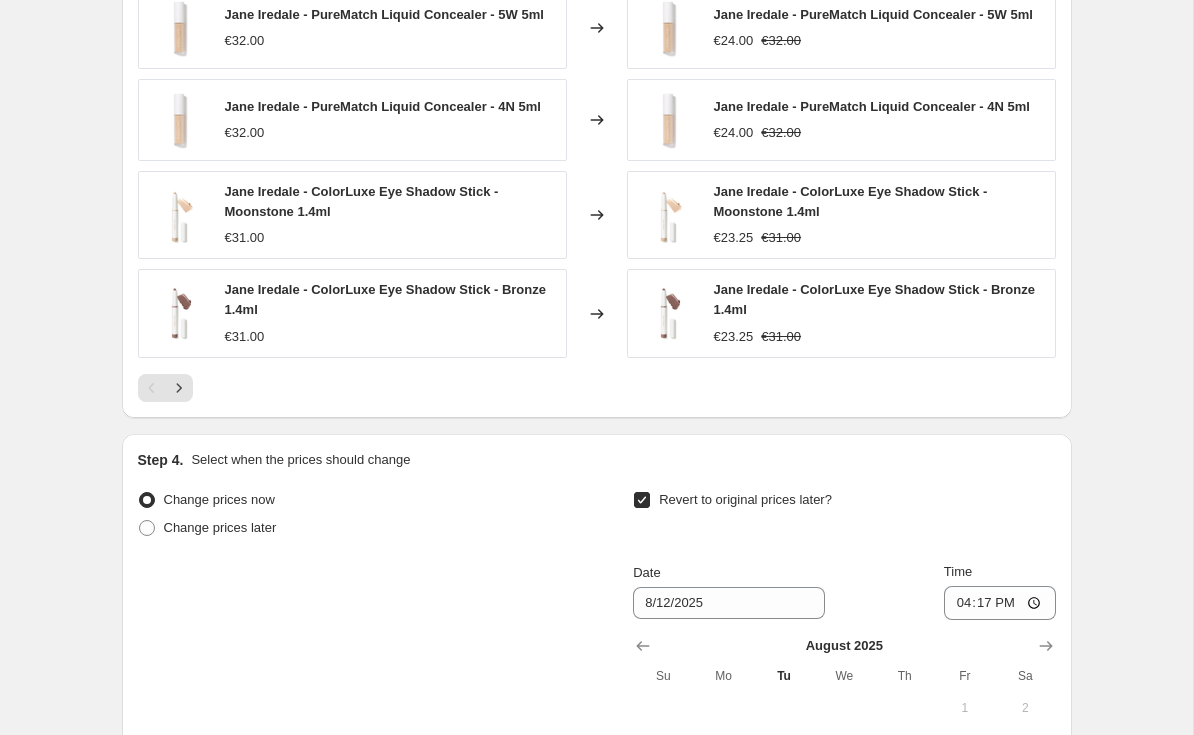 click on "Step 4. Select when the prices should change Change prices now Change prices later Revert to original prices later? Date [DATE]/[MONTH]/[YEAR] Time [TIME] August   [YEAR] Su Mo Tu We Th Fr Sa 1 2 3 4 5 6 7 8 9 10 11 12 13 14 15 16 17 18 19 20 21 22 23 24 25 26 27 28 29 30 31 Dates and times shown above use   Europe/Berlin   as the timezone, where the current time is   [TIME]" at bounding box center (597, 685) 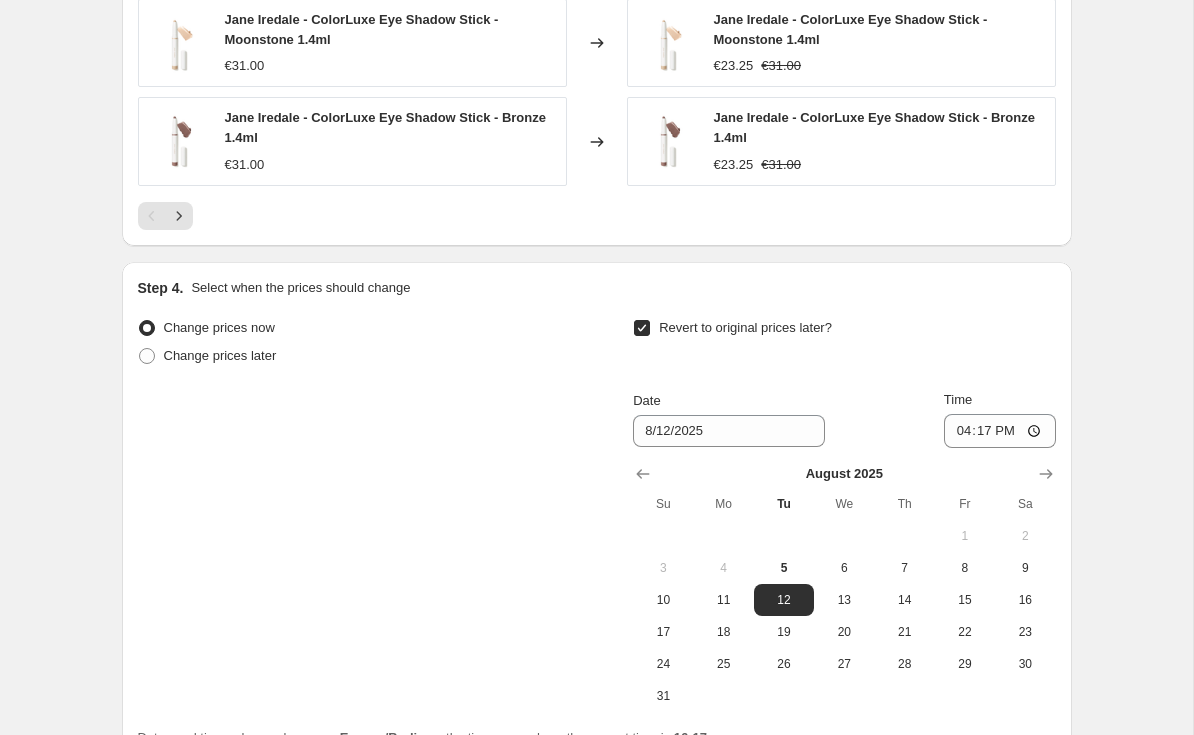 scroll, scrollTop: 2315, scrollLeft: 0, axis: vertical 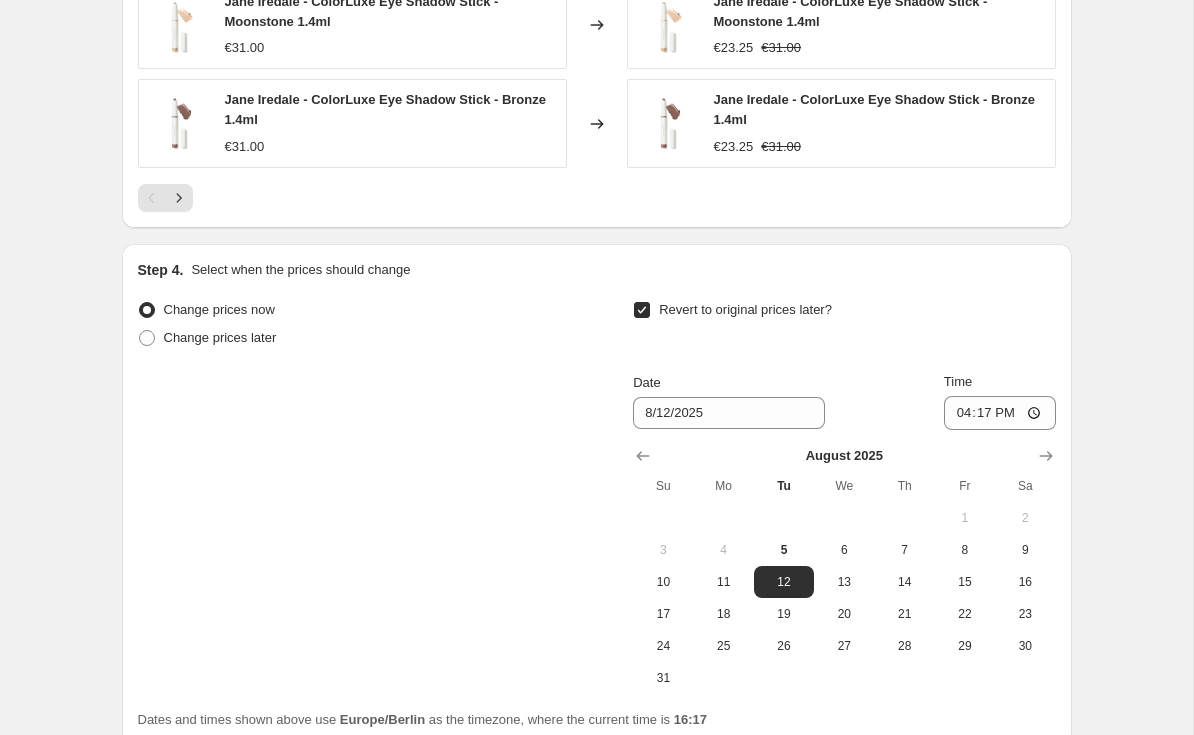 click on "6" at bounding box center [844, 550] 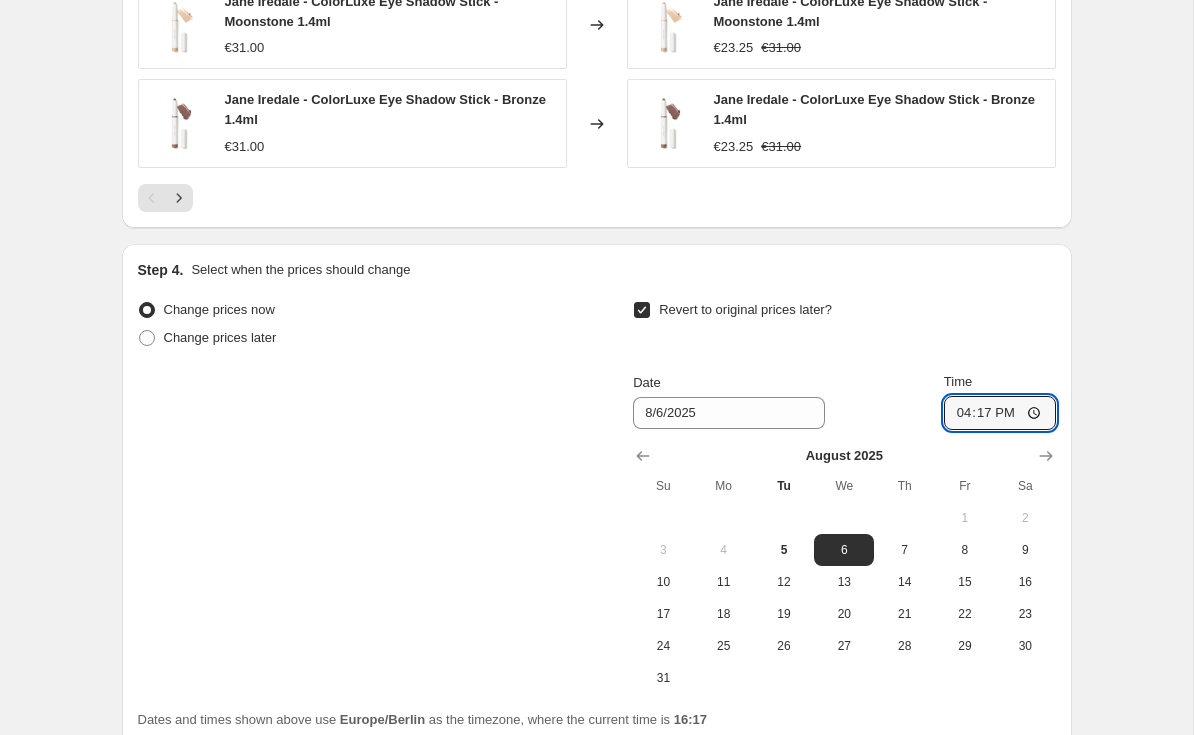 click on "16:17" at bounding box center [1000, 413] 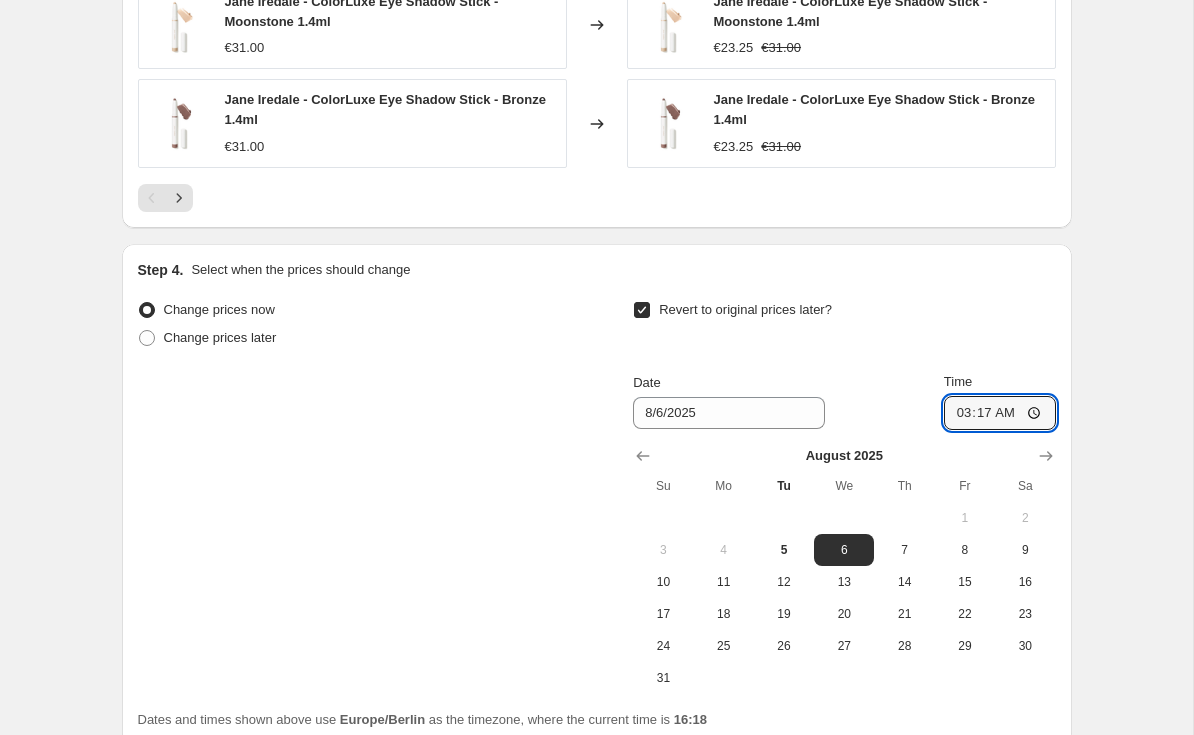 type on "03:00" 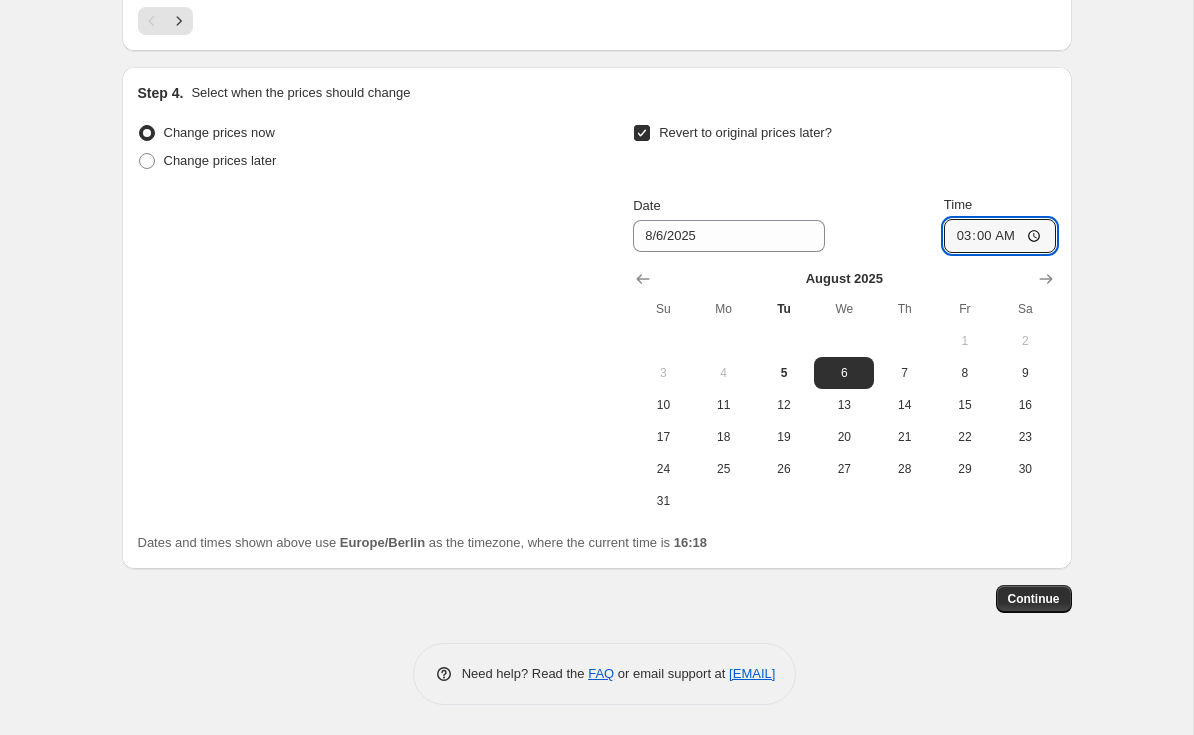 scroll, scrollTop: 2497, scrollLeft: 0, axis: vertical 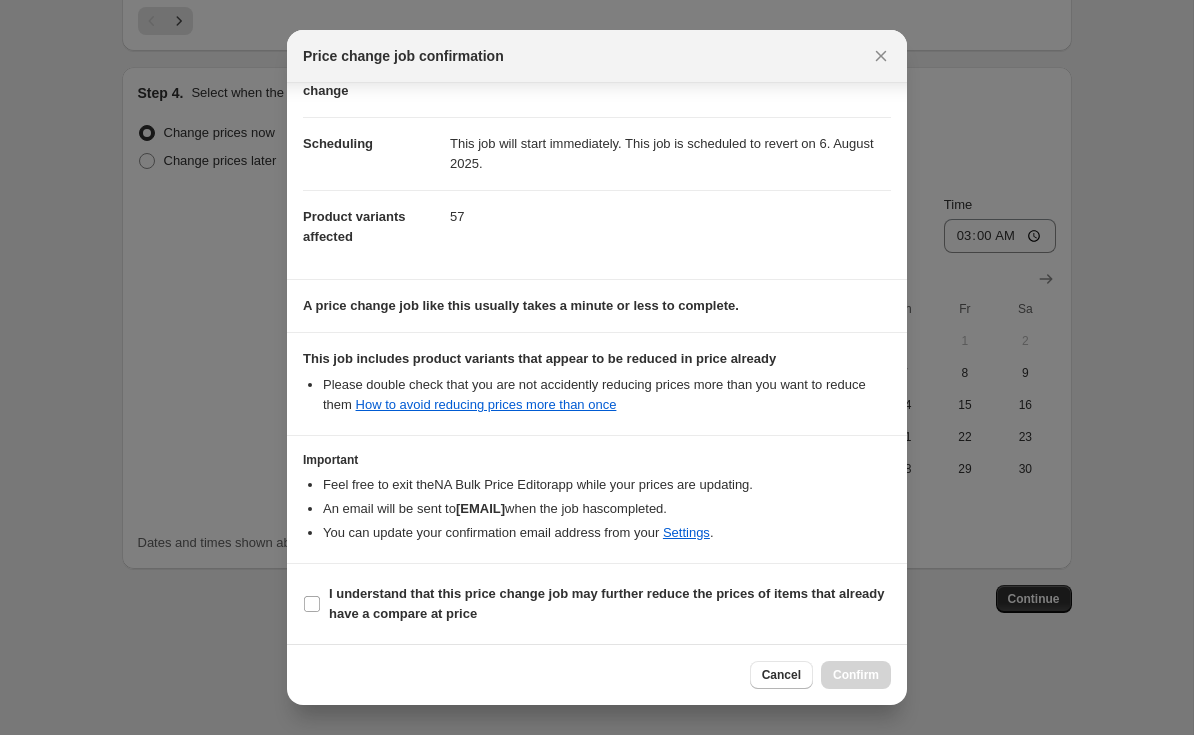 click on "I understand that this price change job may further reduce the prices of items that already have a compare at price" at bounding box center [597, 604] 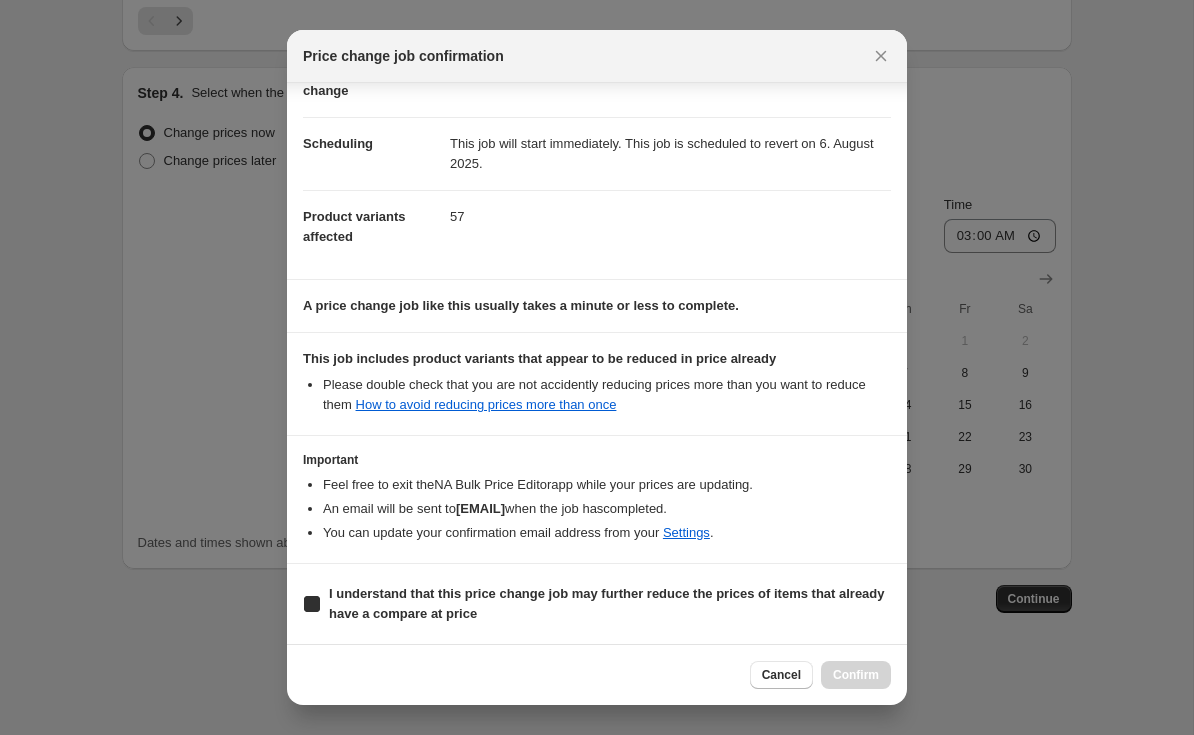 checkbox on "true" 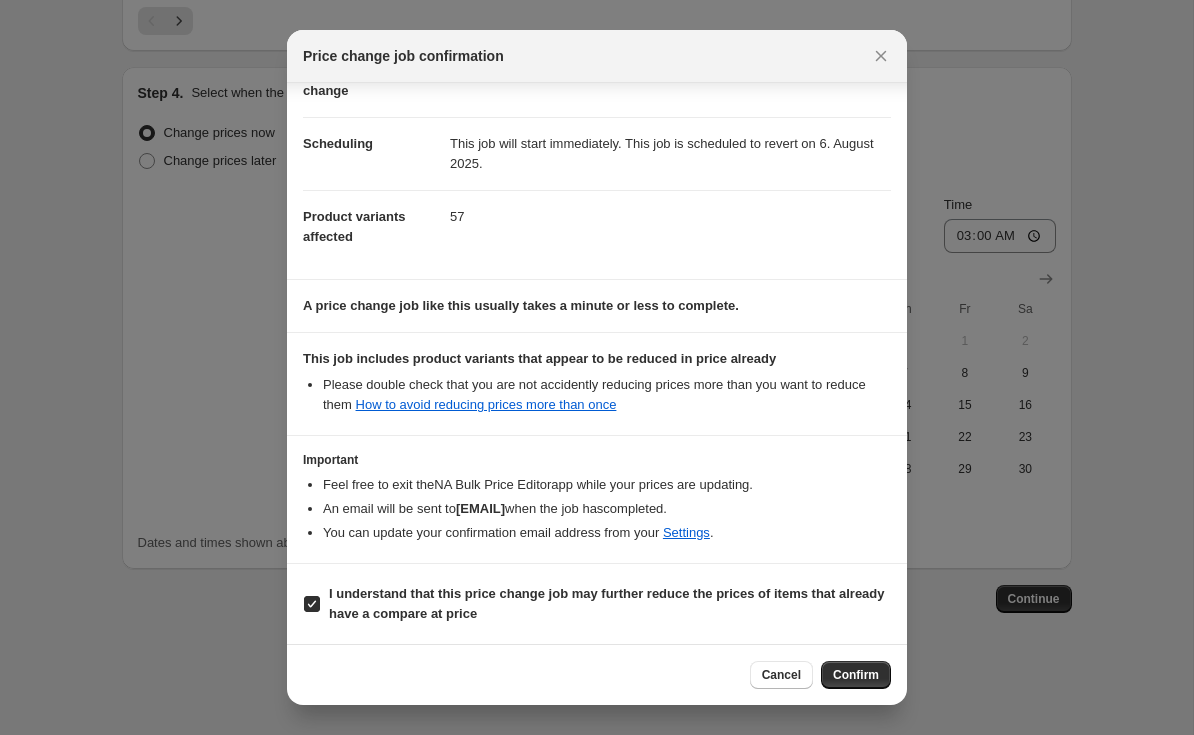 click on "Confirm" at bounding box center [856, 675] 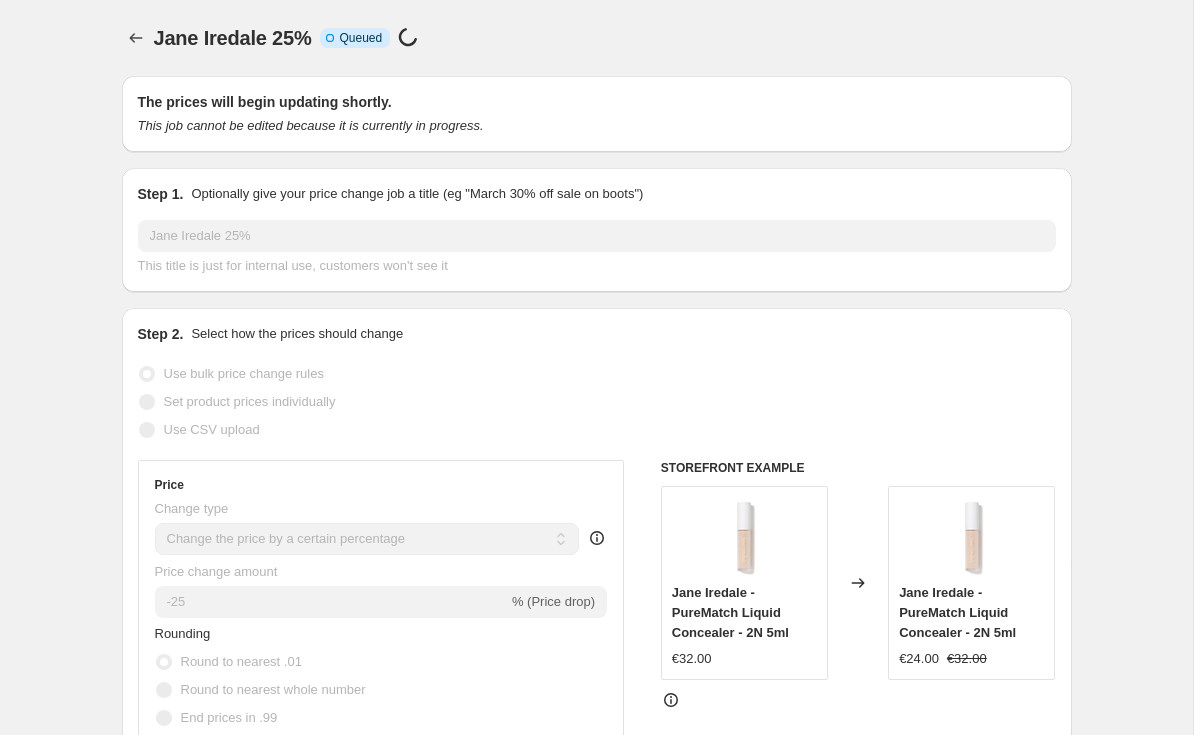 scroll, scrollTop: 0, scrollLeft: 0, axis: both 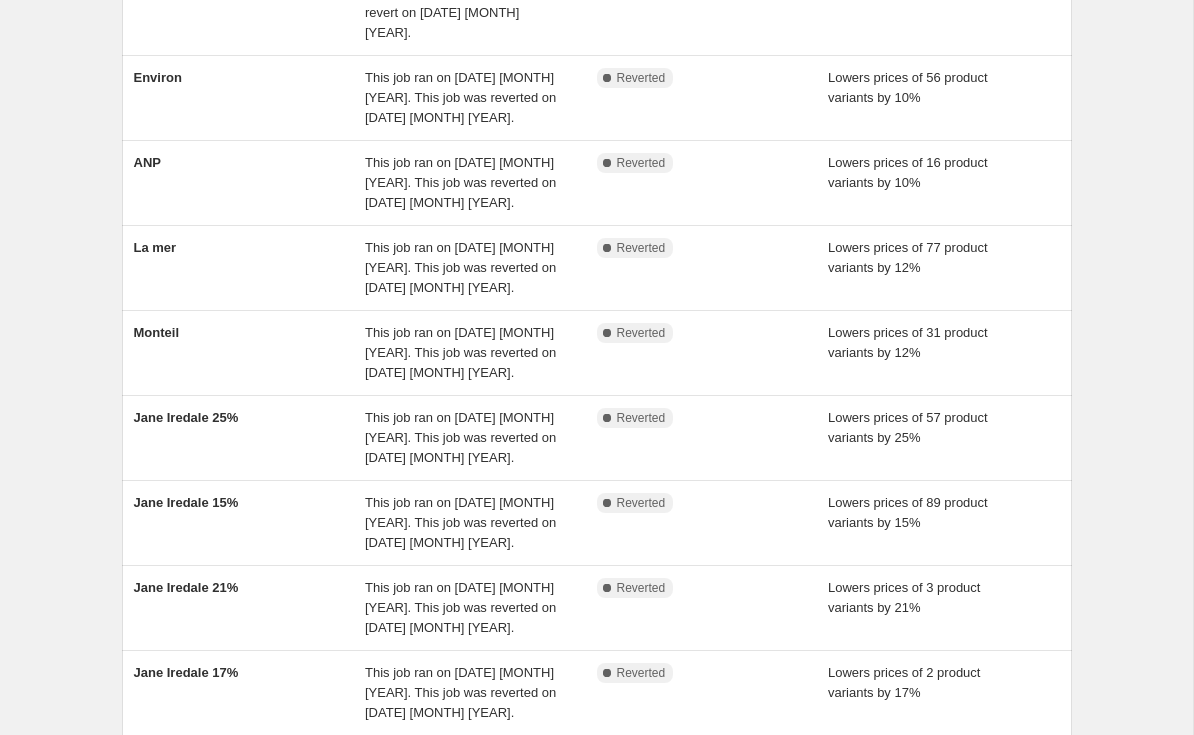 click on "Jane Iredale 25%" at bounding box center [186, 417] 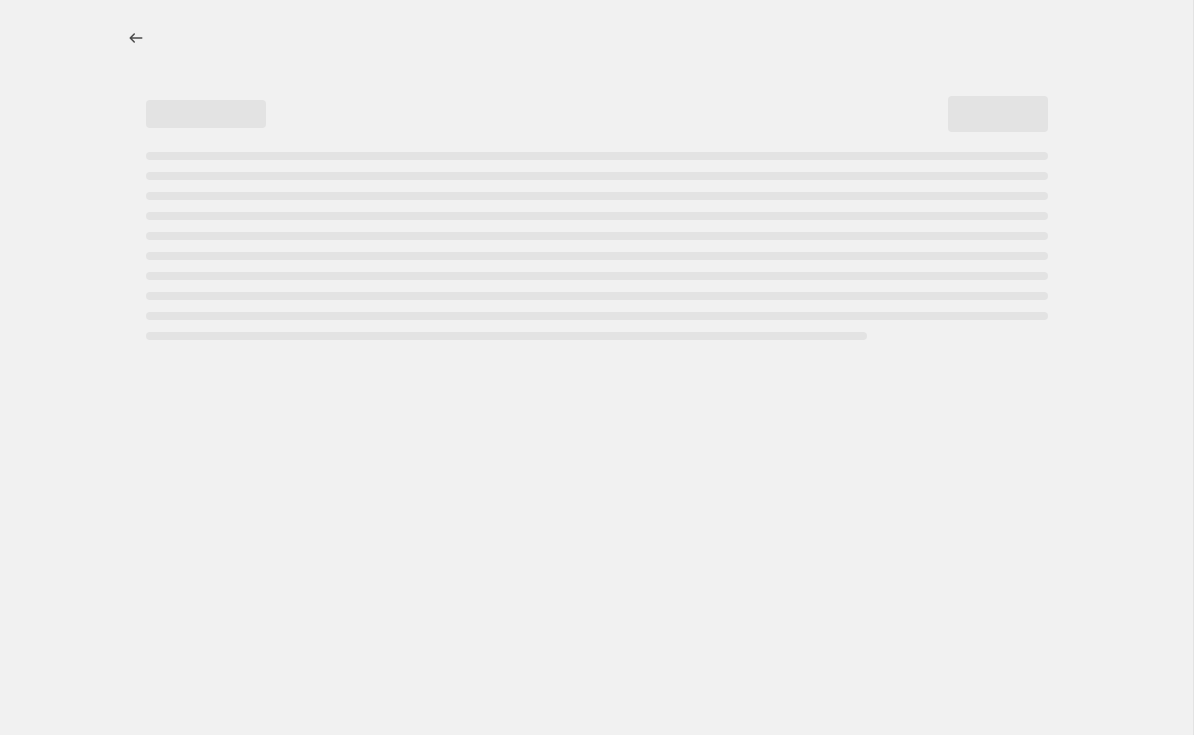 scroll, scrollTop: 0, scrollLeft: 0, axis: both 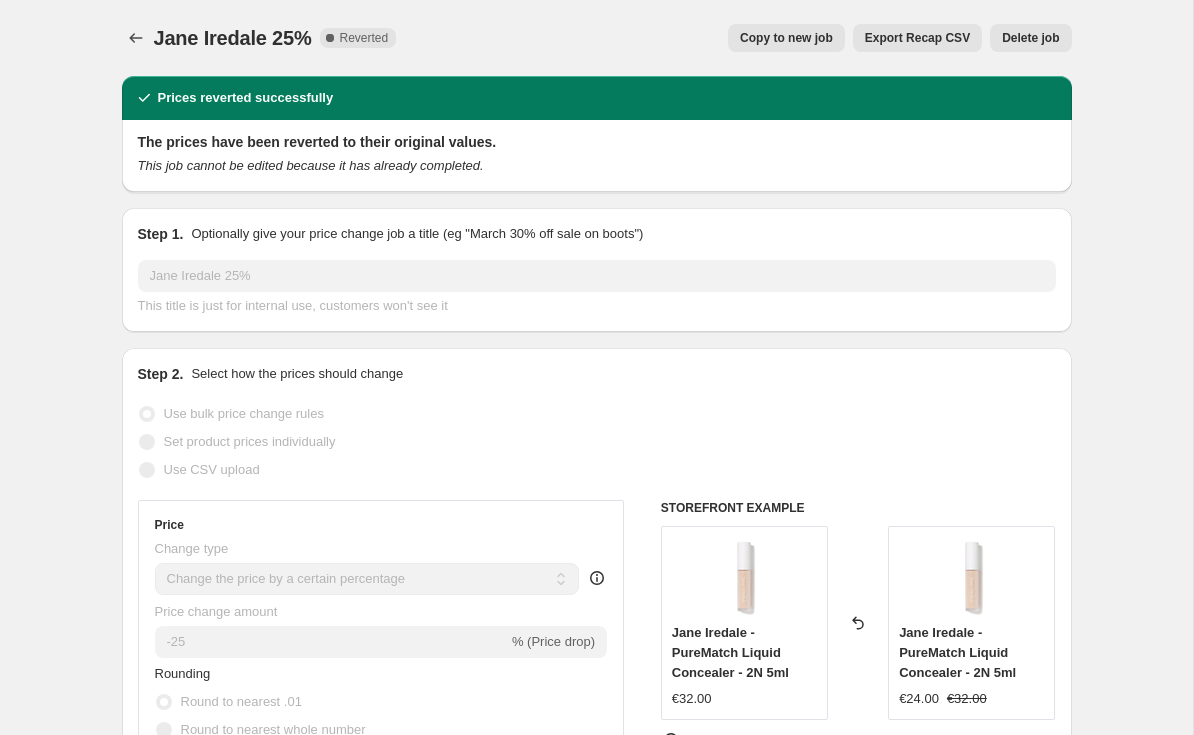 click on "Delete job" at bounding box center (1030, 38) 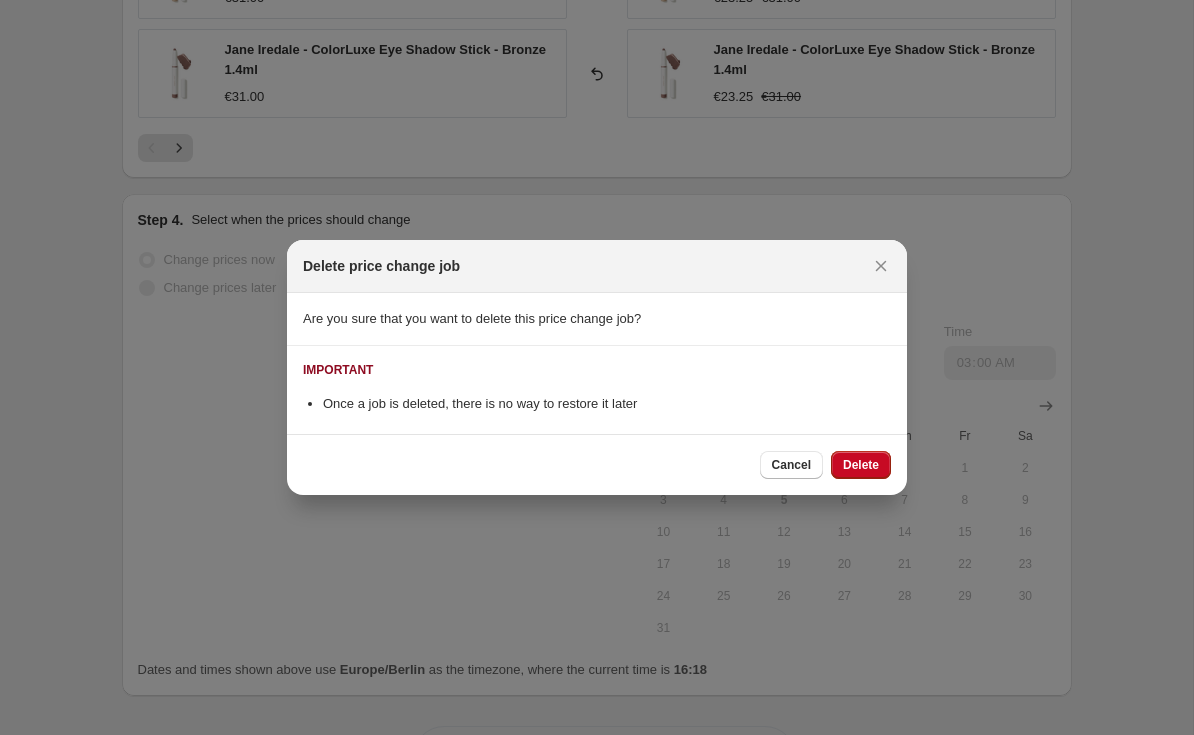 scroll, scrollTop: 0, scrollLeft: 0, axis: both 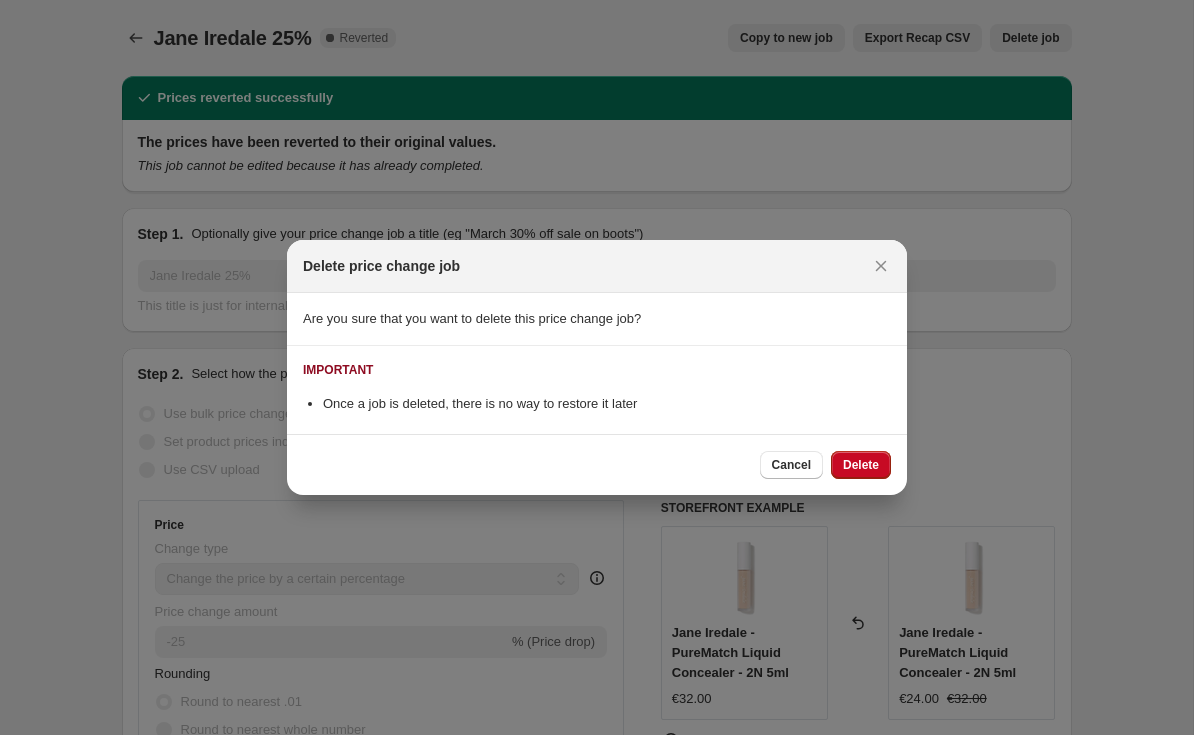 click on "Delete" at bounding box center [861, 465] 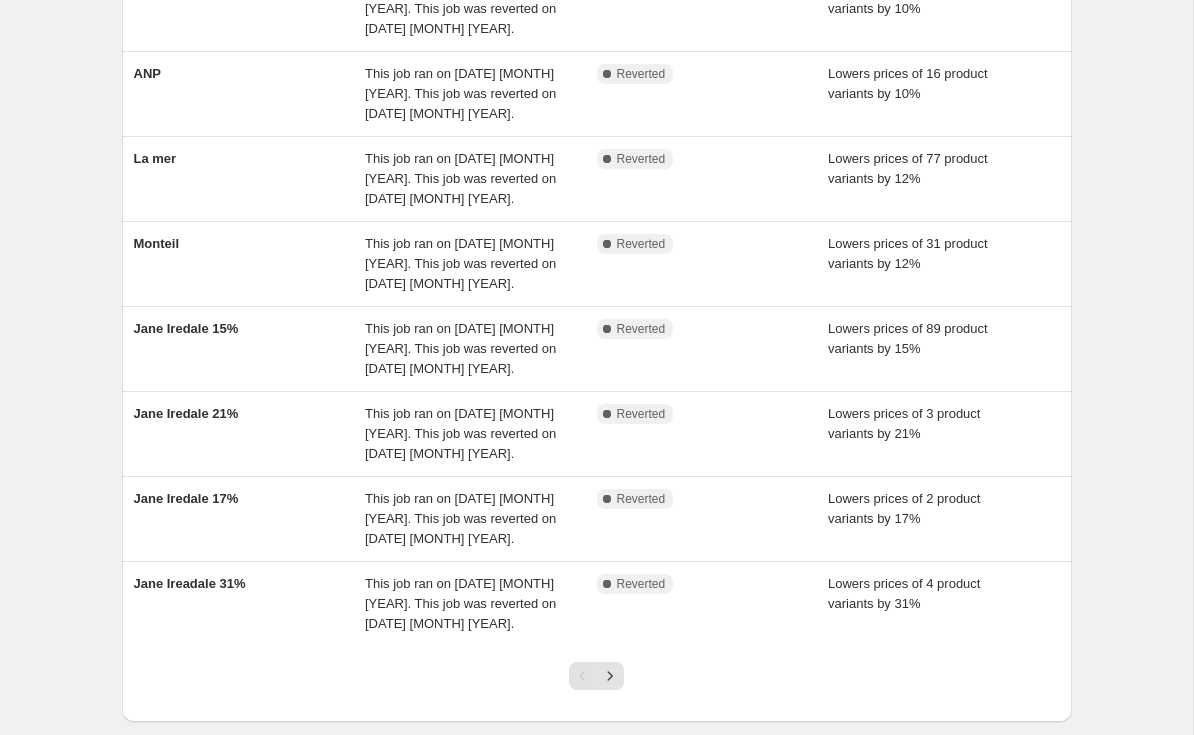scroll, scrollTop: 430, scrollLeft: 0, axis: vertical 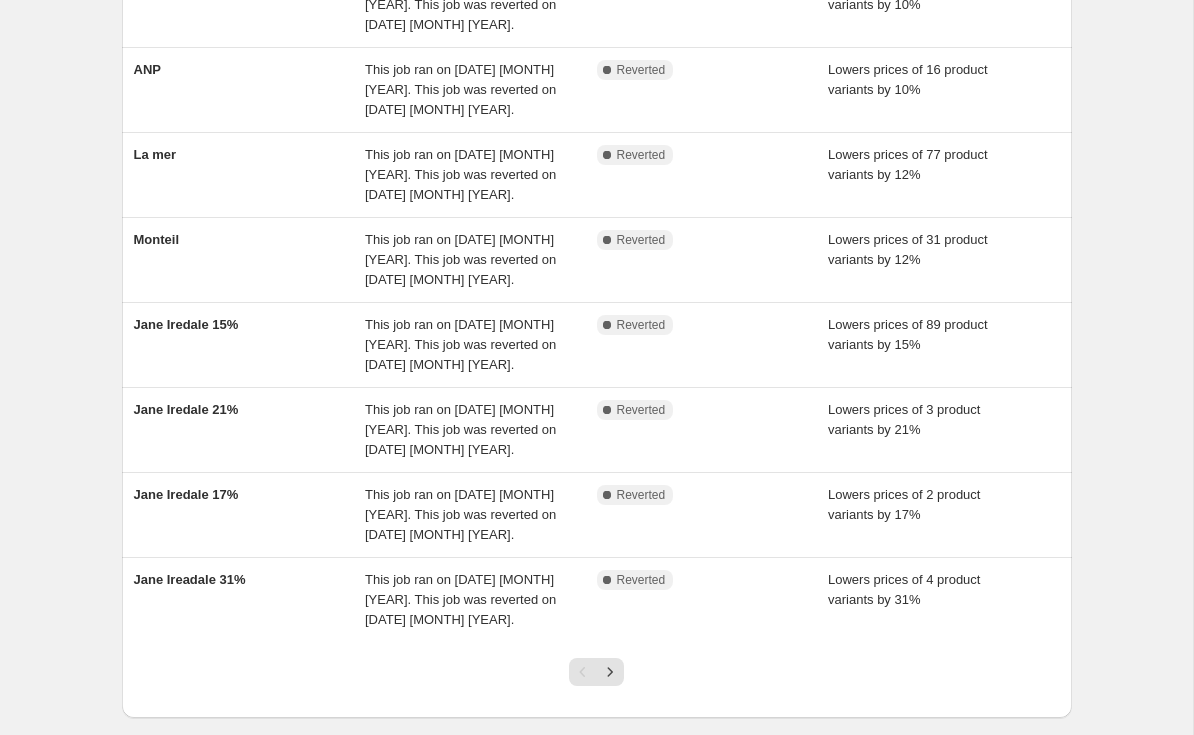 click on "Jane Iredale 15%" at bounding box center [186, 324] 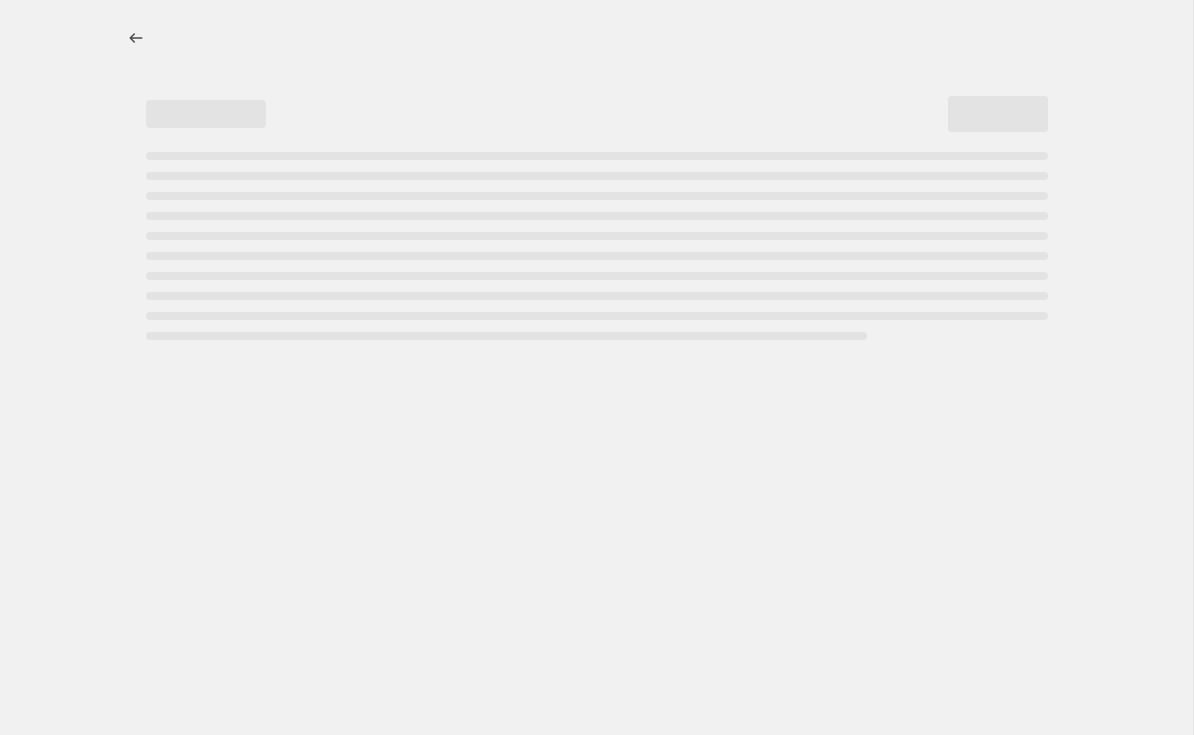 select on "percentage" 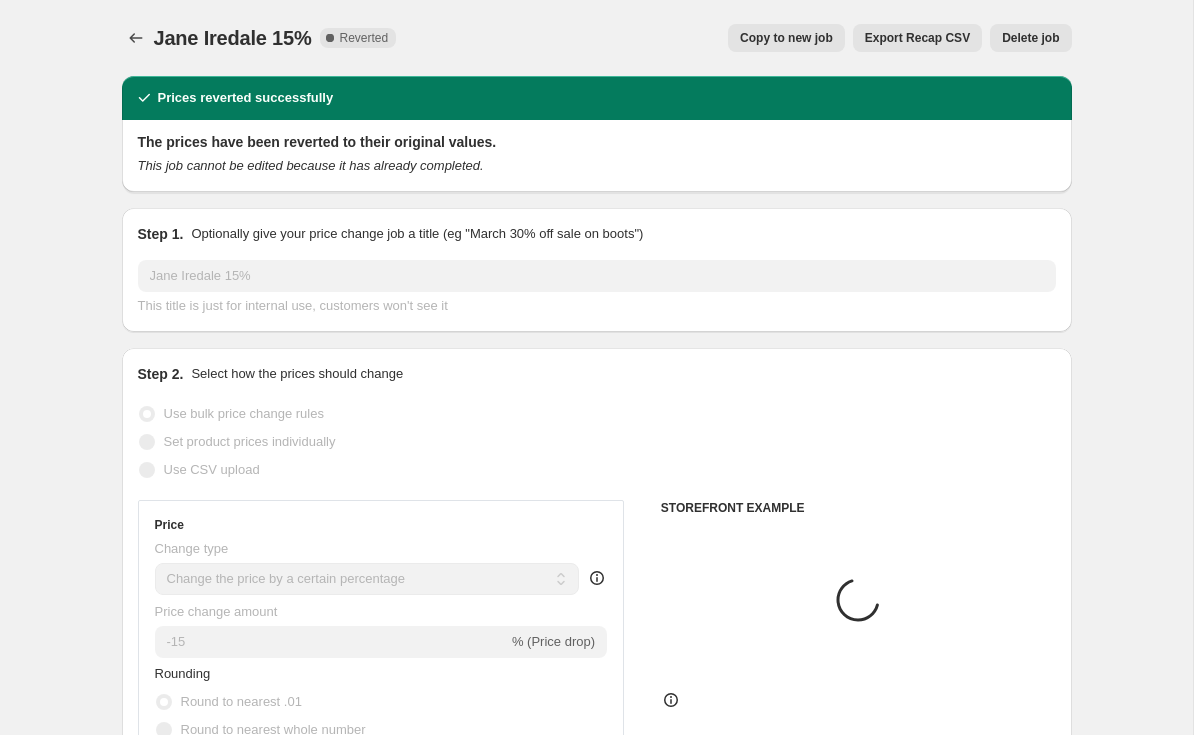 click on "Copy to new job" at bounding box center (786, 38) 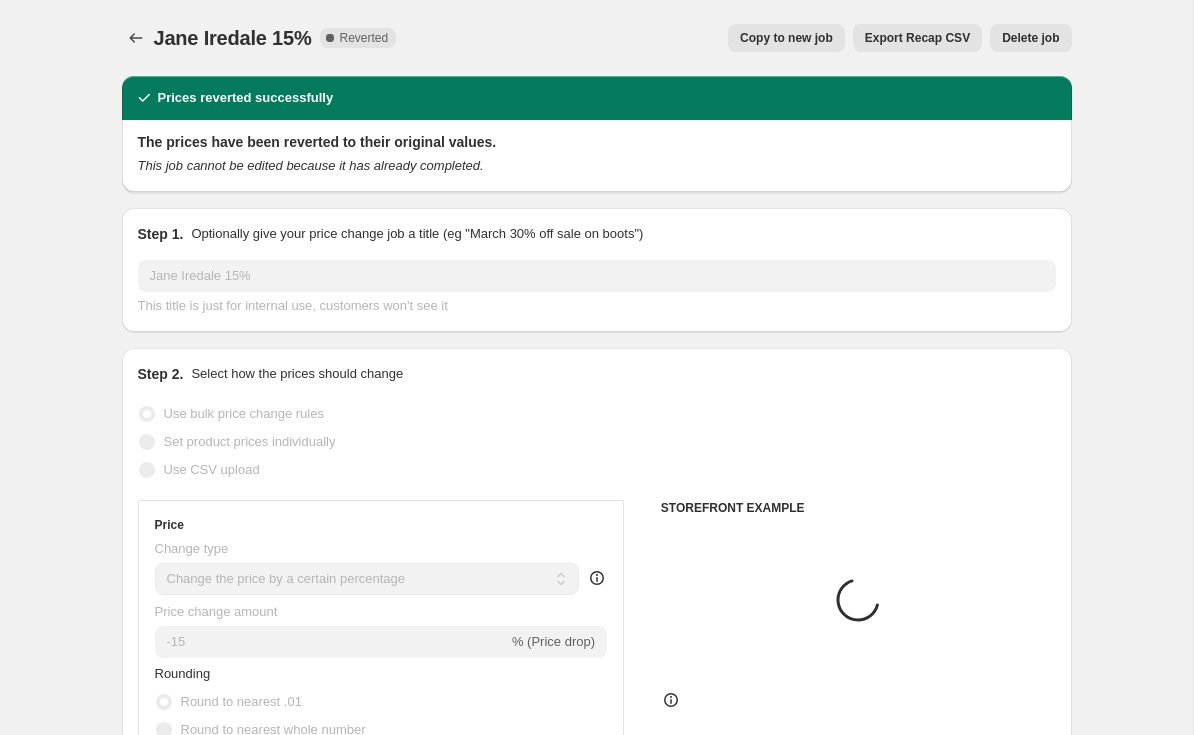 select on "percentage" 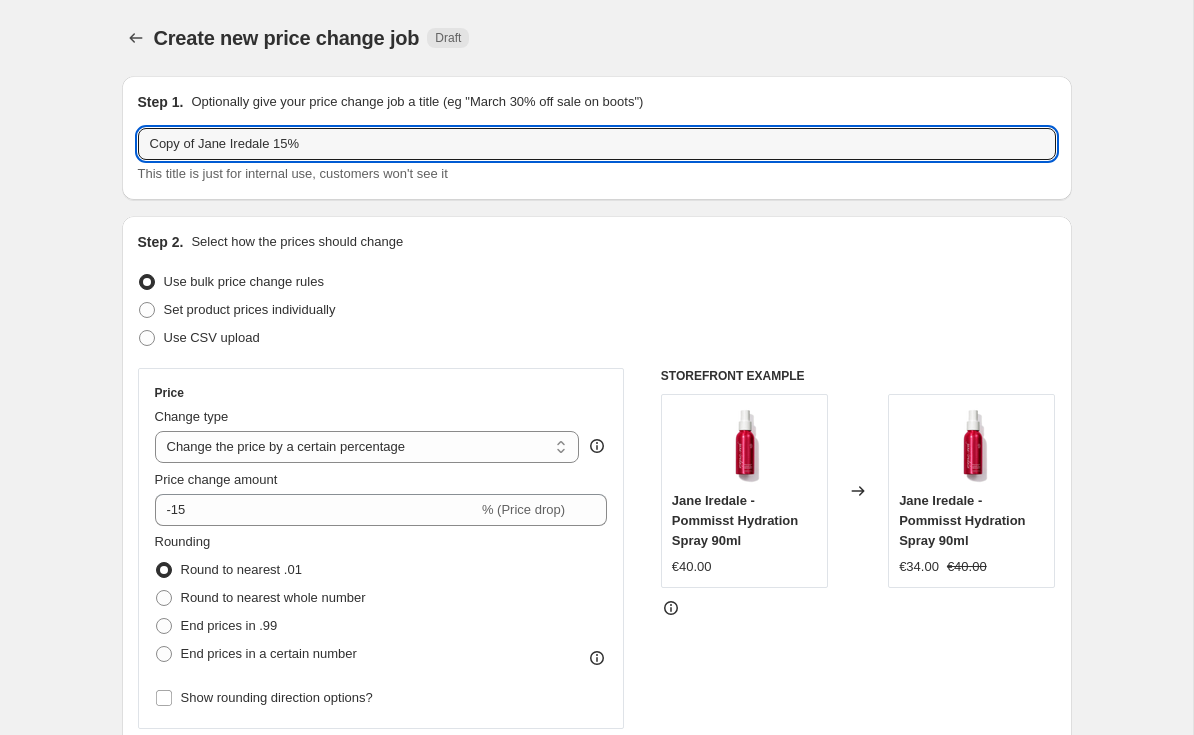 click on "Copy of Jane Iredale 15%" at bounding box center [597, 144] 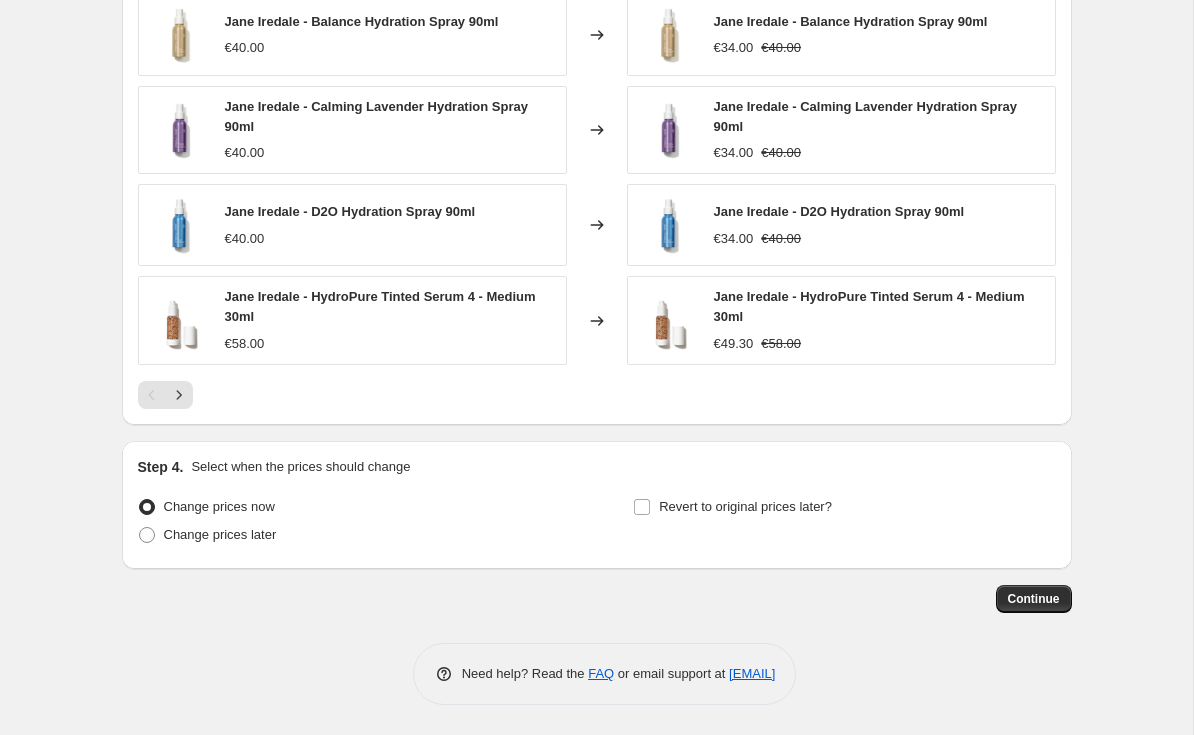 click on "Revert to original prices later?" at bounding box center [732, 507] 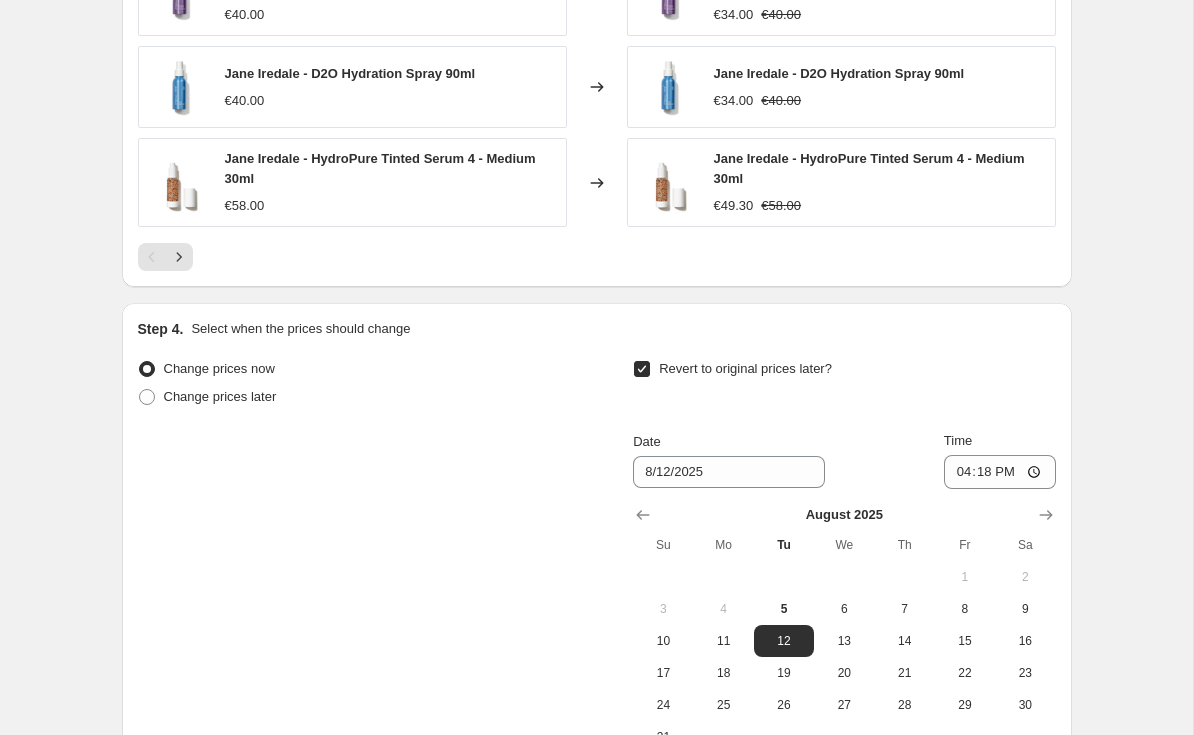 scroll, scrollTop: 2345, scrollLeft: 0, axis: vertical 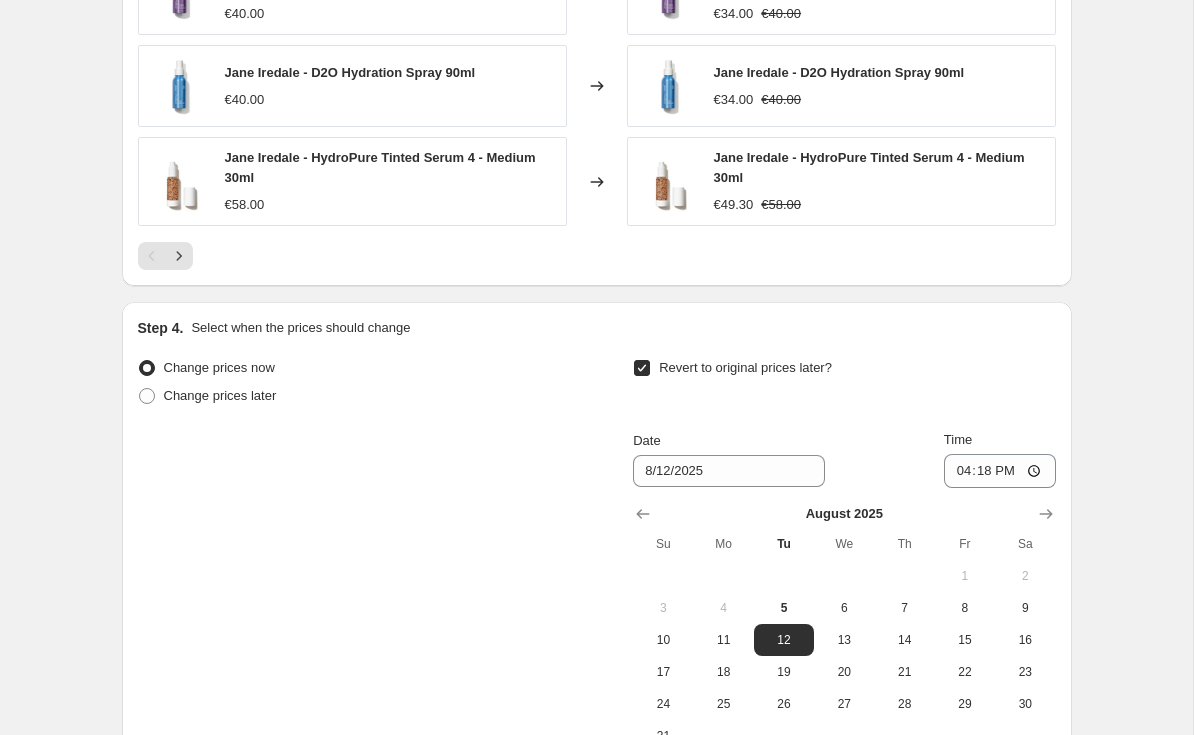 click on "6" at bounding box center [844, 608] 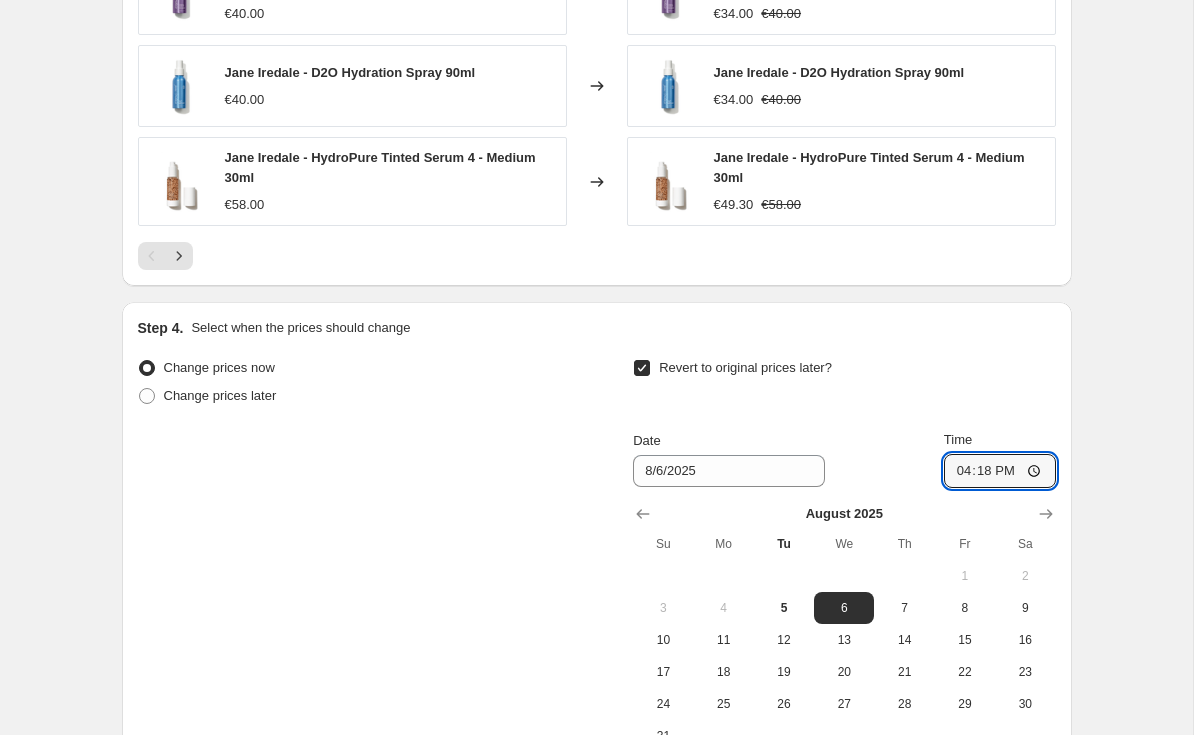 click on "16:18" at bounding box center (1000, 471) 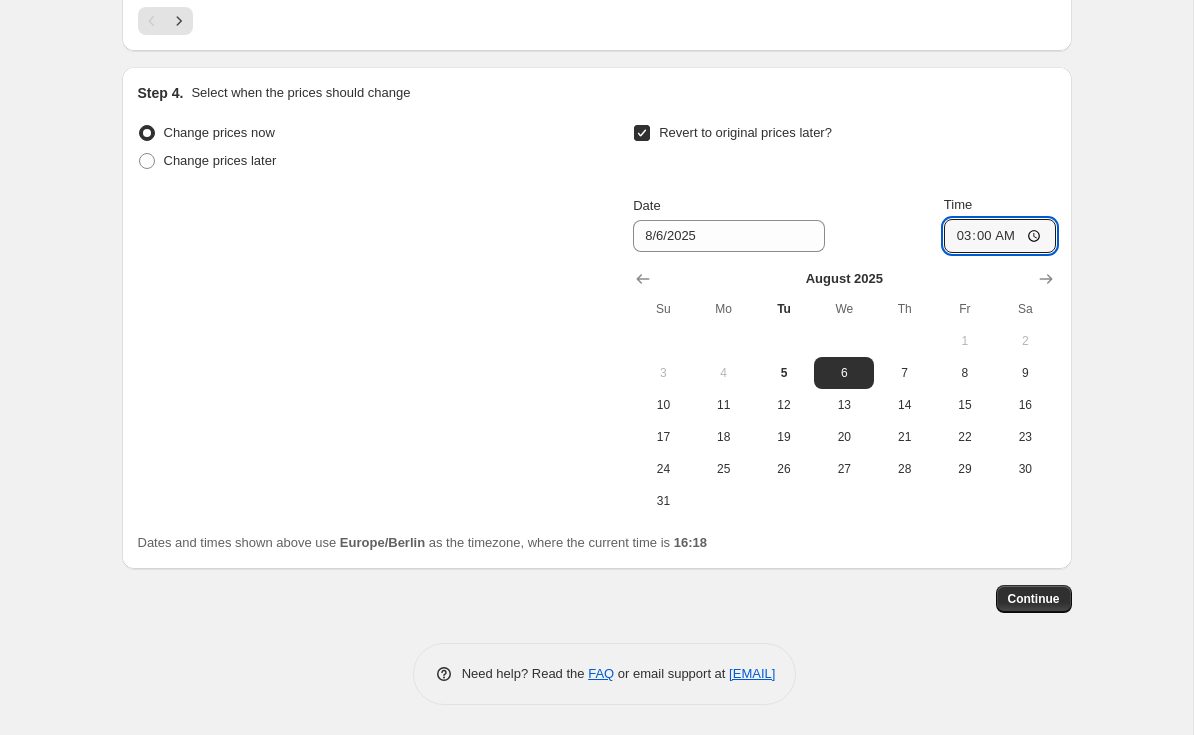 scroll, scrollTop: 2579, scrollLeft: 0, axis: vertical 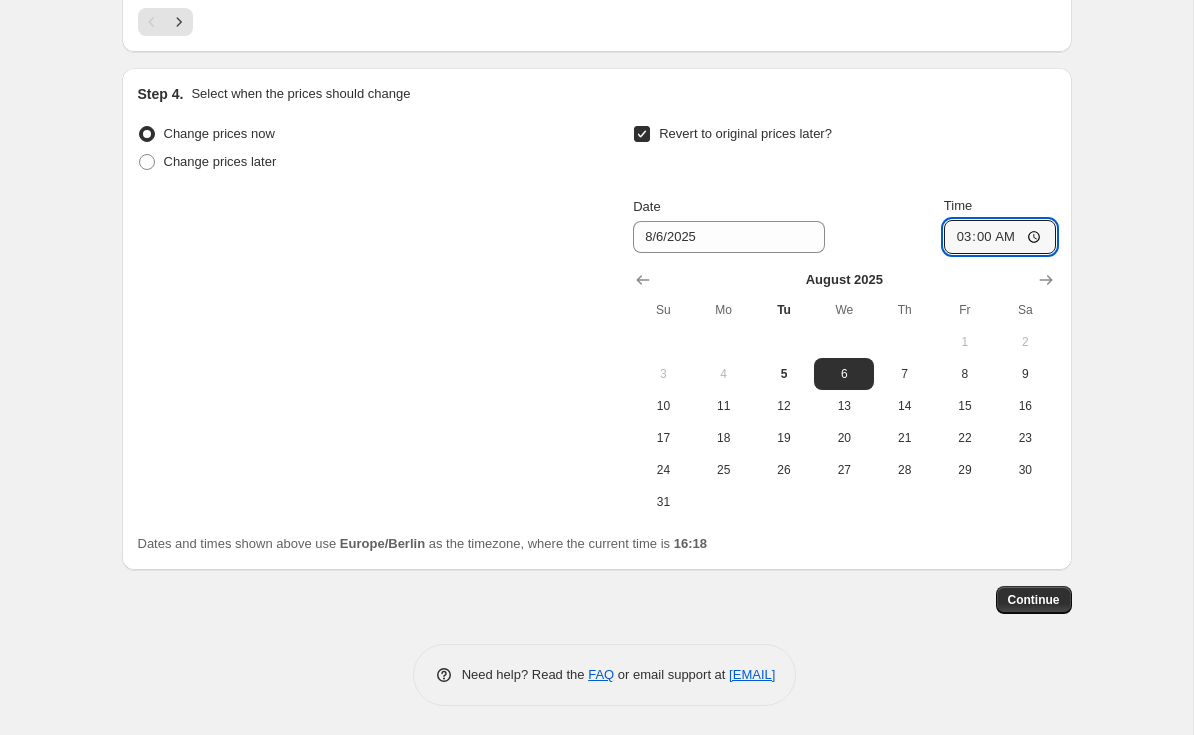 click on "Continue" at bounding box center [1034, 600] 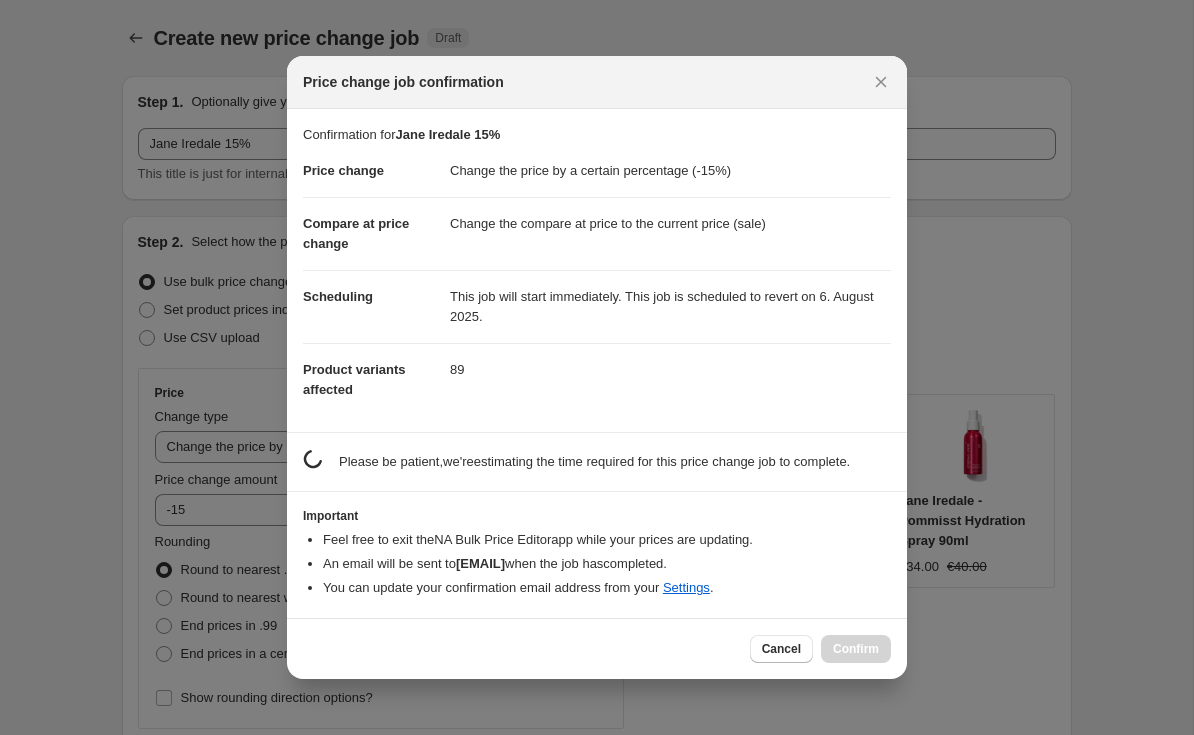 scroll, scrollTop: 0, scrollLeft: 0, axis: both 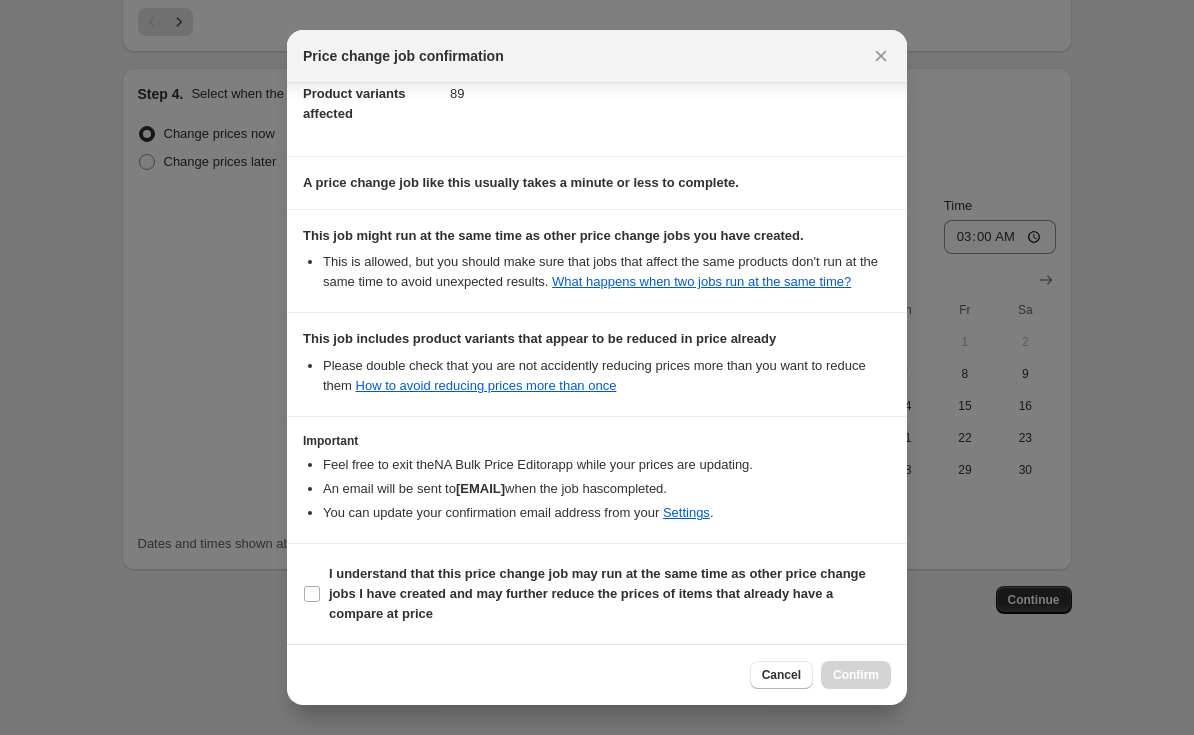 click on "I understand that this price change job may run at the same time as other price change jobs I have created and may further reduce the prices of items that already have a compare at price" at bounding box center (597, 593) 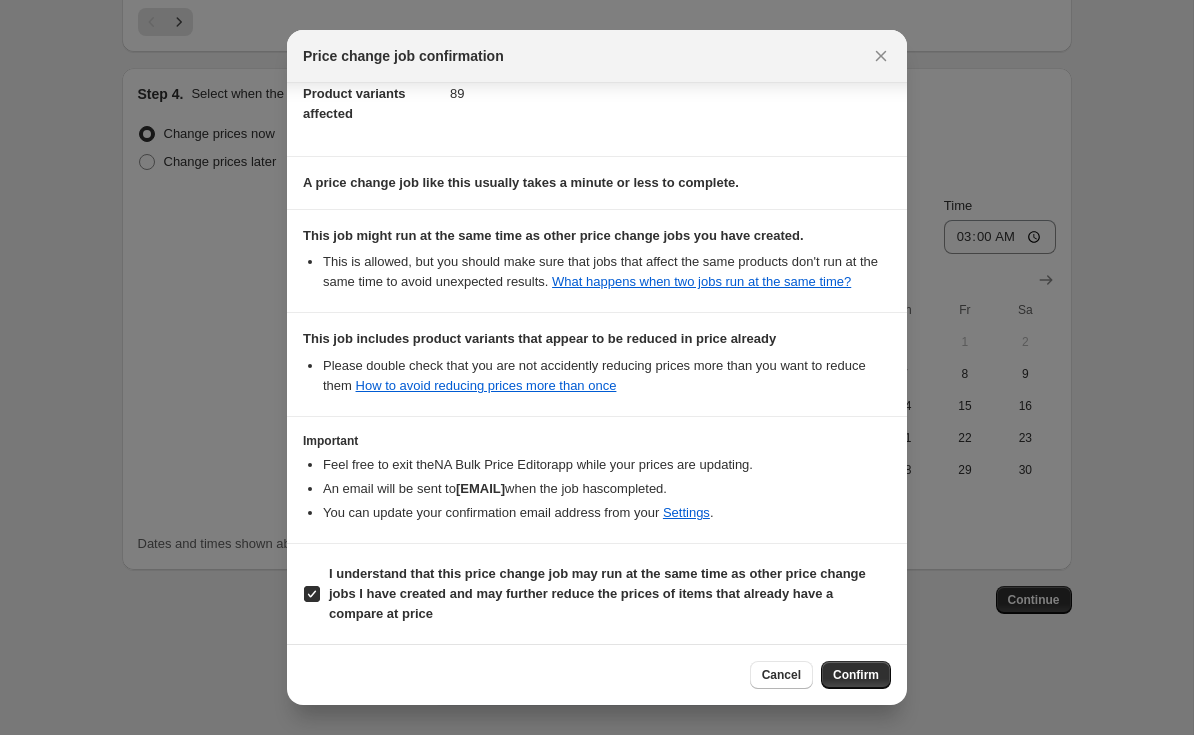 click on "Confirm" at bounding box center (856, 675) 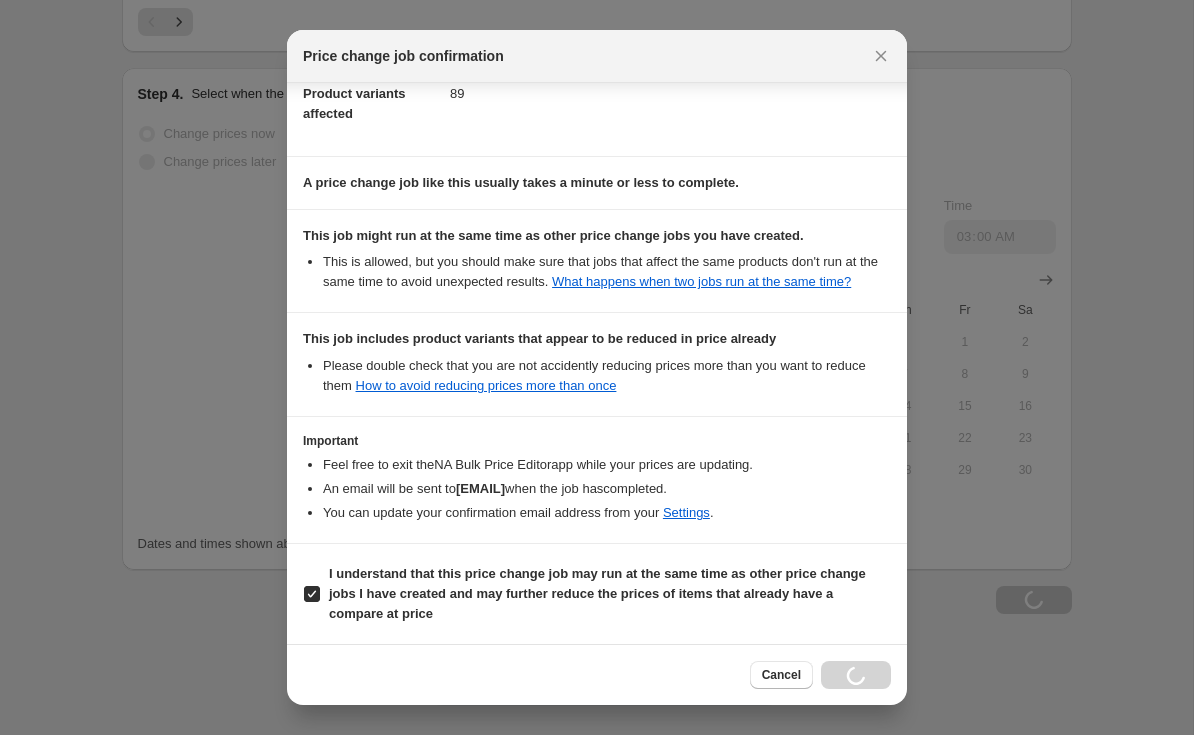 click on "I understand that this price change job may run at the same time as other price change jobs I have created and may further reduce the prices of items that already have a compare at price" at bounding box center [597, 593] 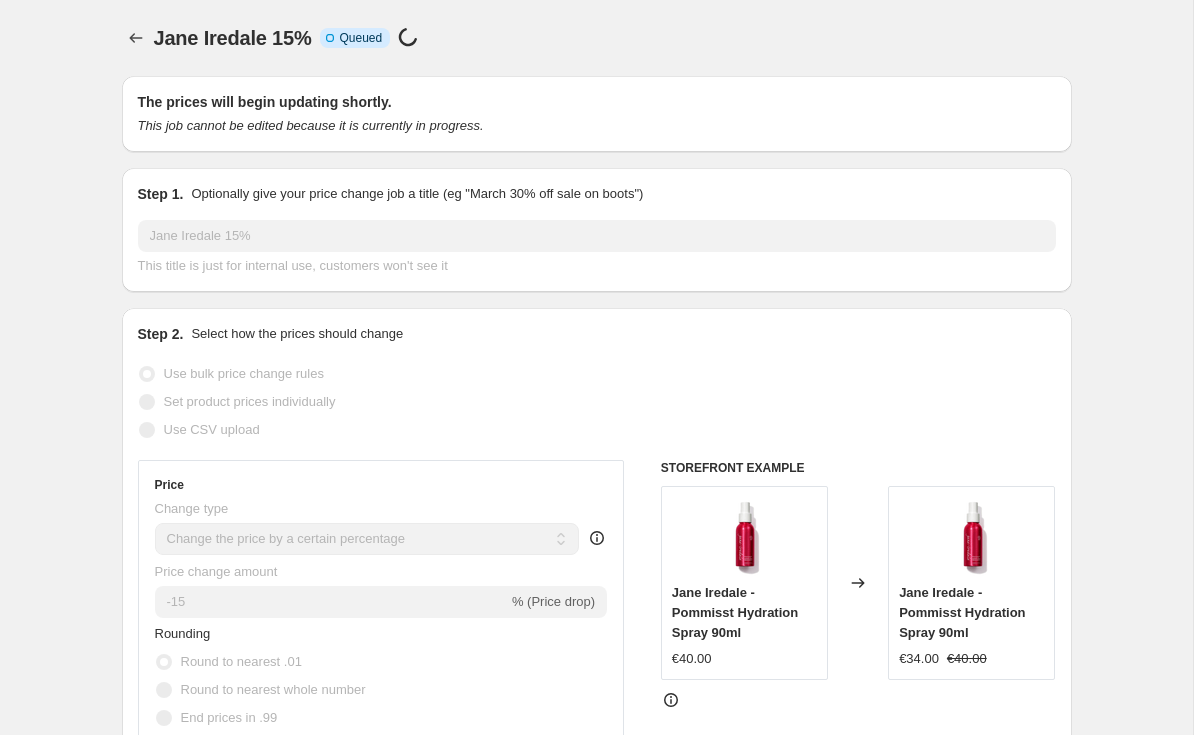 scroll, scrollTop: 0, scrollLeft: 0, axis: both 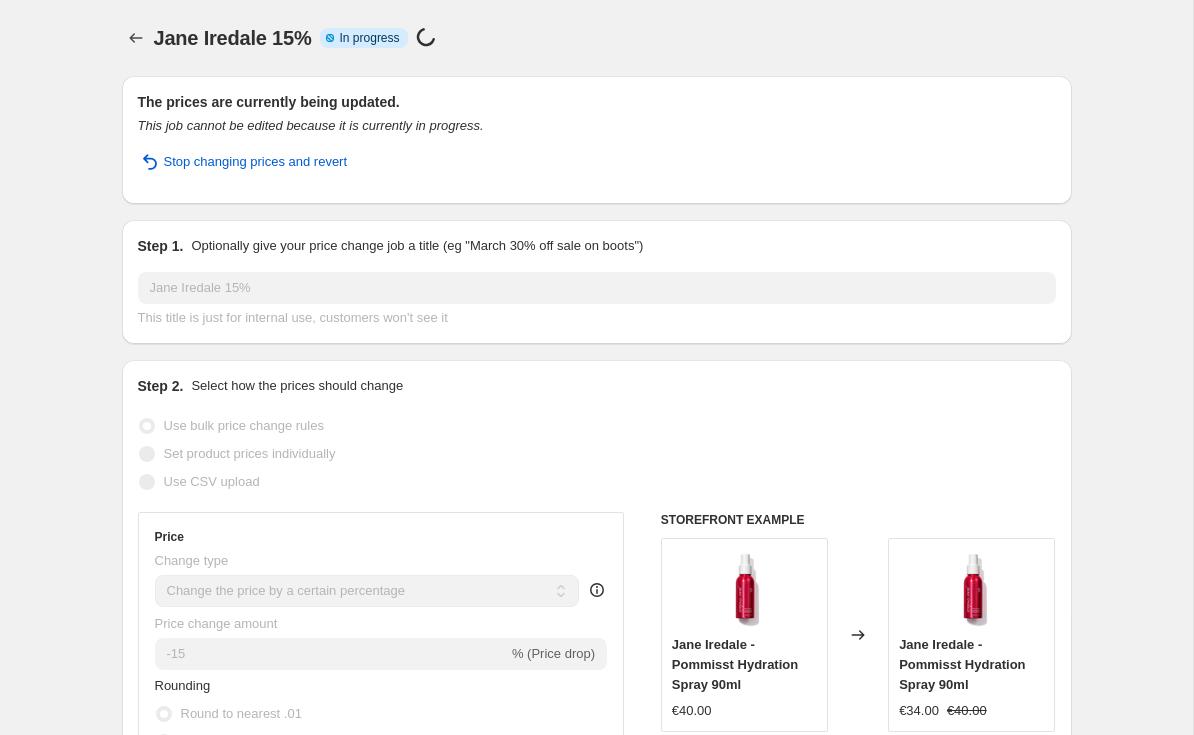 click 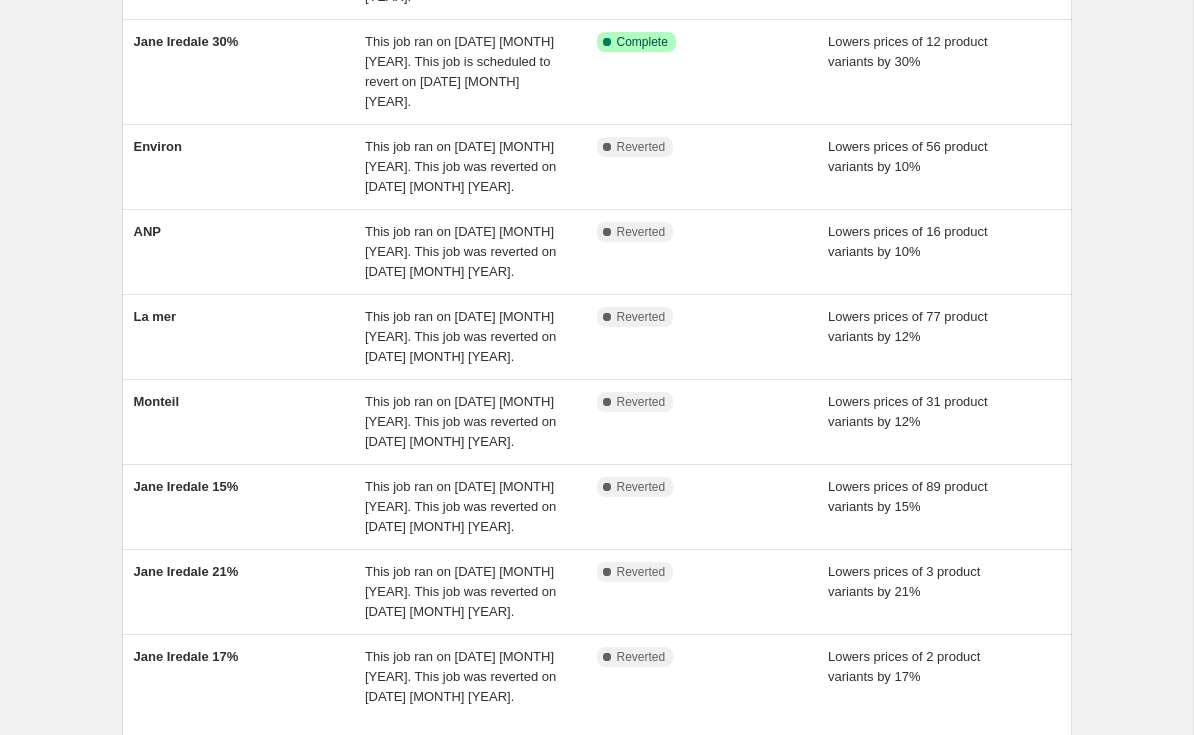 scroll, scrollTop: 384, scrollLeft: 0, axis: vertical 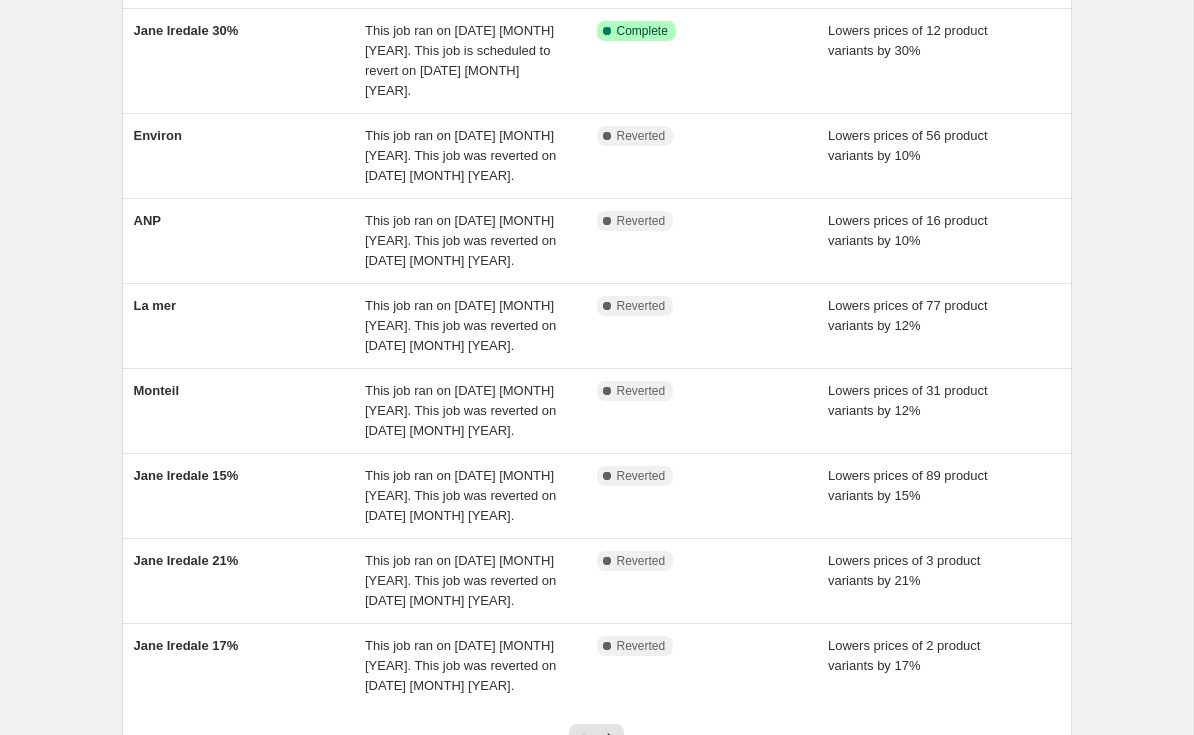 click on "Jane Iredale 15%" at bounding box center (186, 475) 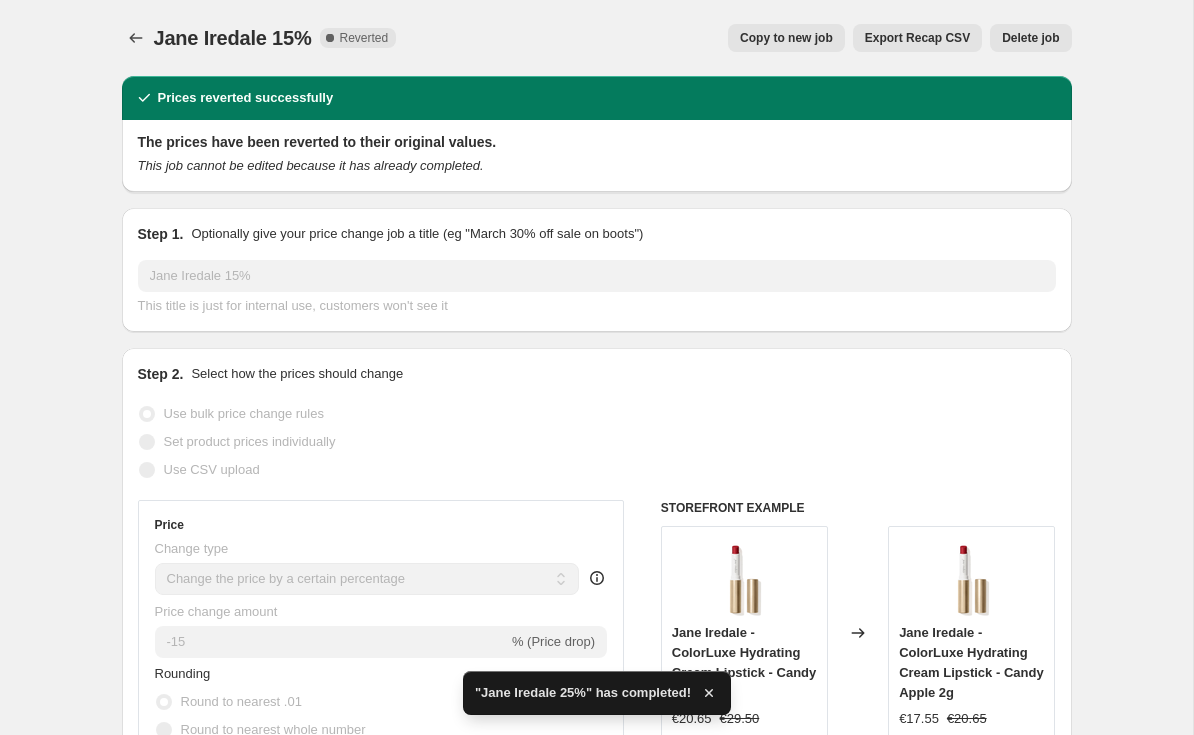 click on "Delete job" at bounding box center (1030, 38) 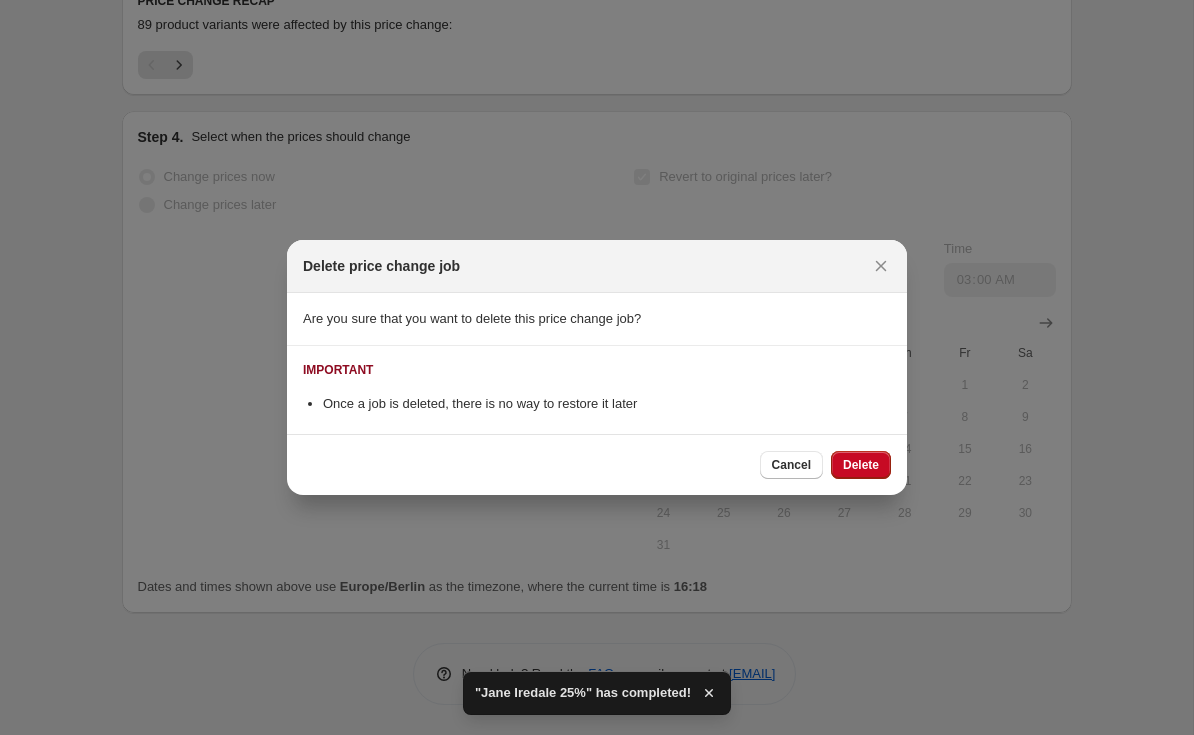scroll, scrollTop: 0, scrollLeft: 0, axis: both 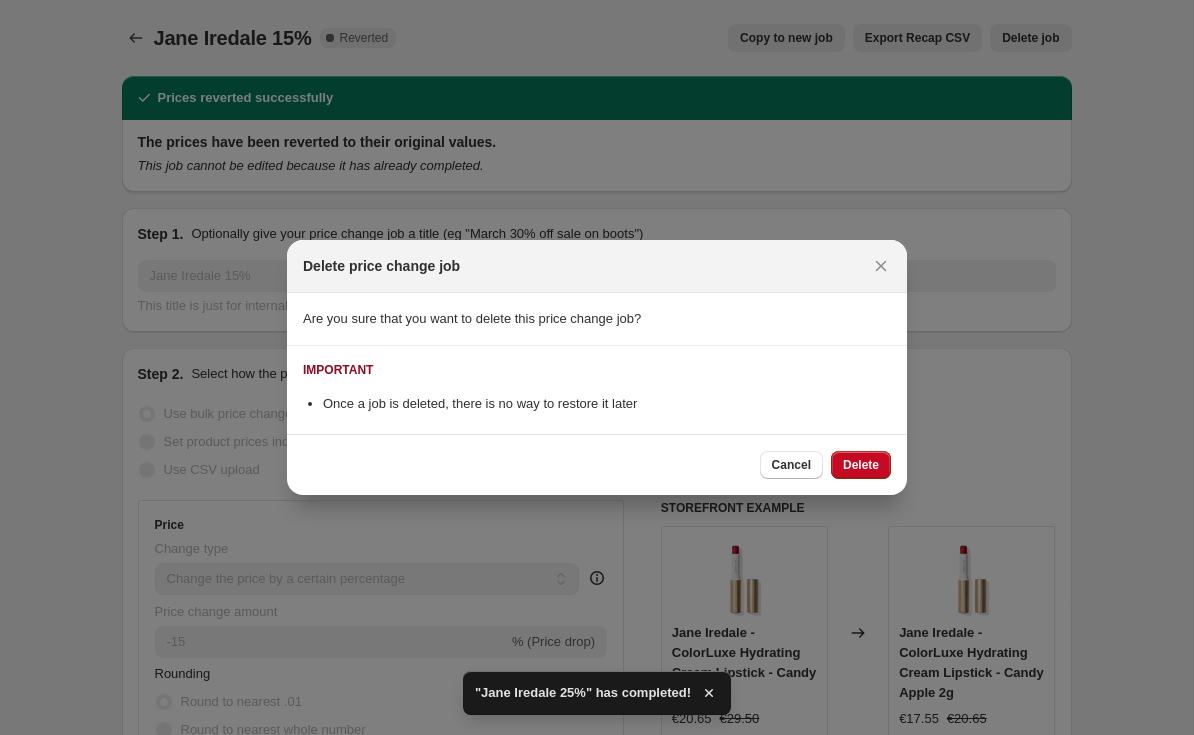 click on "Delete" at bounding box center (861, 465) 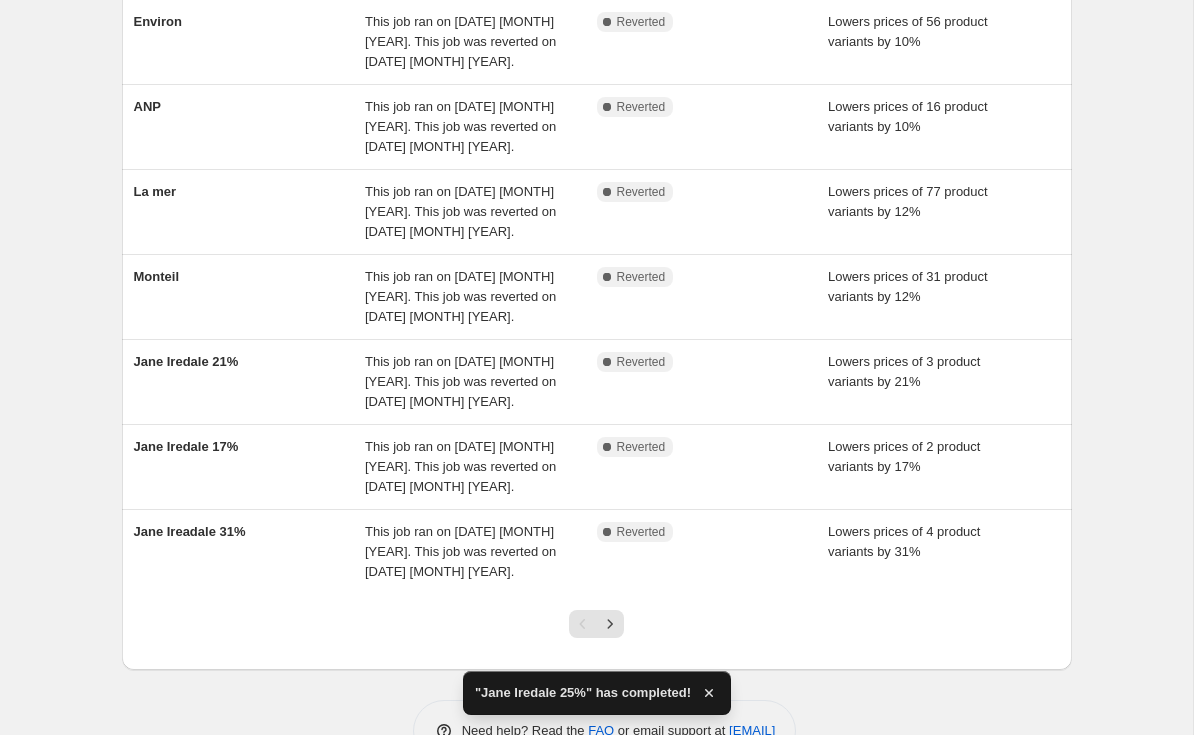 scroll, scrollTop: 495, scrollLeft: 0, axis: vertical 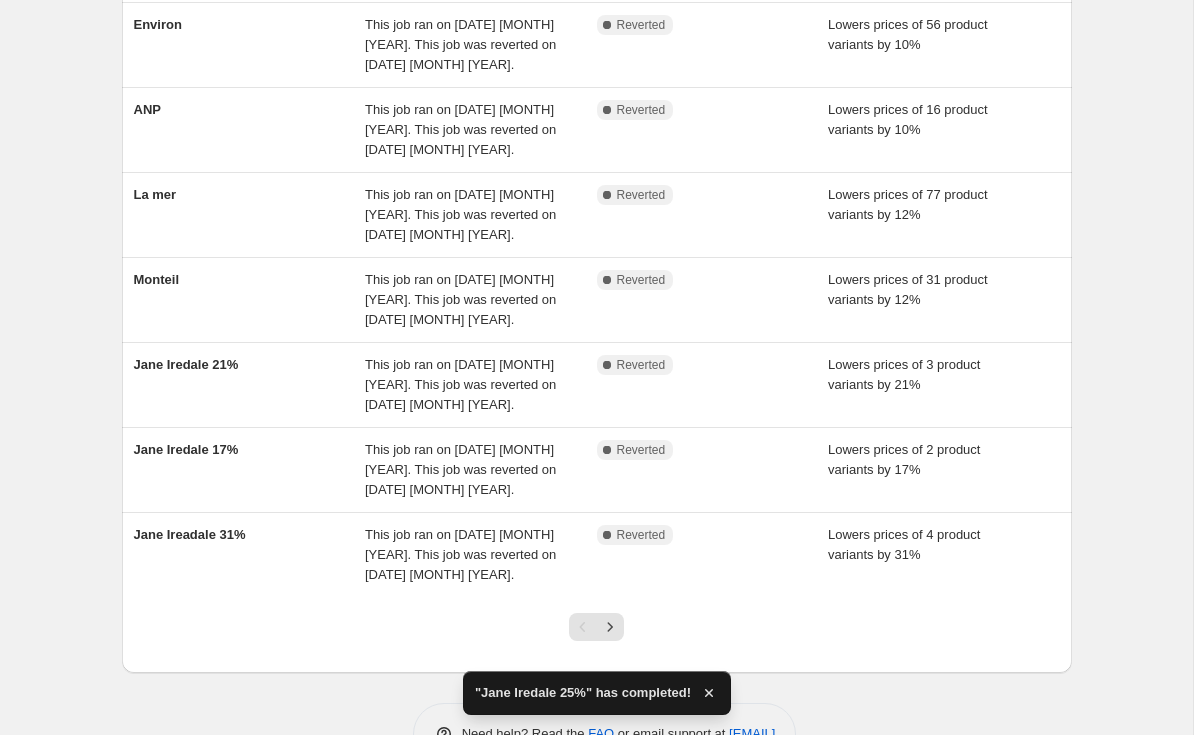 click on "Jane Iredale 21%" at bounding box center [186, 364] 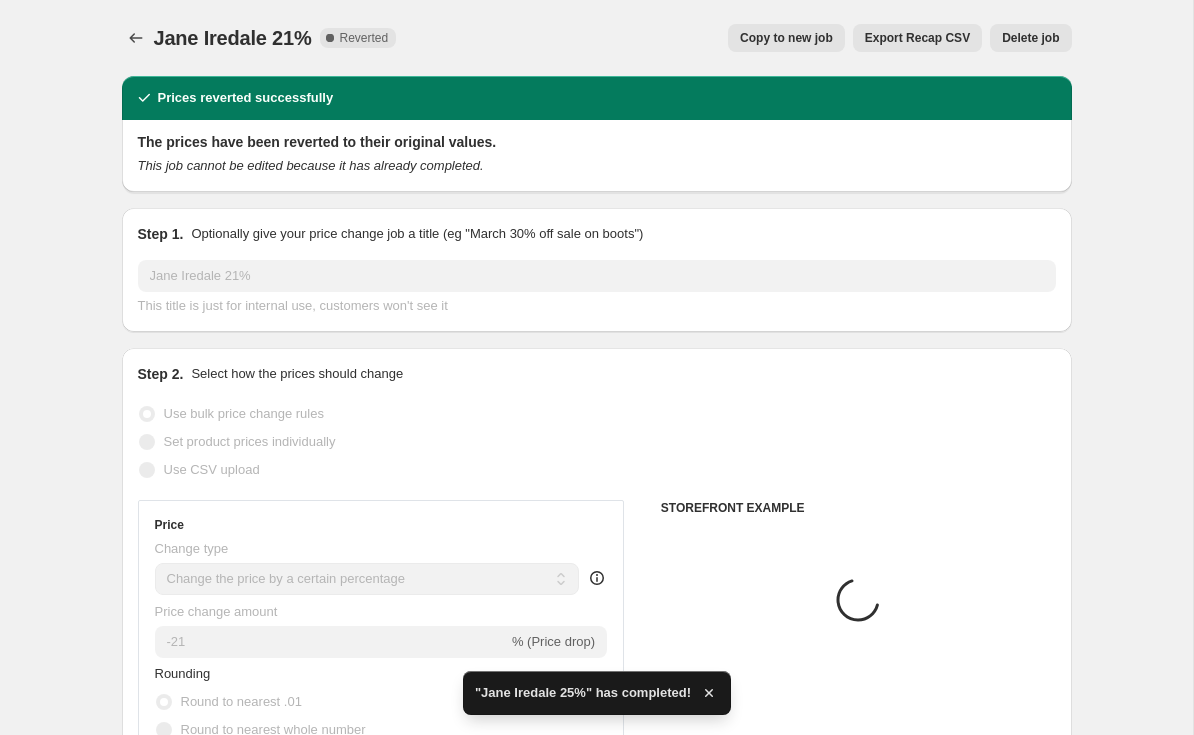 click on "[BRAND] 21%. This page is ready [BRAND] 21% Complete Reverted Copy to new job Export Recap CSV Delete job More actions Copy to new job Export Recap CSV Delete job" at bounding box center (597, 38) 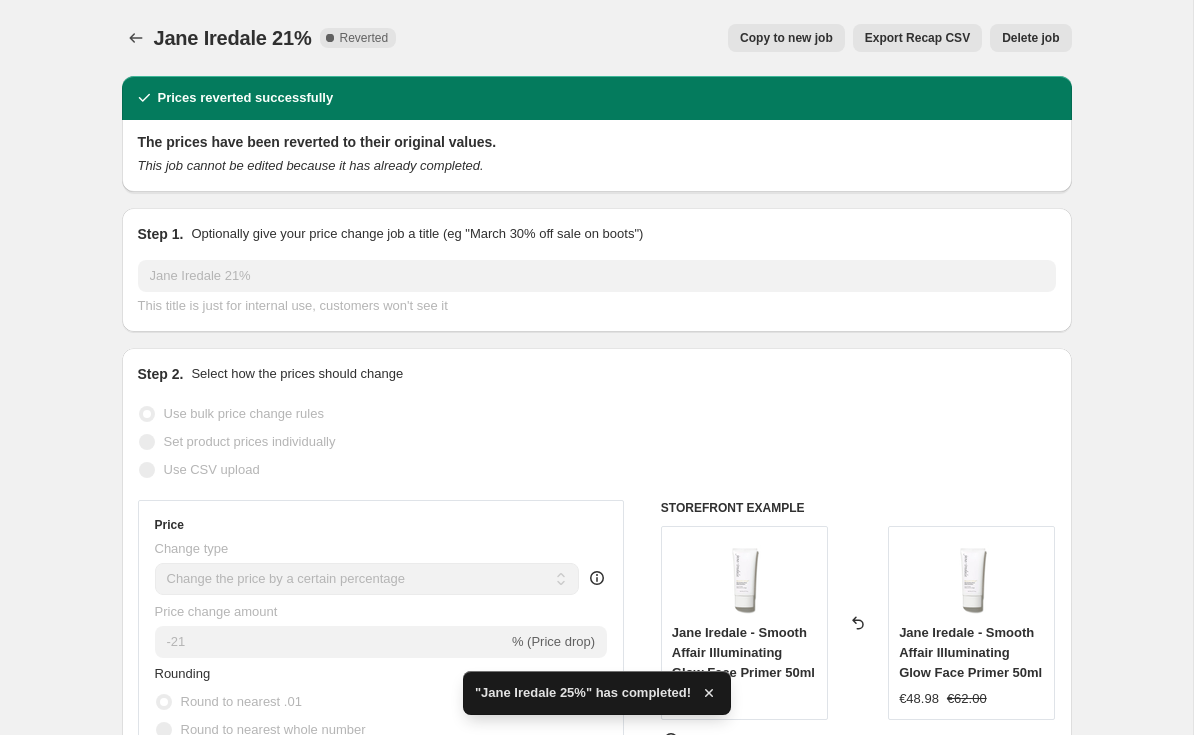 click on "Copy to new job" at bounding box center [786, 38] 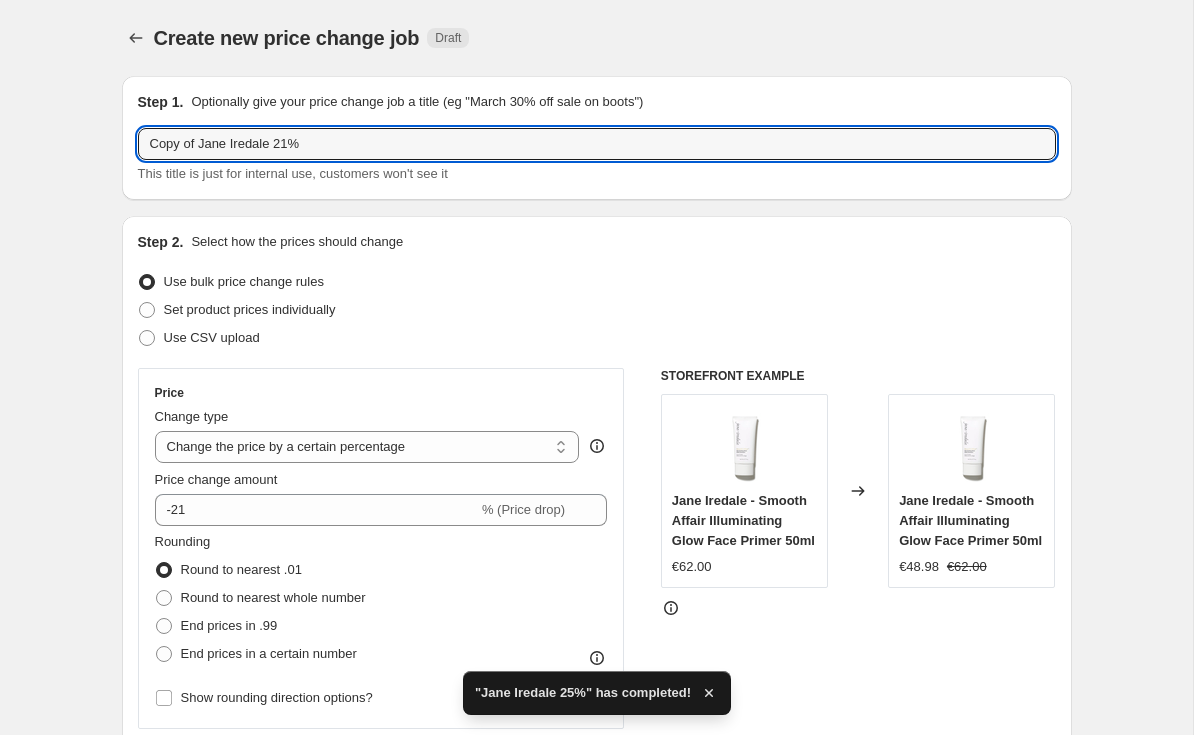 click on "Copy of Jane Iredale 21%" at bounding box center [597, 144] 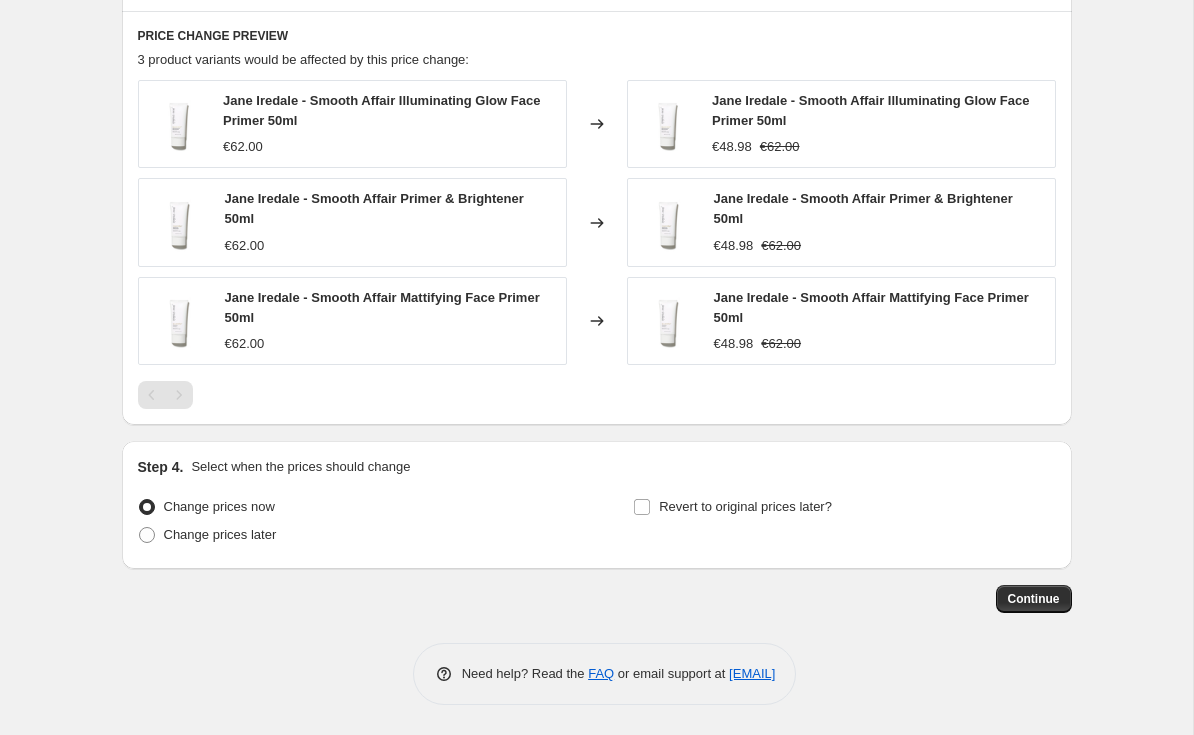click on "Revert to original prices later?" at bounding box center (745, 506) 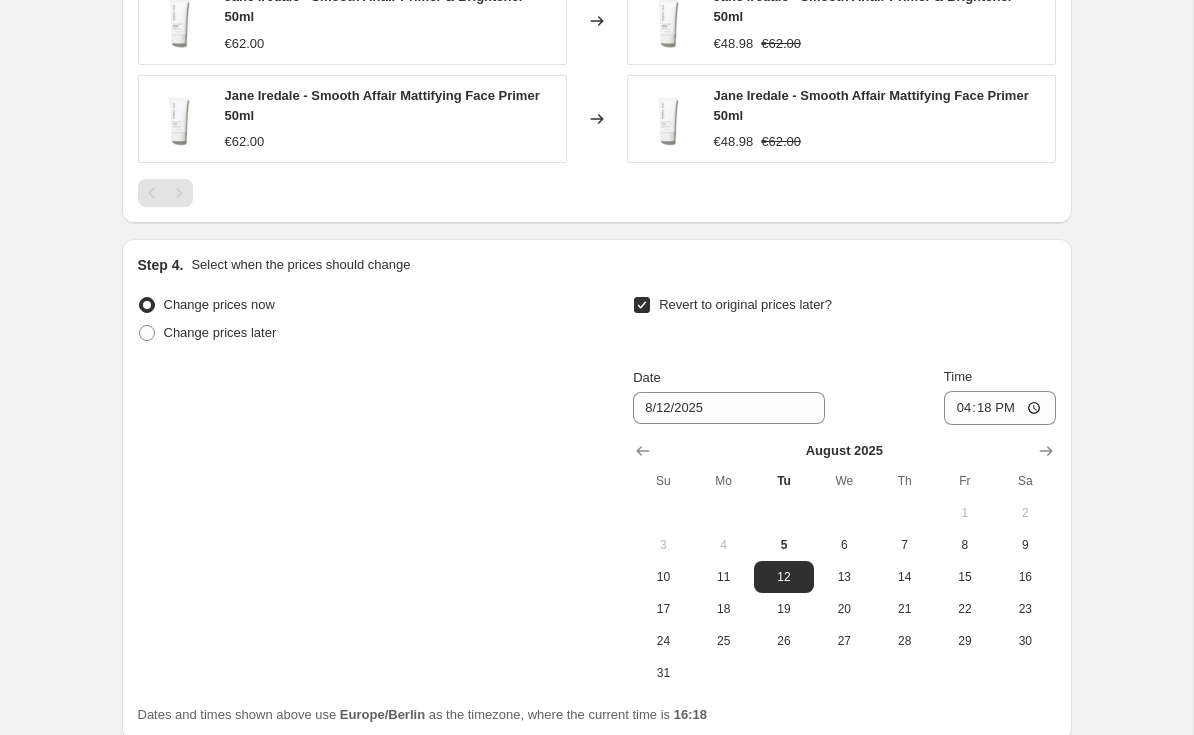 scroll, scrollTop: 1573, scrollLeft: 0, axis: vertical 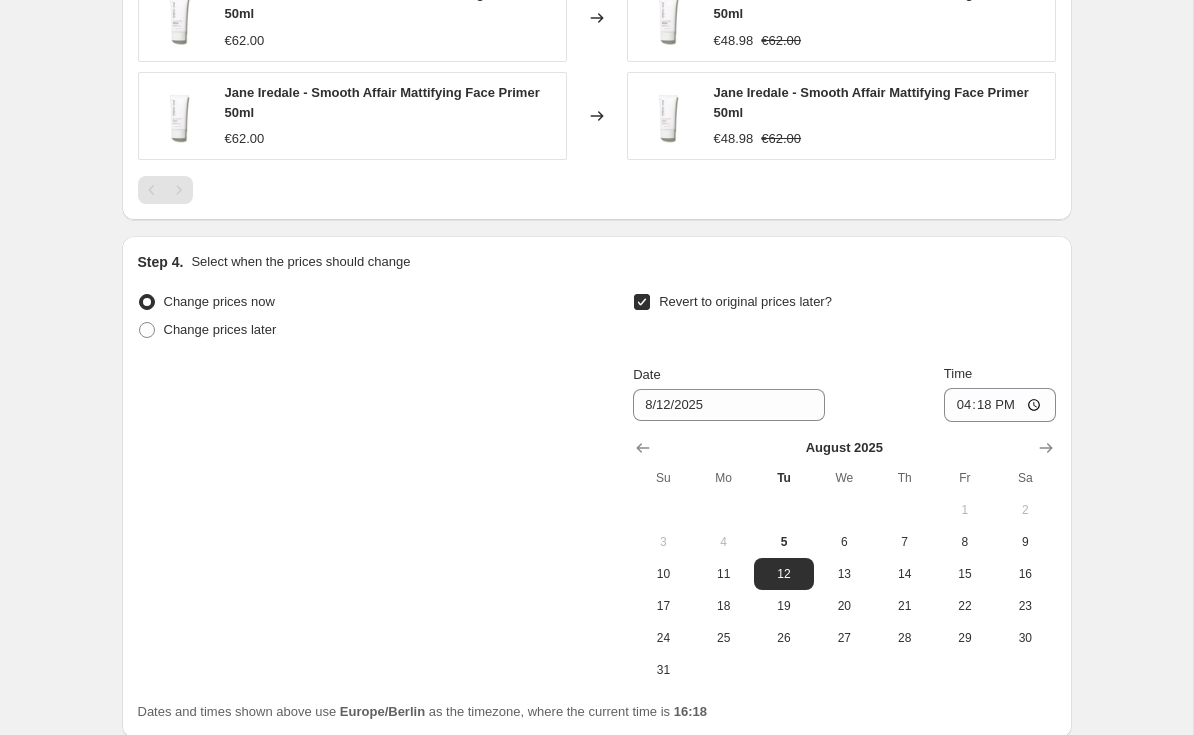 click on "6" at bounding box center (844, 542) 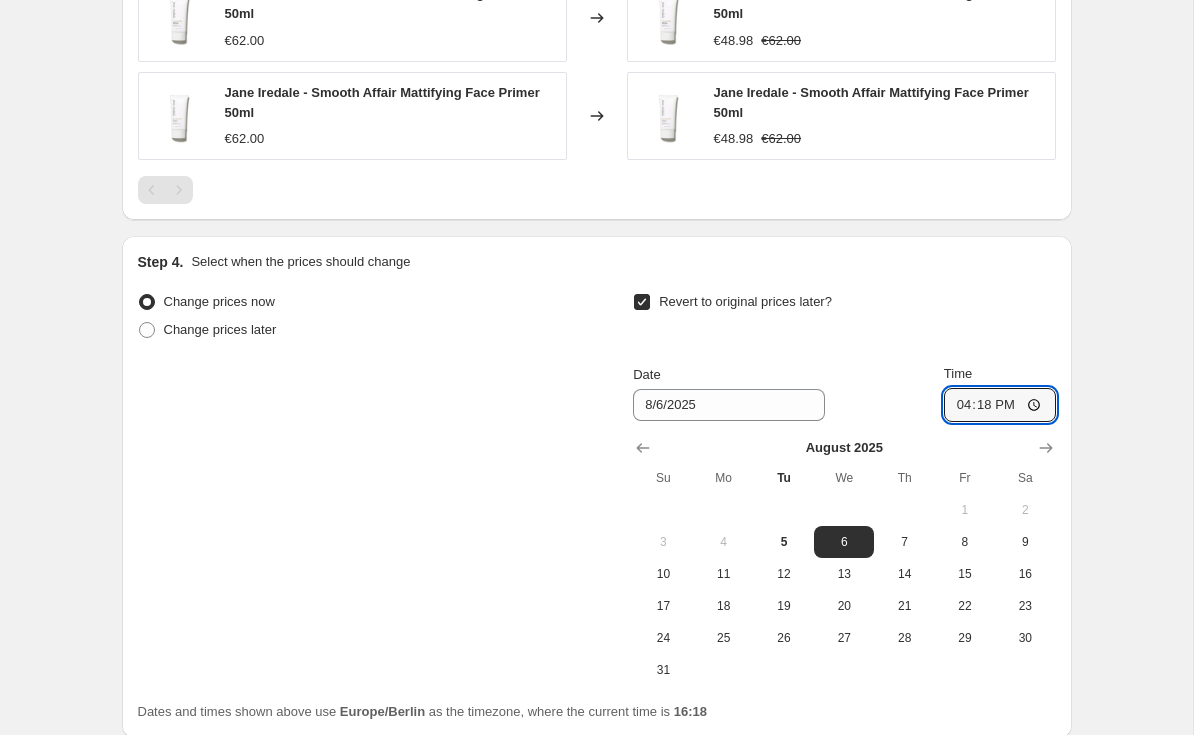 click on "16:18" at bounding box center (1000, 405) 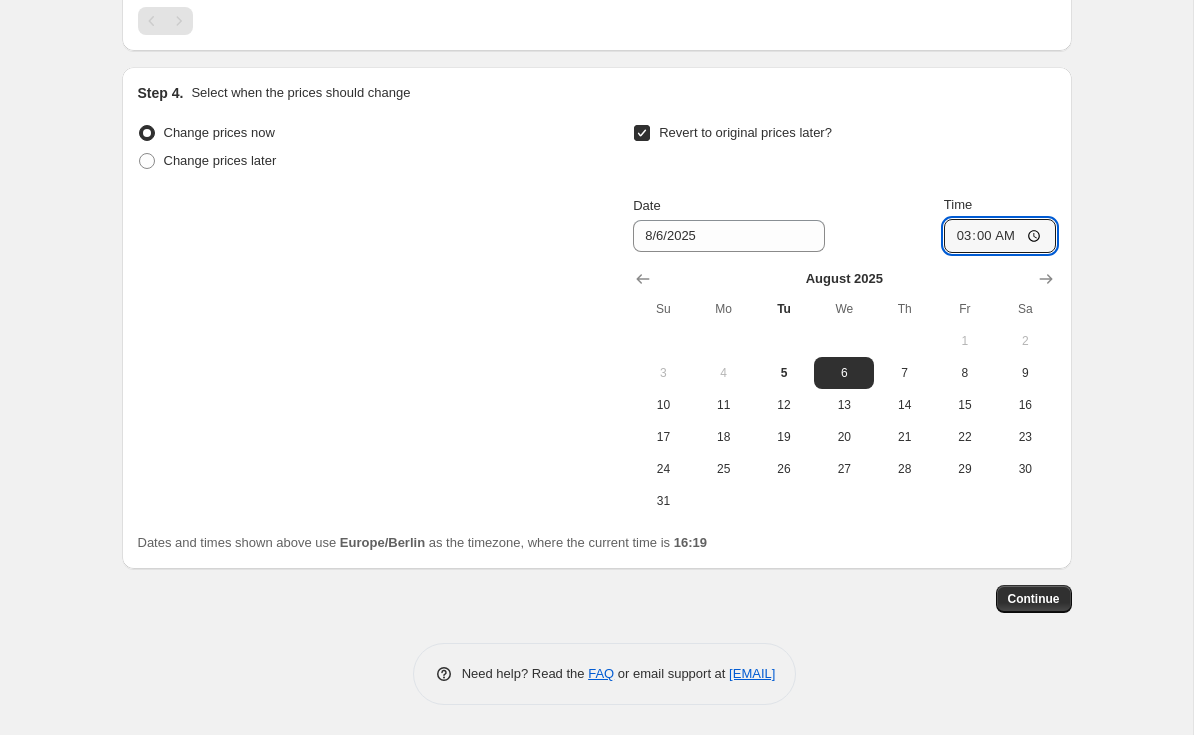 scroll, scrollTop: 1741, scrollLeft: 0, axis: vertical 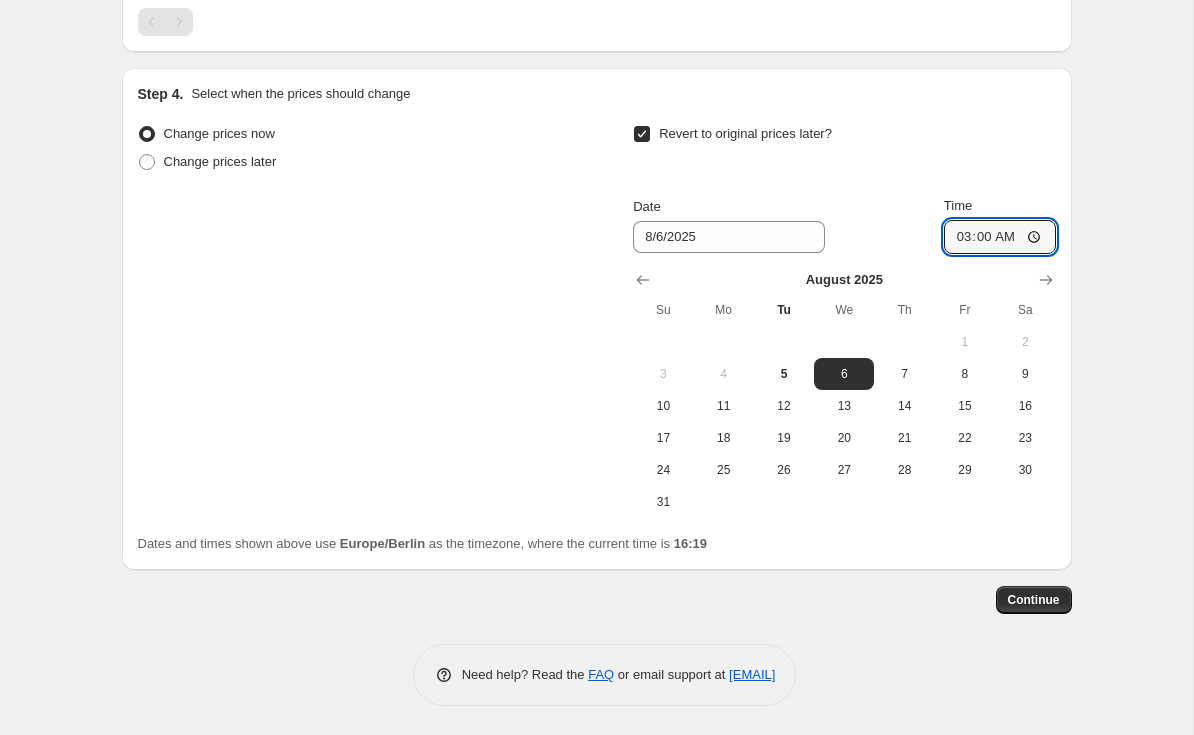 click on "Continue" at bounding box center [1034, 600] 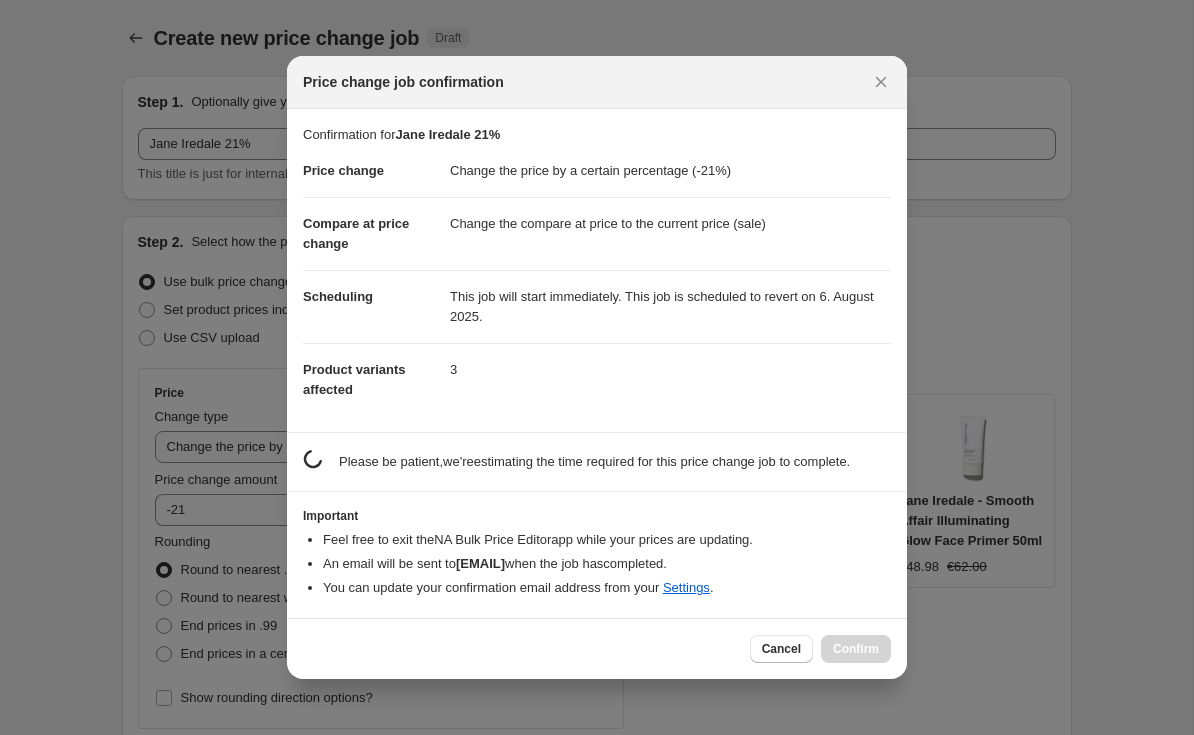 scroll, scrollTop: 0, scrollLeft: 0, axis: both 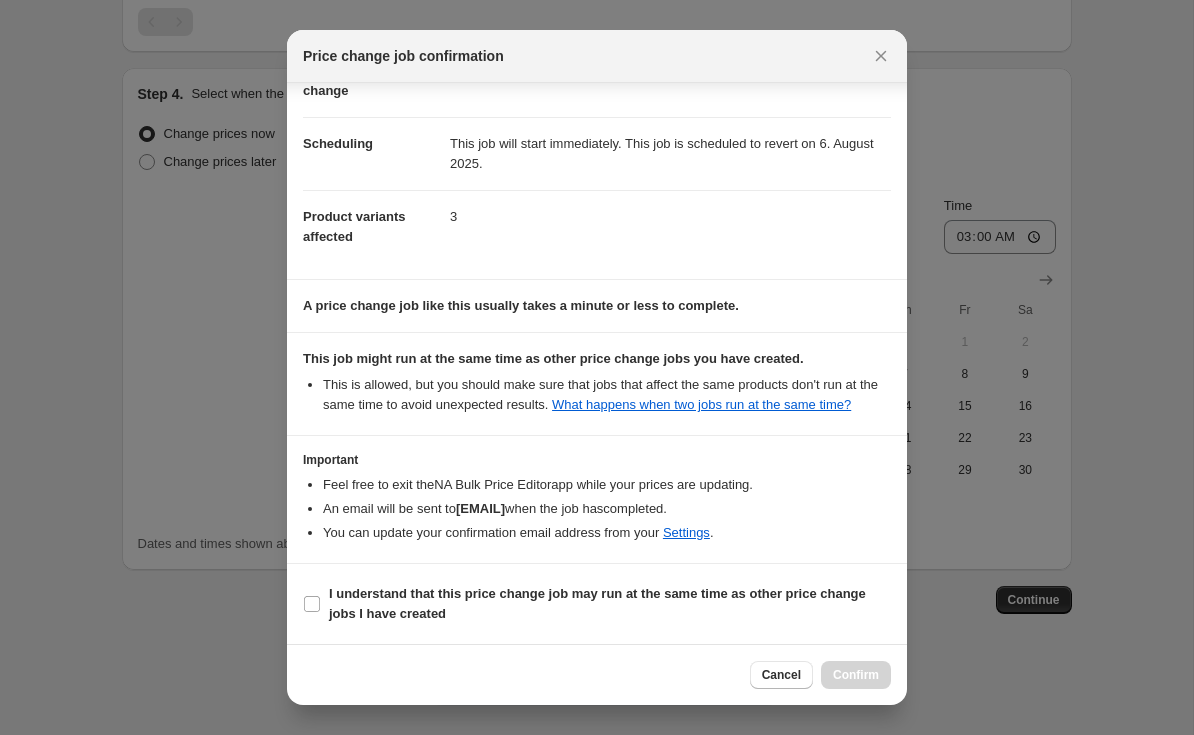 click on "I understand that this price change job may run at the same time as other price change jobs I have created" at bounding box center [597, 603] 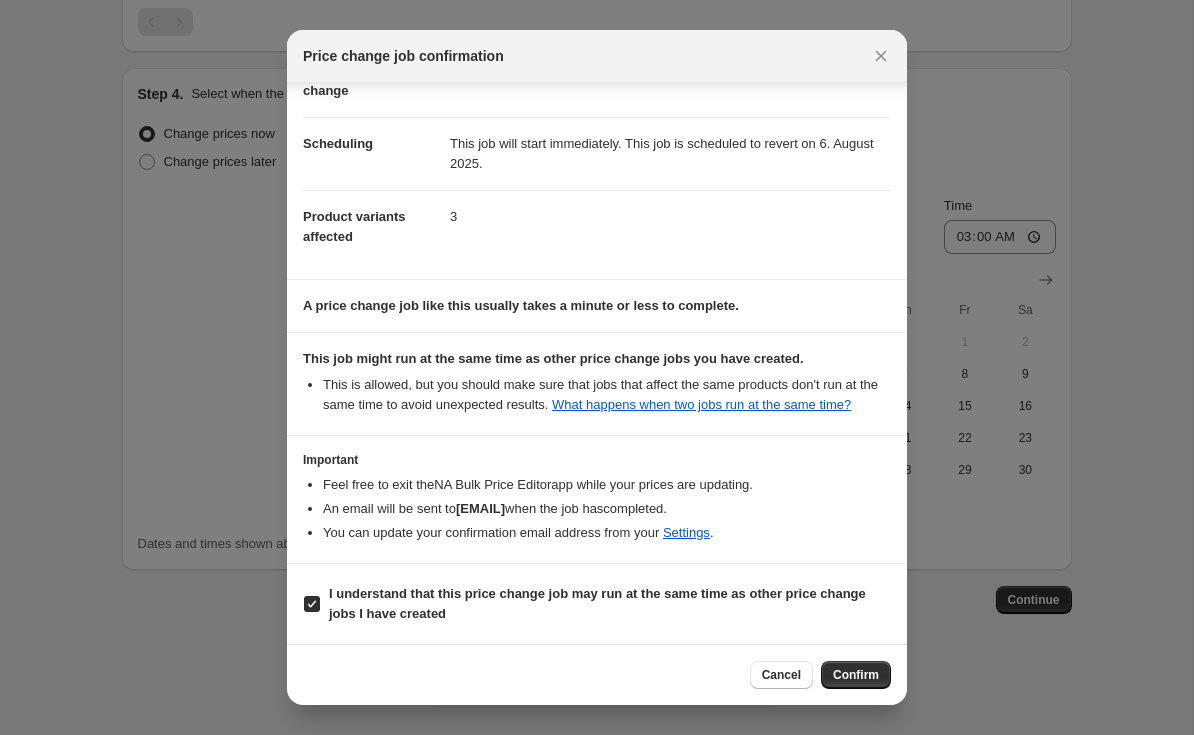 click on "I understand that this price change job may run at the same time as other price change jobs I have created" at bounding box center (610, 604) 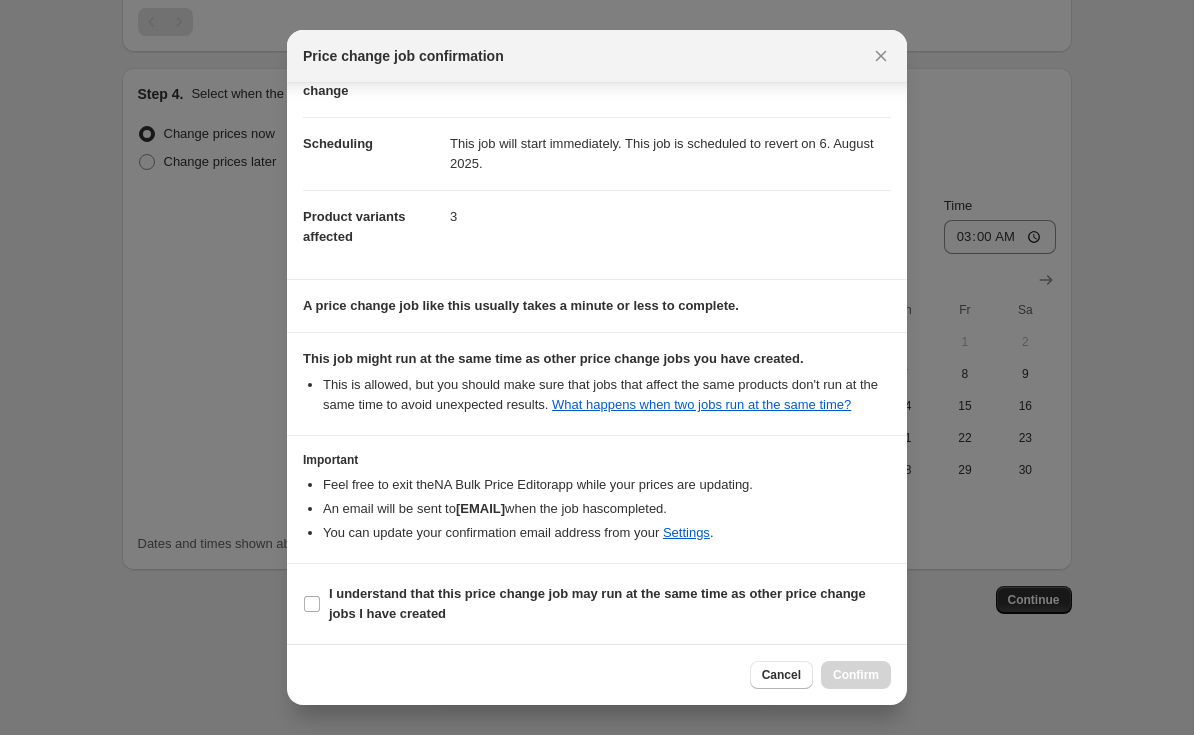 click on "I understand that this price change job may run at the same time as other price change jobs I have created" at bounding box center (597, 603) 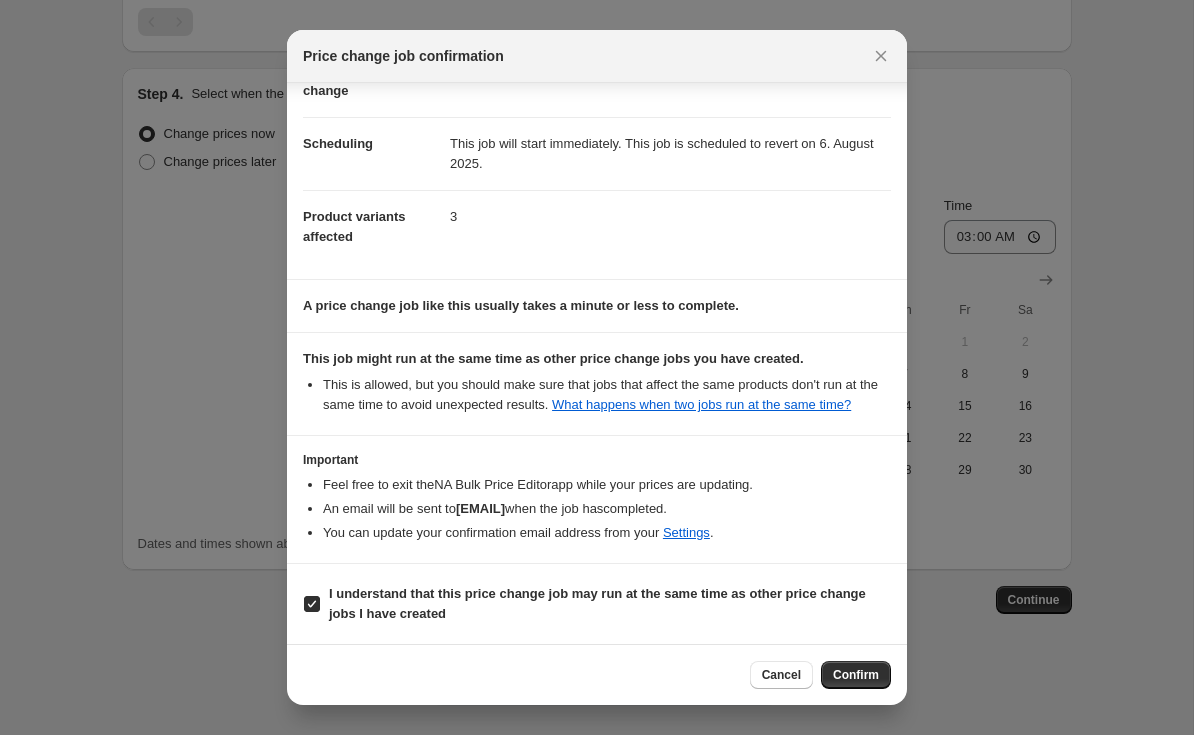 click on "Confirm" at bounding box center [856, 675] 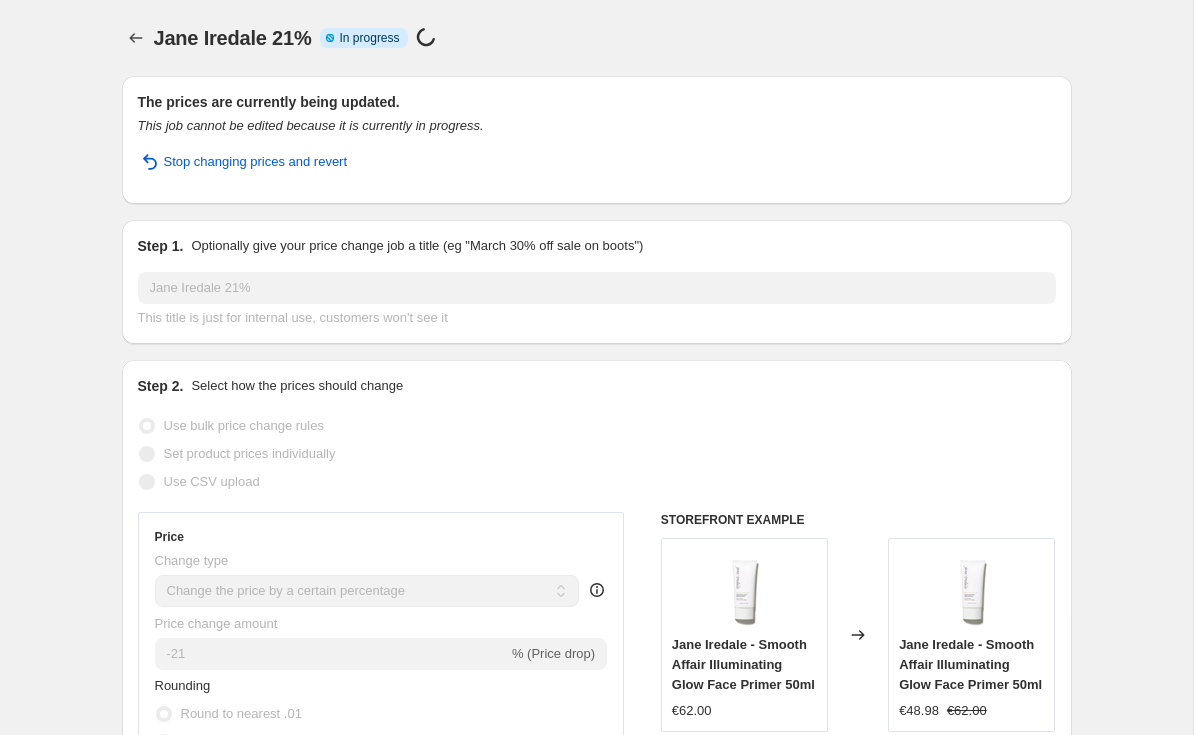 scroll, scrollTop: 0, scrollLeft: 0, axis: both 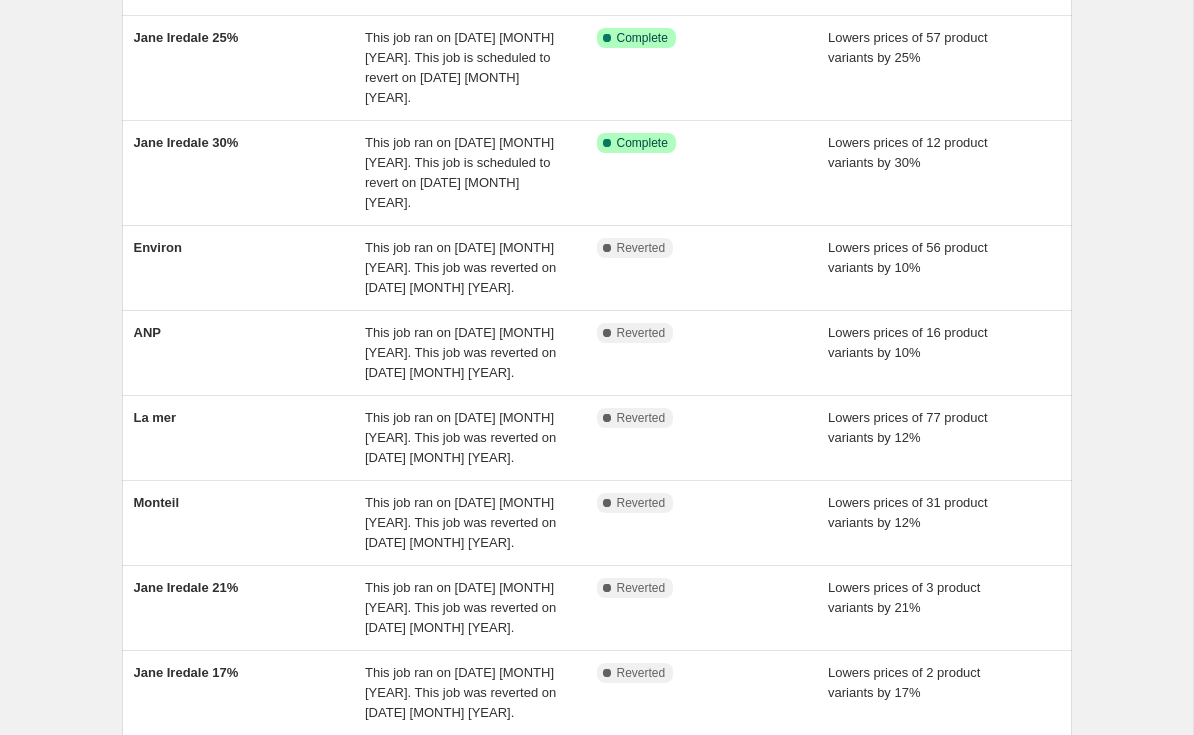 click on "Jane Iredale 21%" at bounding box center (186, 587) 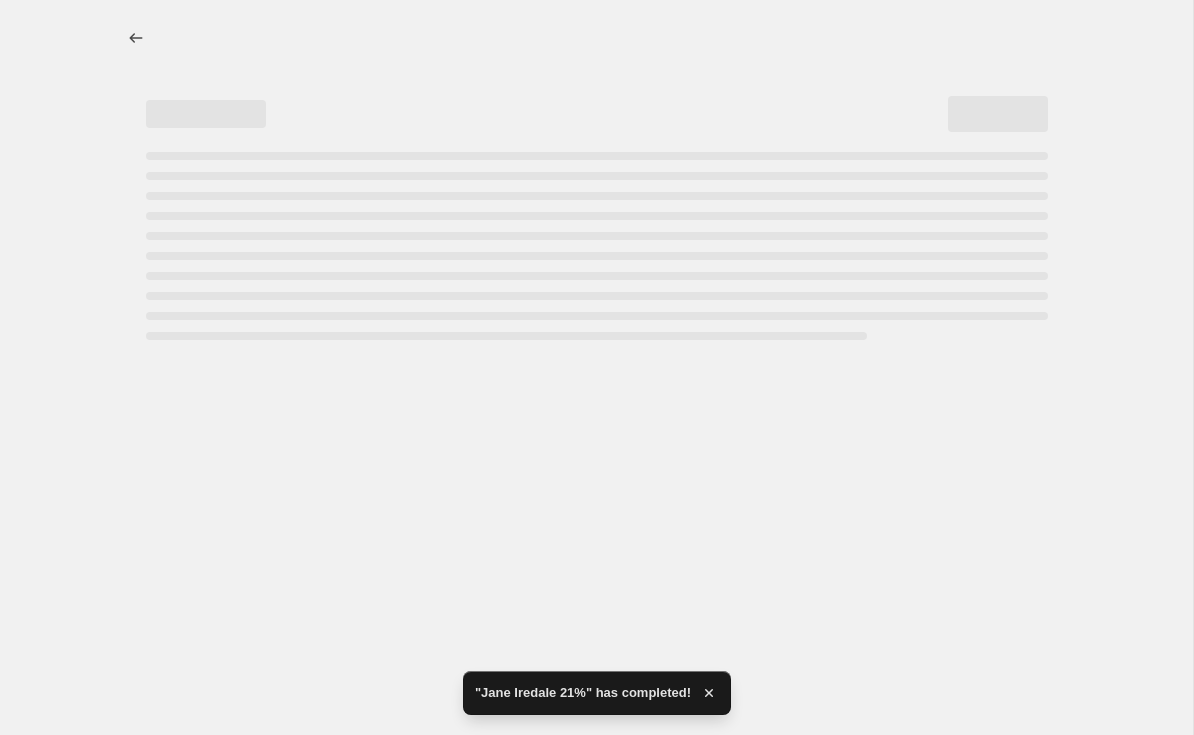 scroll, scrollTop: 0, scrollLeft: 0, axis: both 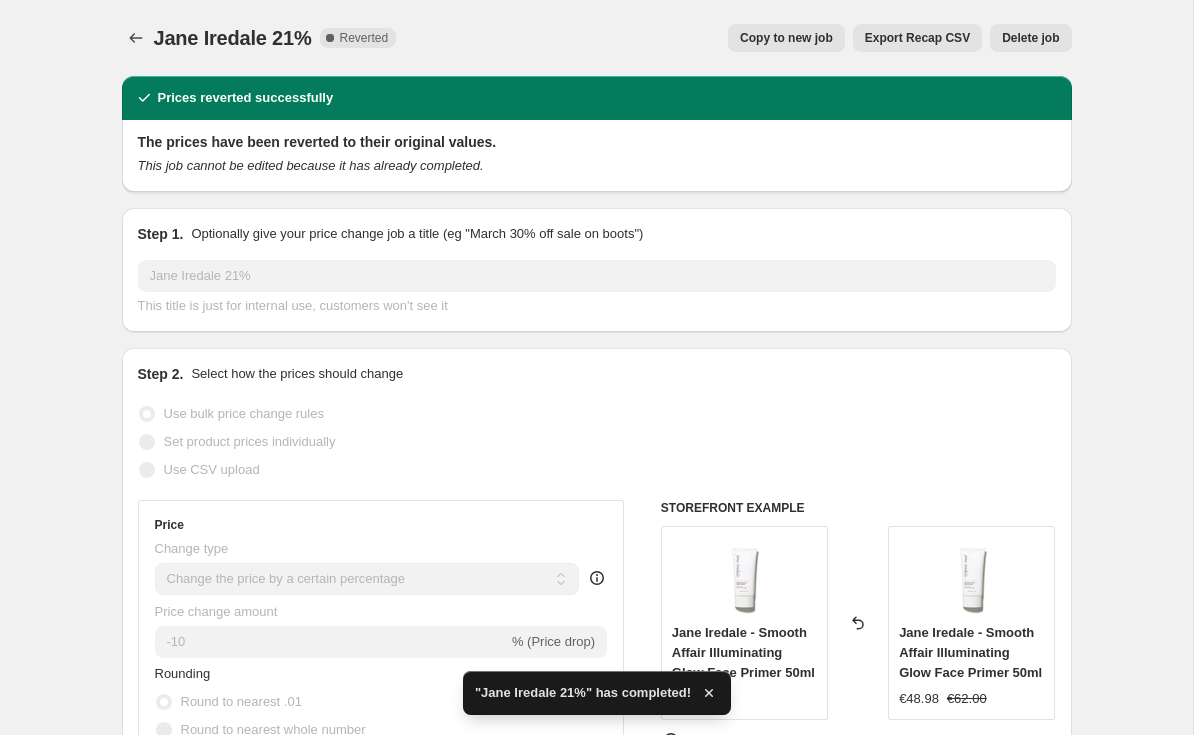 click on "Delete job" at bounding box center (1030, 38) 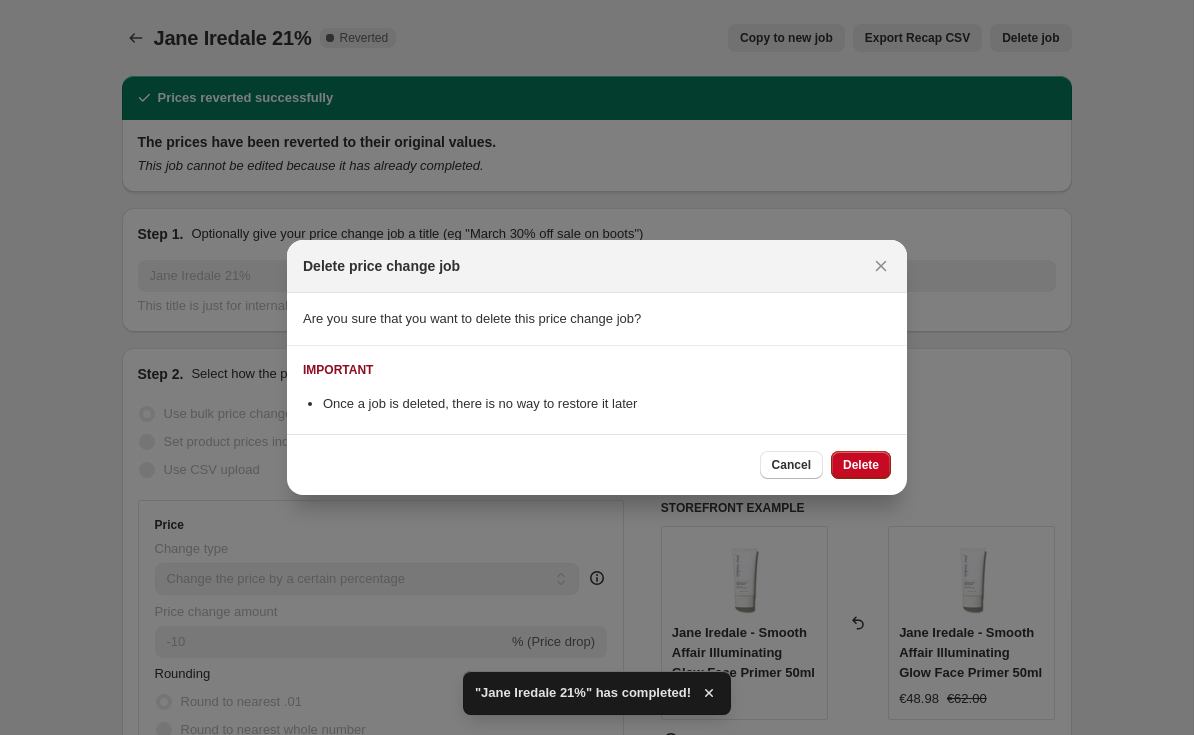 click on "Delete" at bounding box center [861, 465] 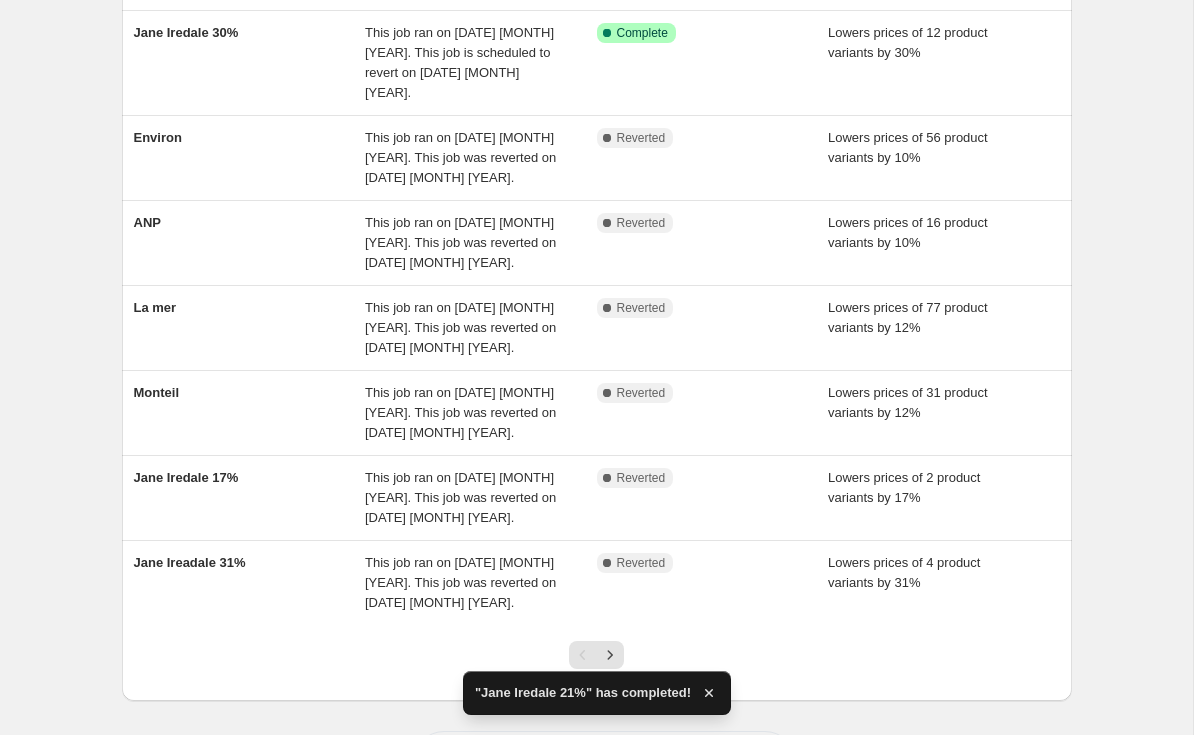 scroll, scrollTop: 489, scrollLeft: 0, axis: vertical 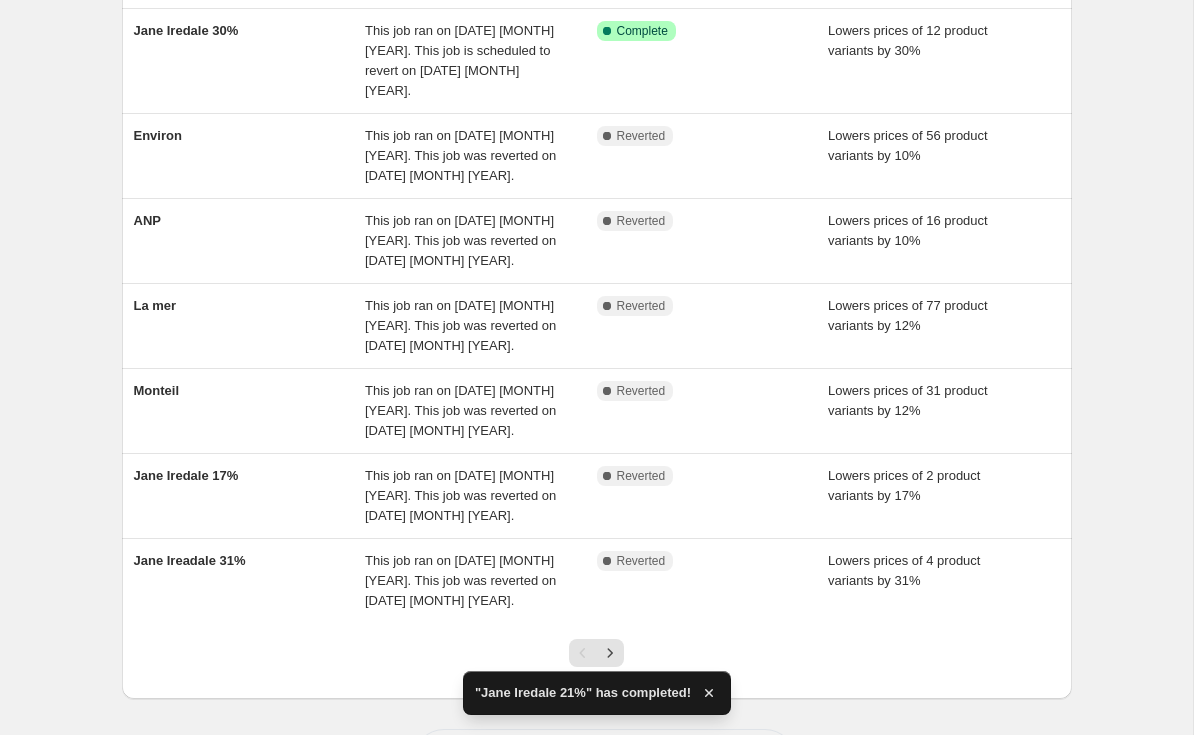 click on "[BRAND] [PERCENTAGE] This job ran on [DATE] [MONTH] [YEAR]. This job was reverted on [DATE] [MONTH] [YEAR]. Complete Reverted Lowers prices of 2 product variants by [PERCENTAGE]%" at bounding box center (597, 496) 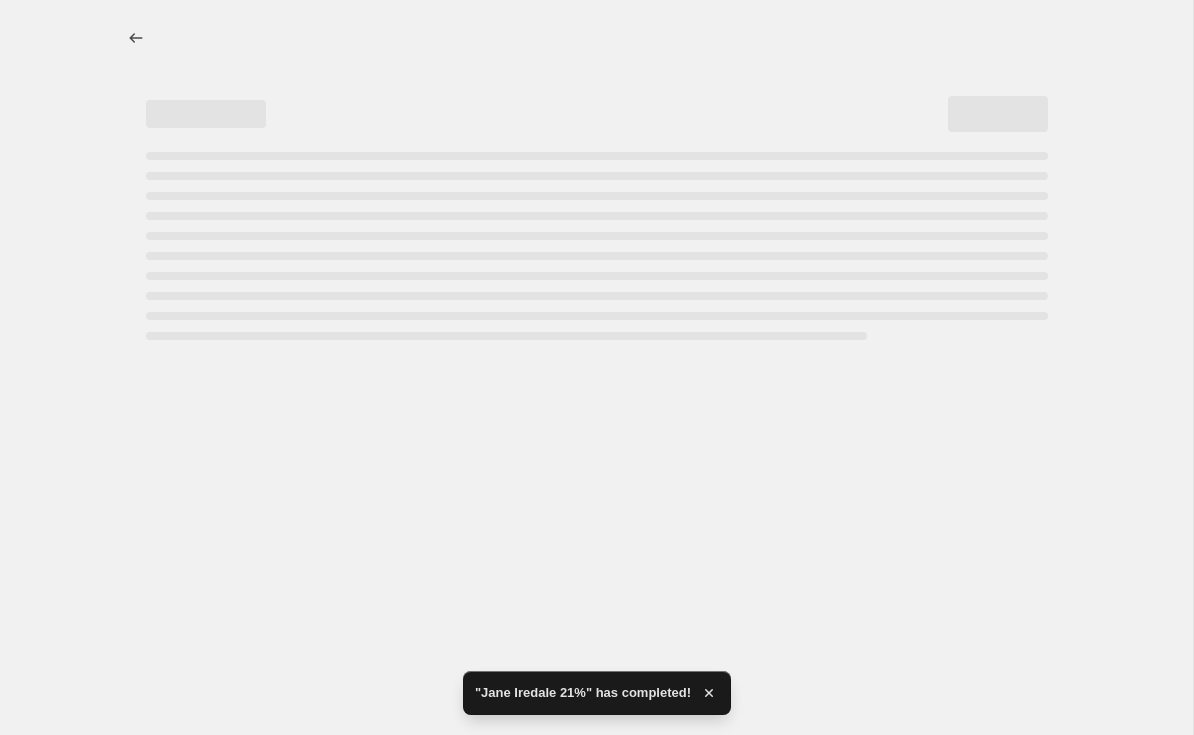 scroll, scrollTop: 0, scrollLeft: 0, axis: both 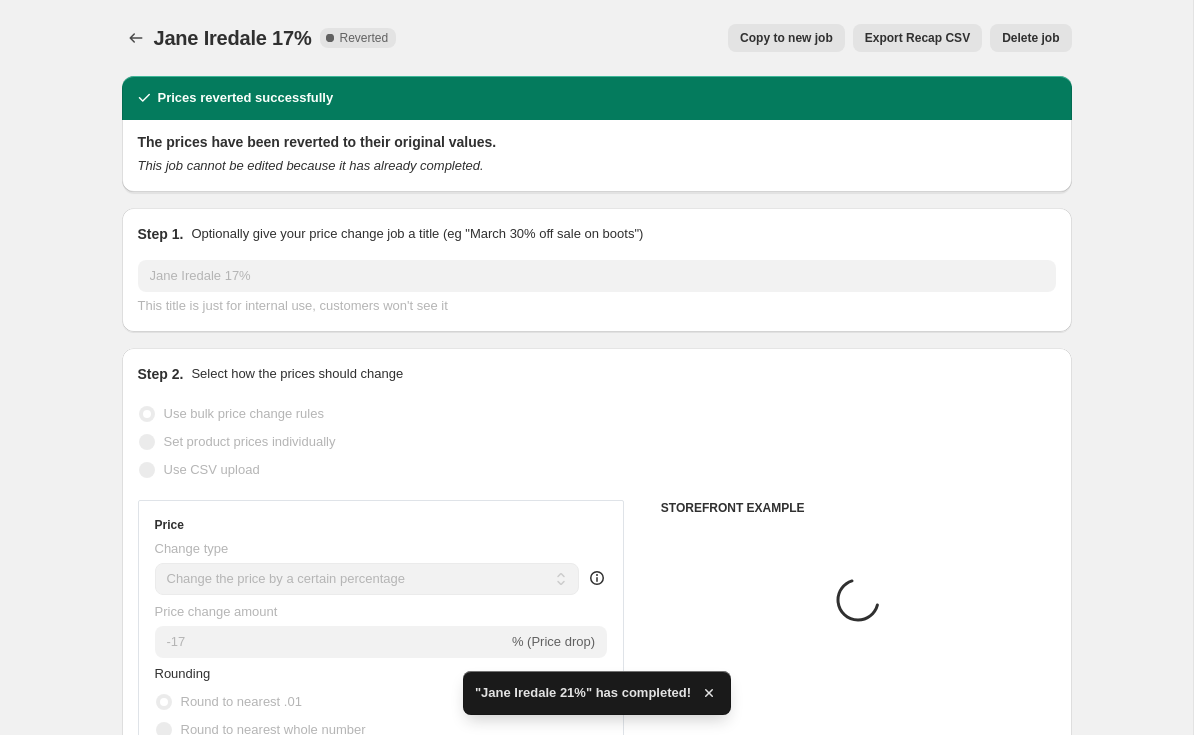 click on "[BRAND] 17%. This page is ready [BRAND] 17% Complete Reverted Copy to new job Export Recap CSV Delete job More actions Copy to new job Export Recap CSV Delete job" at bounding box center (597, 38) 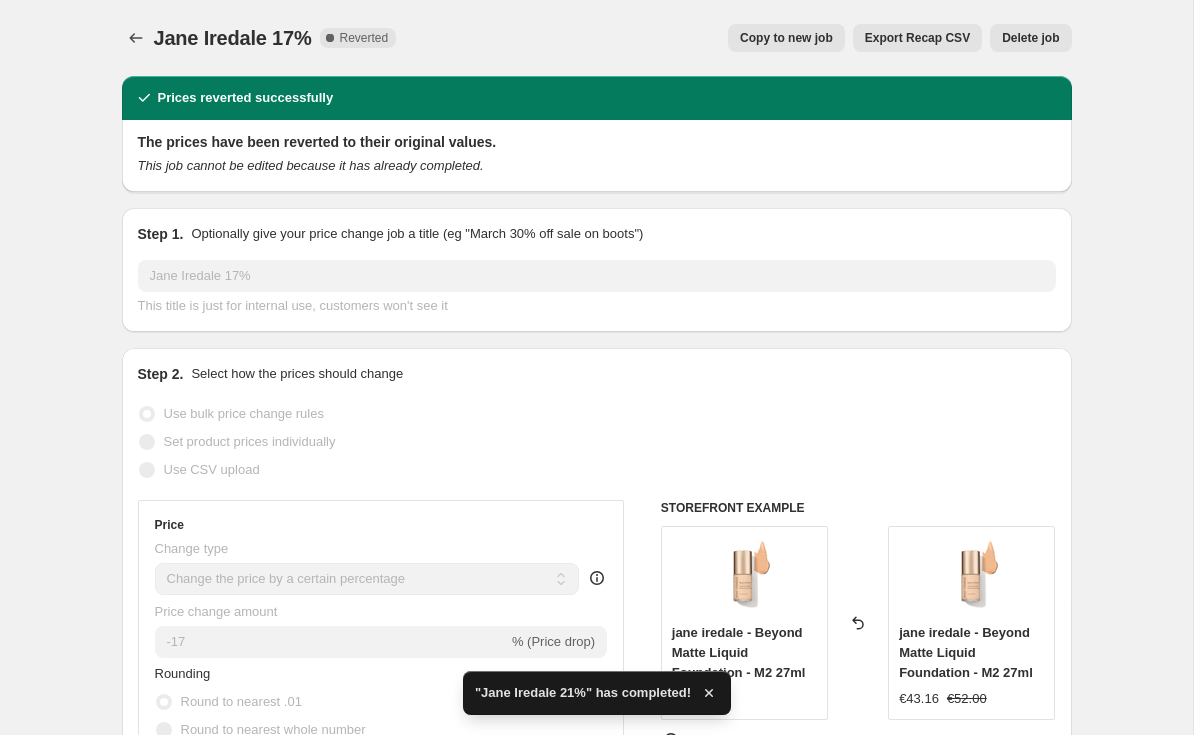 click on "Copy to new job" at bounding box center [786, 38] 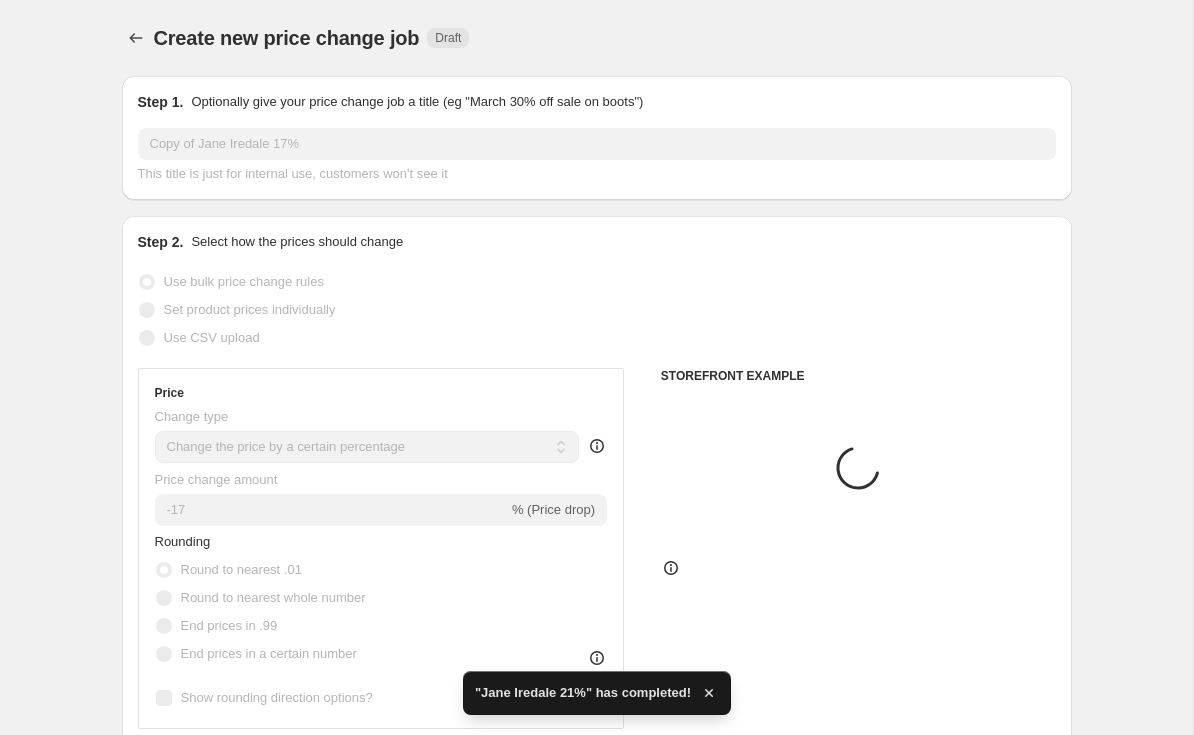 click on "Step 1. Optionally give your price change job a title (eg "March 30% off sale on boots") Copy of [BRAND] [PERCENTAGE] This title is just for internal use, customers won't see it" at bounding box center (597, 138) 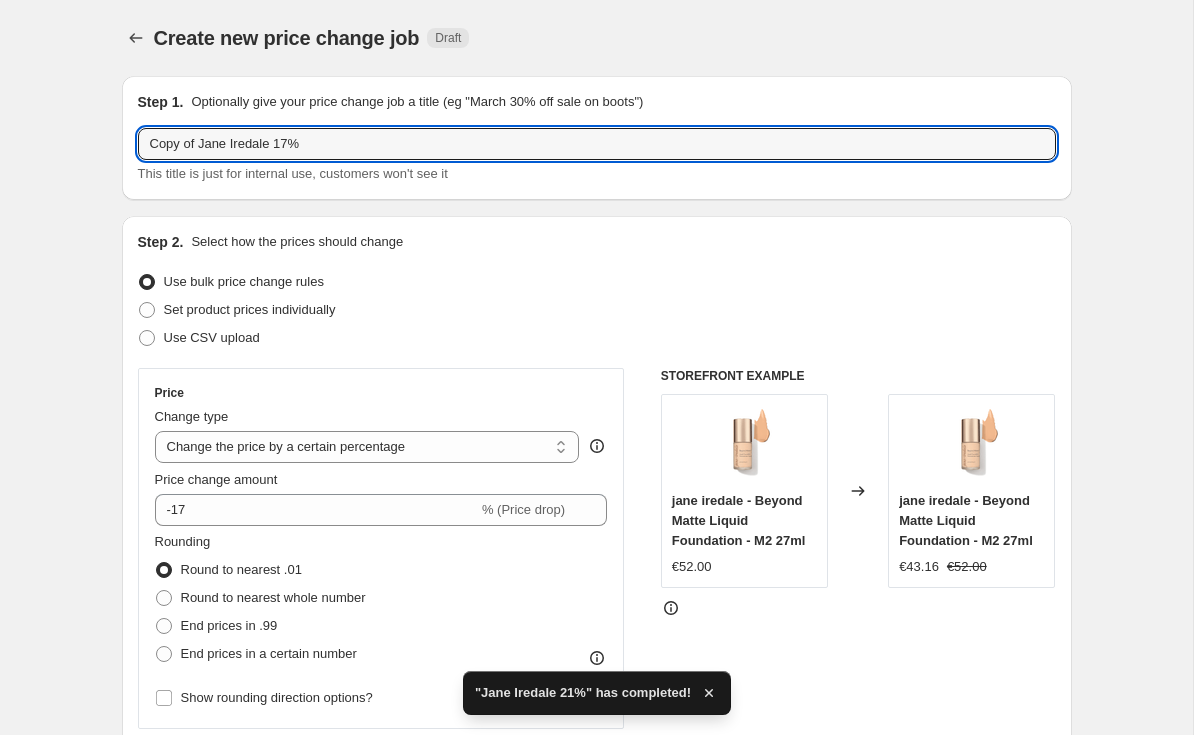 click on "Copy of Jane Iredale 17%" at bounding box center [597, 144] 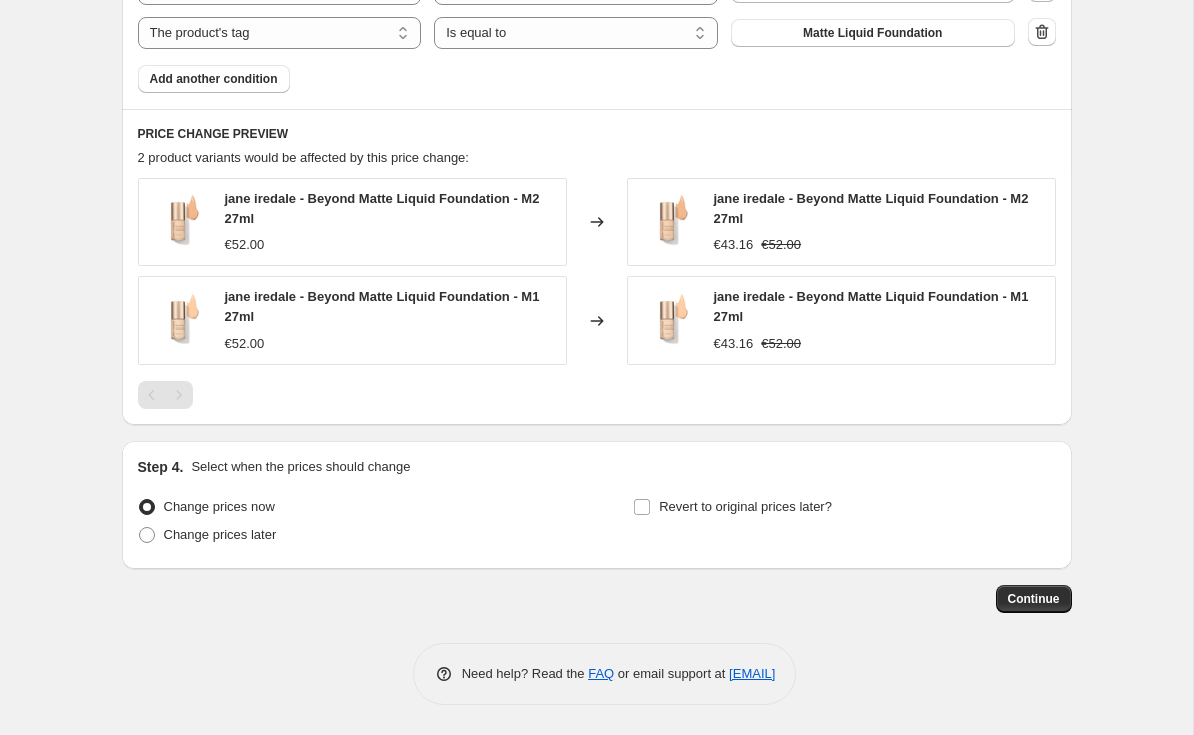 click on "Revert to original prices later?" at bounding box center [745, 506] 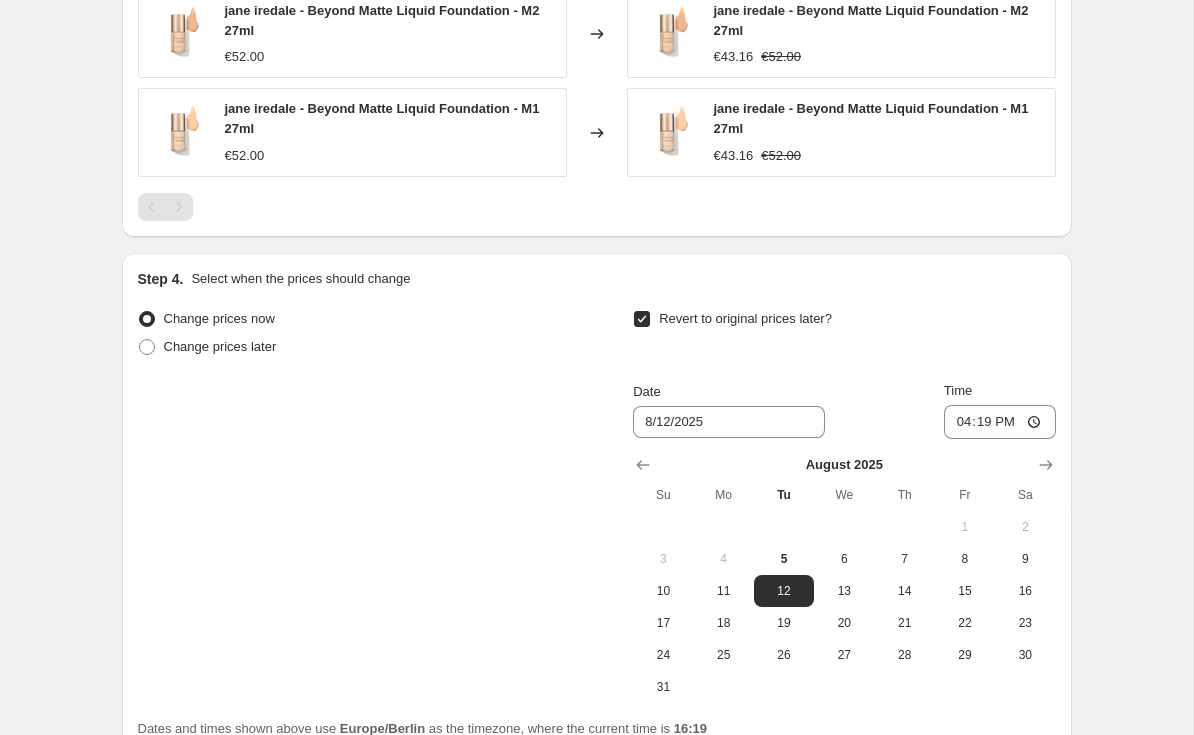scroll, scrollTop: 1471, scrollLeft: 0, axis: vertical 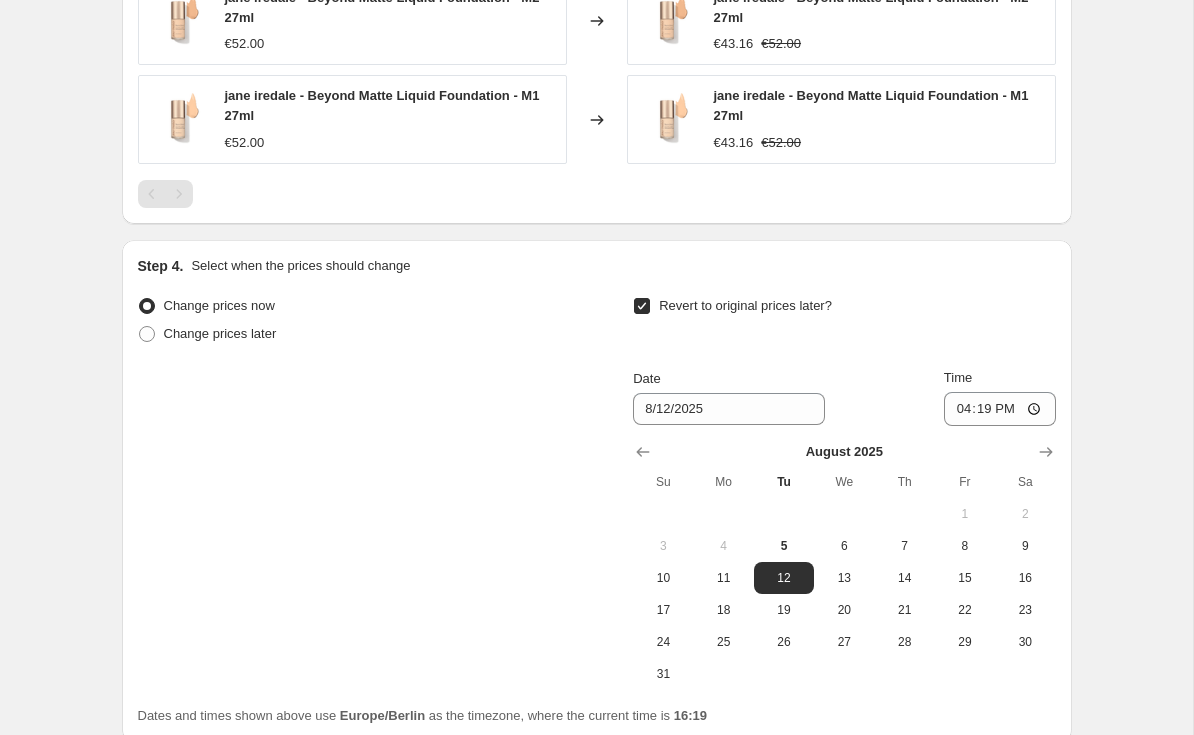 click on "6" at bounding box center [844, 546] 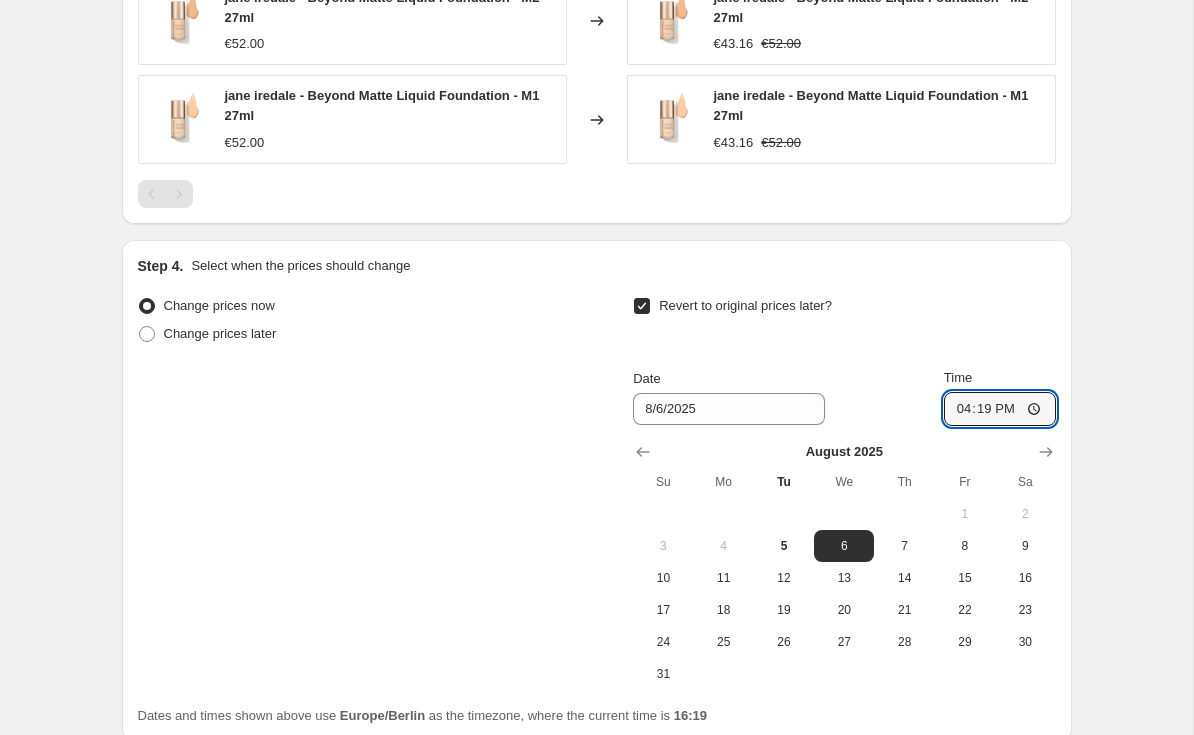 click on "16:19" at bounding box center [1000, 409] 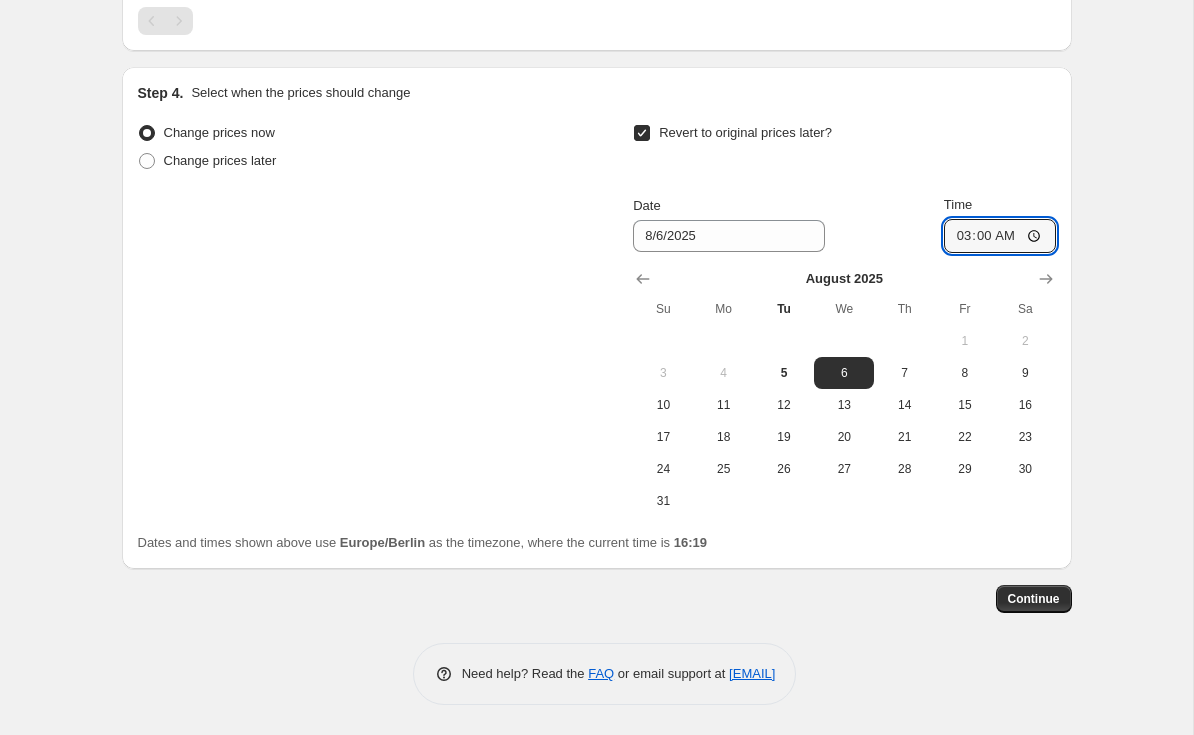 scroll, scrollTop: 1643, scrollLeft: 0, axis: vertical 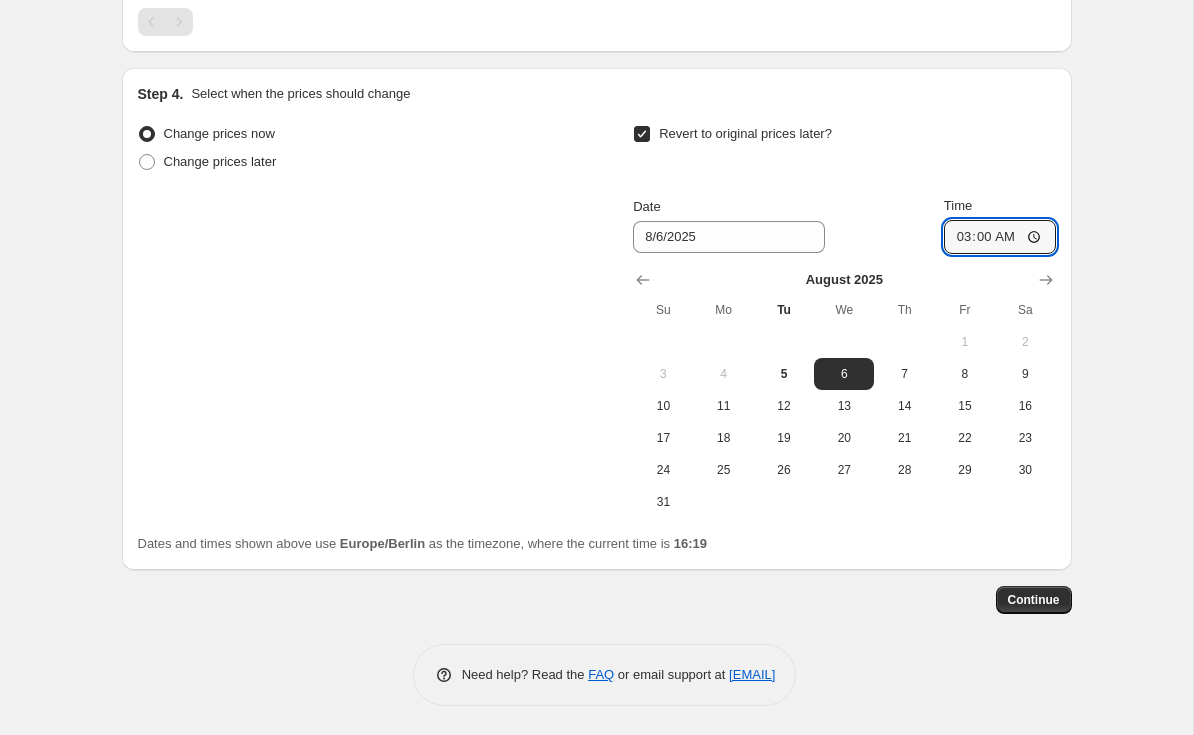click on "Continue" at bounding box center [1034, 600] 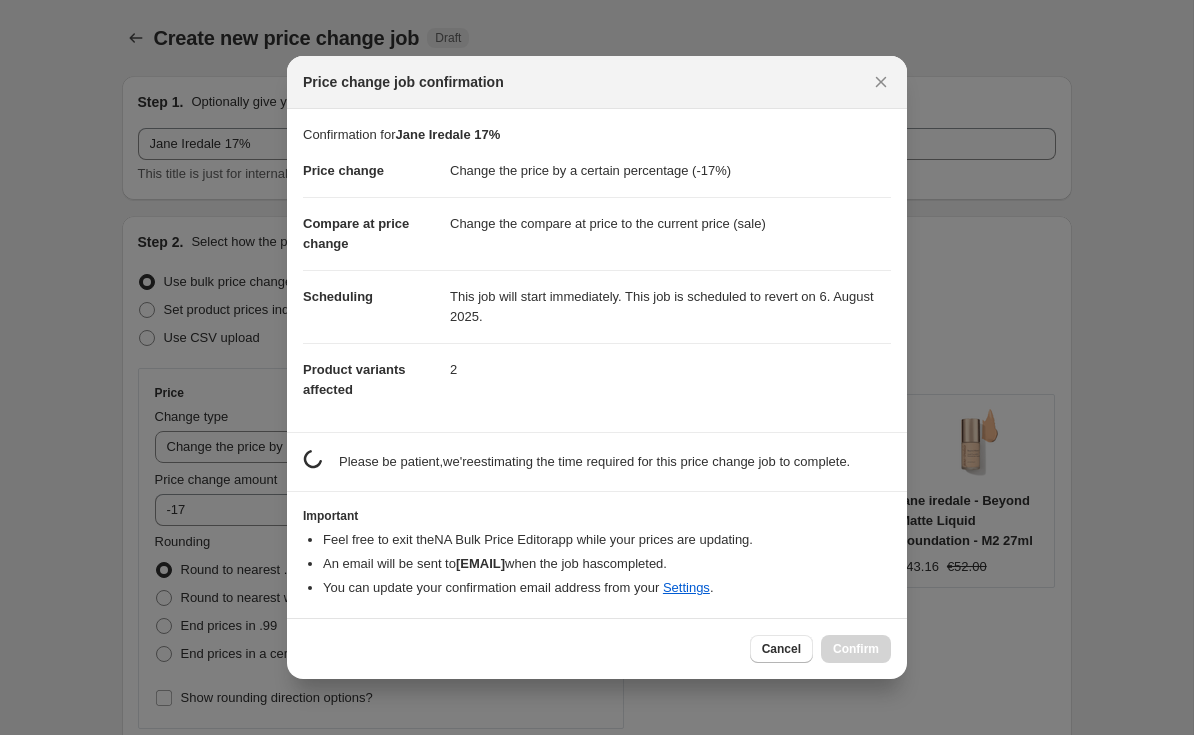 scroll, scrollTop: 1643, scrollLeft: 0, axis: vertical 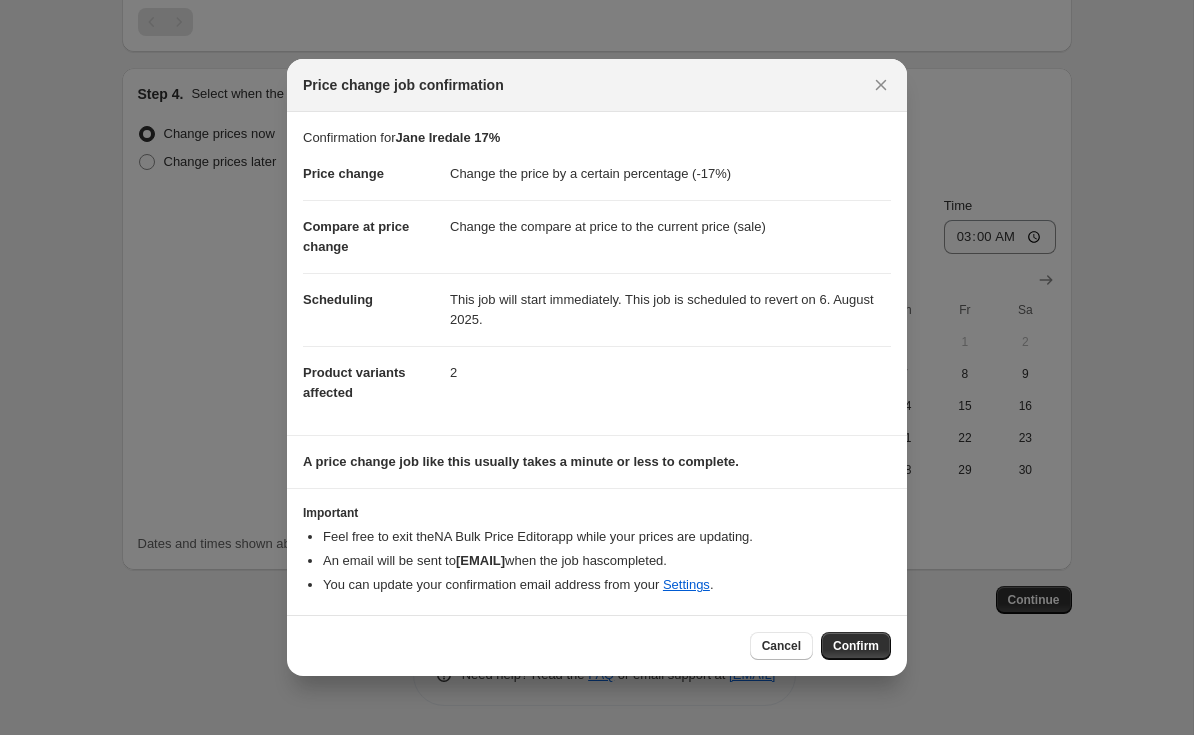 click on "Confirm" at bounding box center [856, 646] 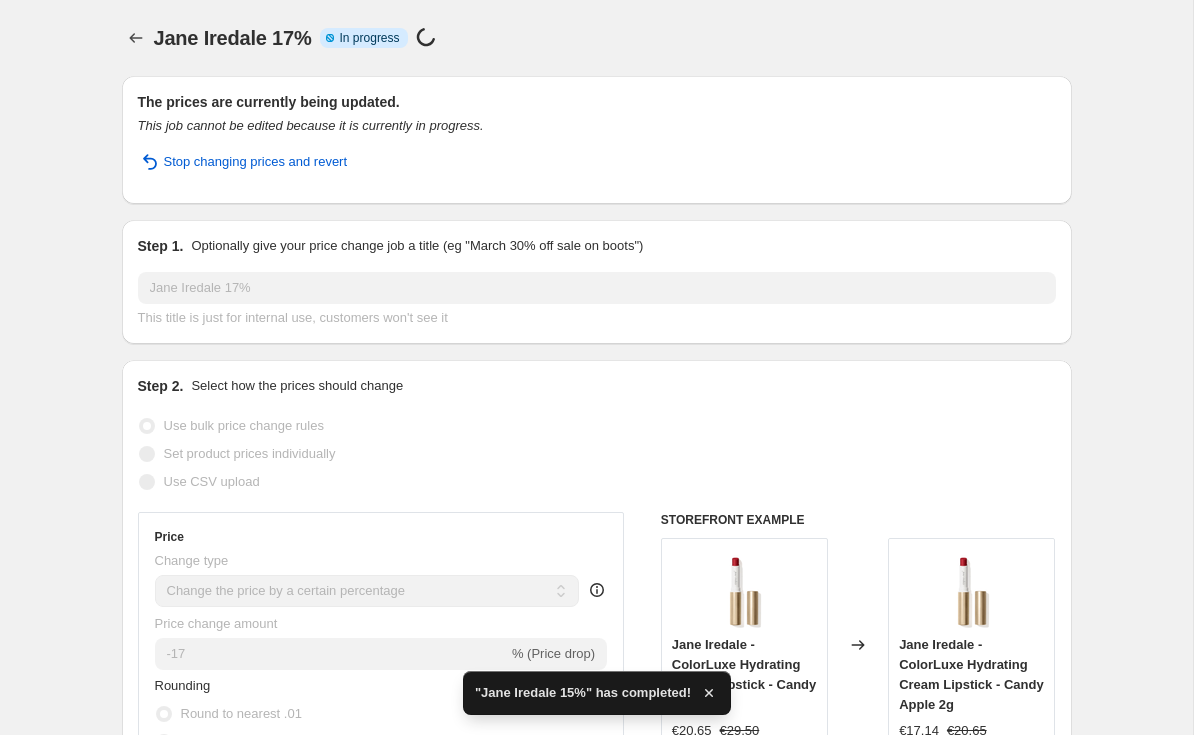scroll, scrollTop: 0, scrollLeft: 0, axis: both 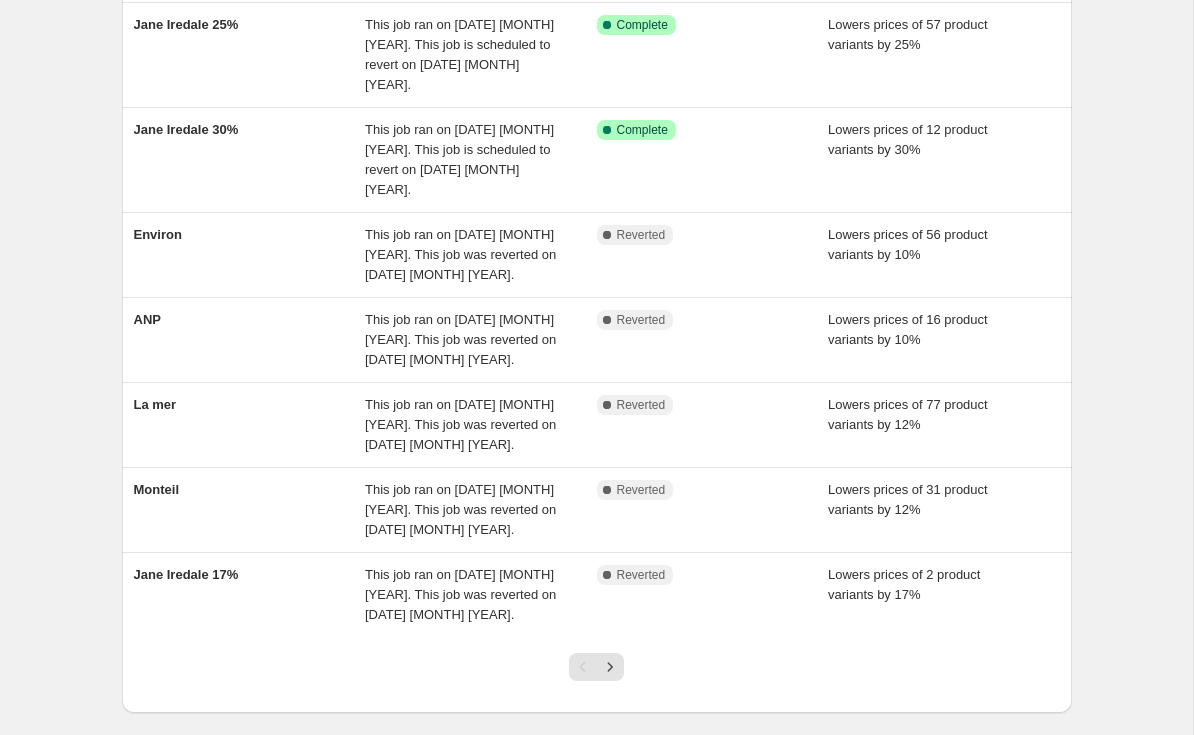 click on "Jane Iredale 17%" at bounding box center (186, 574) 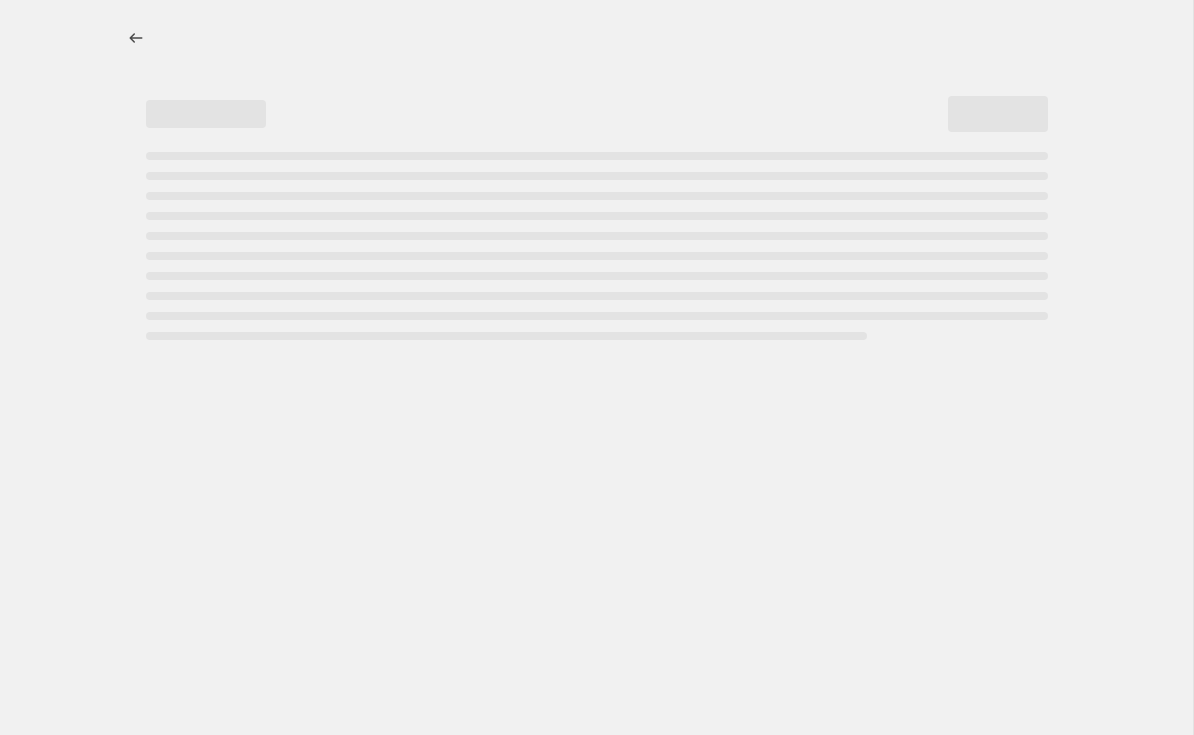 scroll, scrollTop: 0, scrollLeft: 0, axis: both 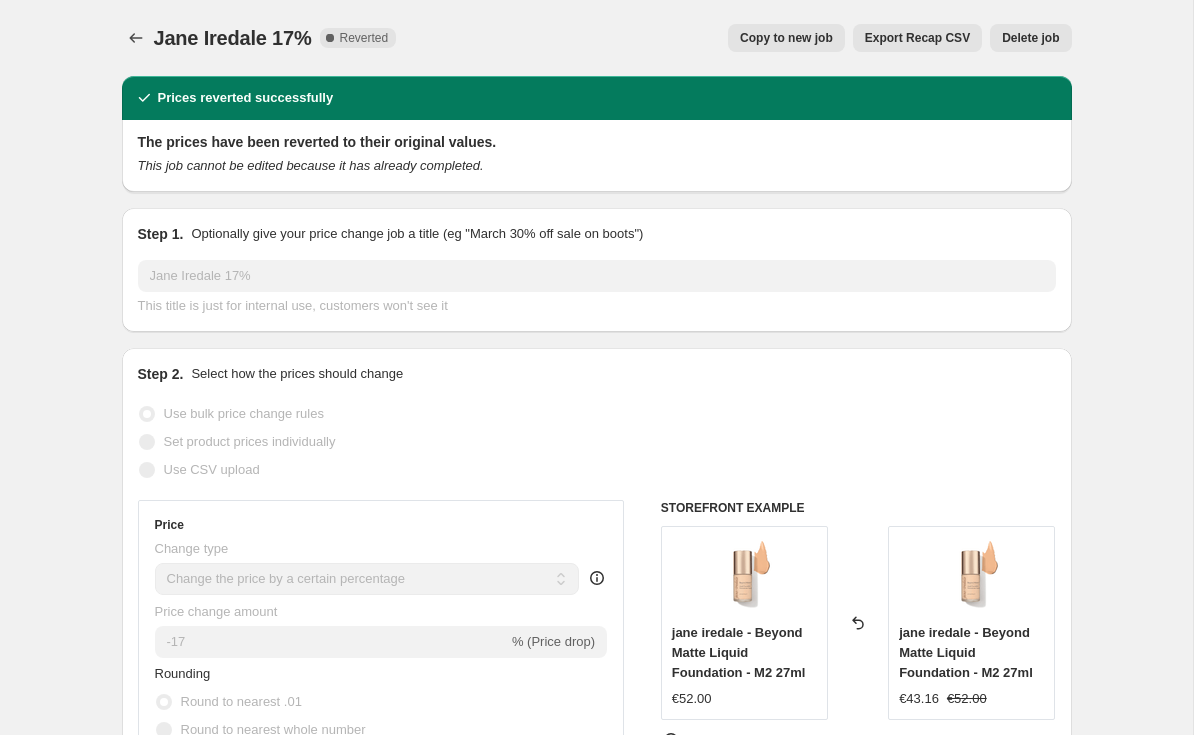 click on "Delete job" at bounding box center [1030, 38] 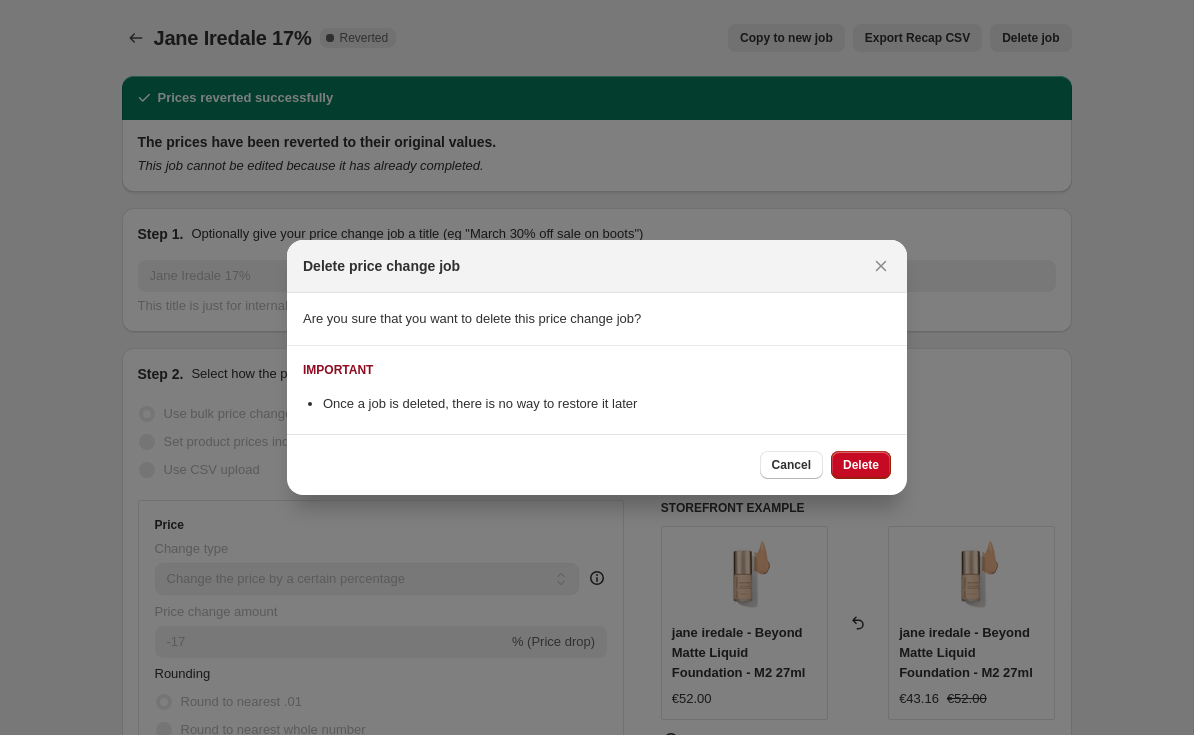 click on "Delete" at bounding box center (861, 465) 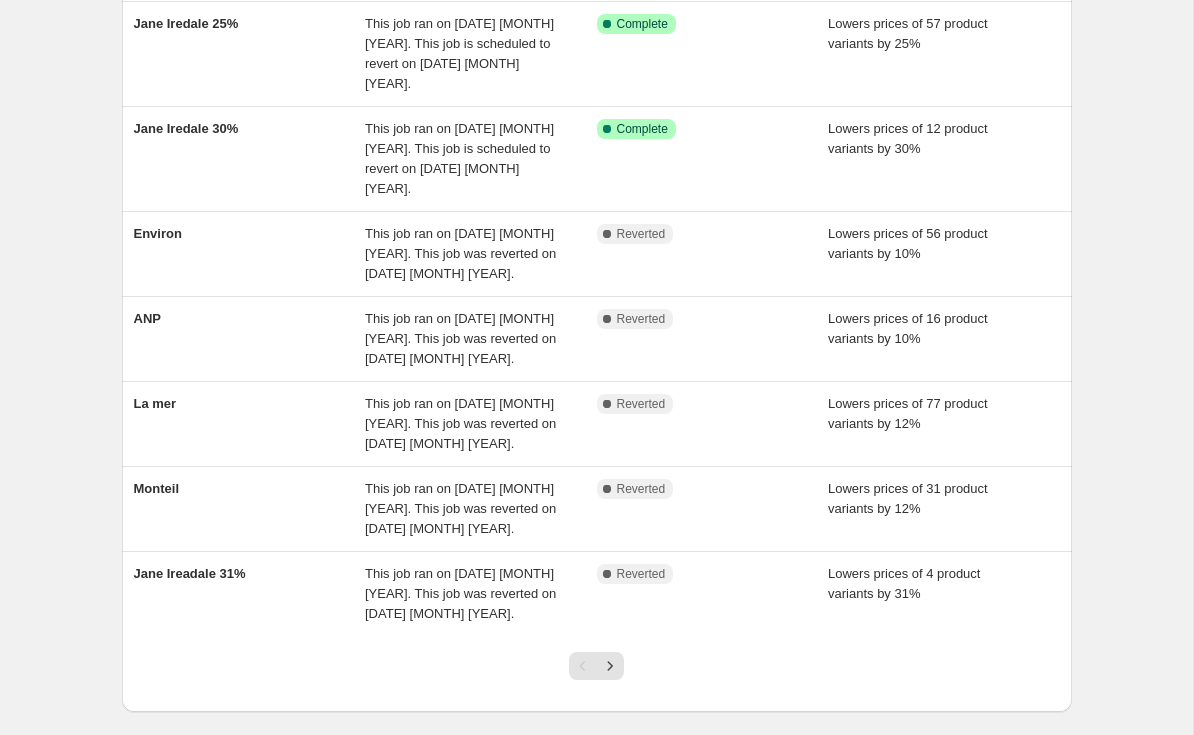scroll, scrollTop: 495, scrollLeft: 0, axis: vertical 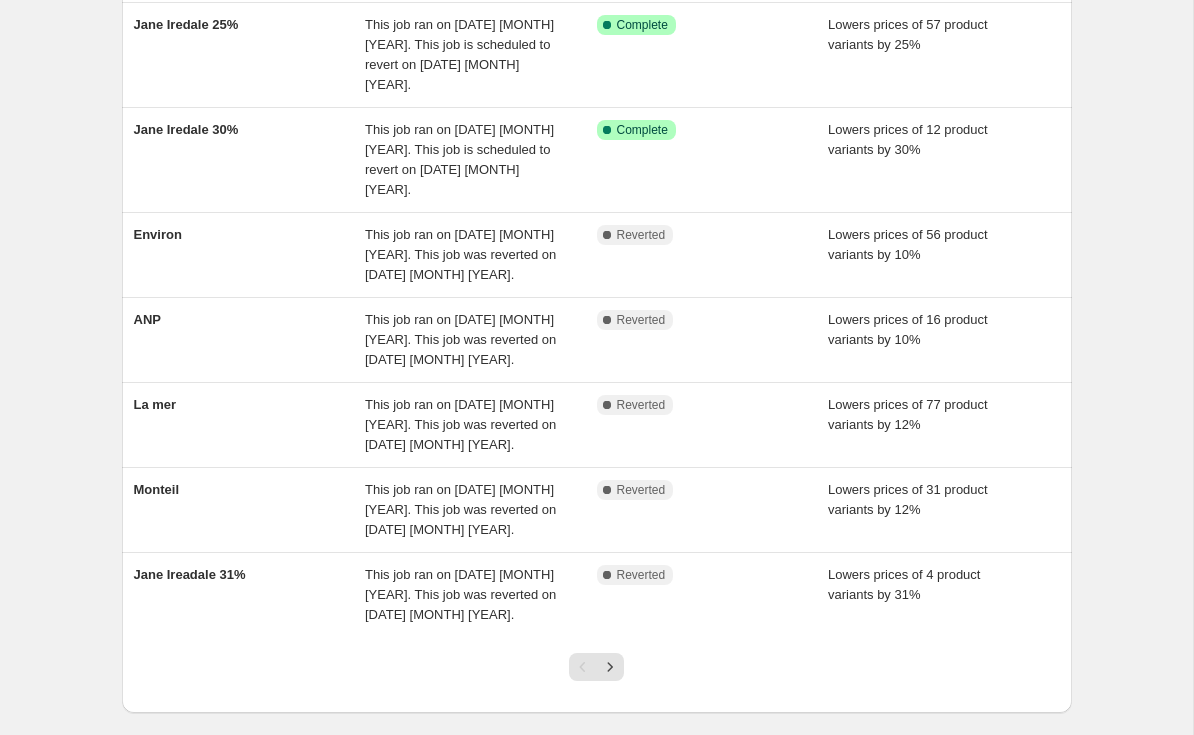 click on "Jane Ireadale 31%" at bounding box center (190, 574) 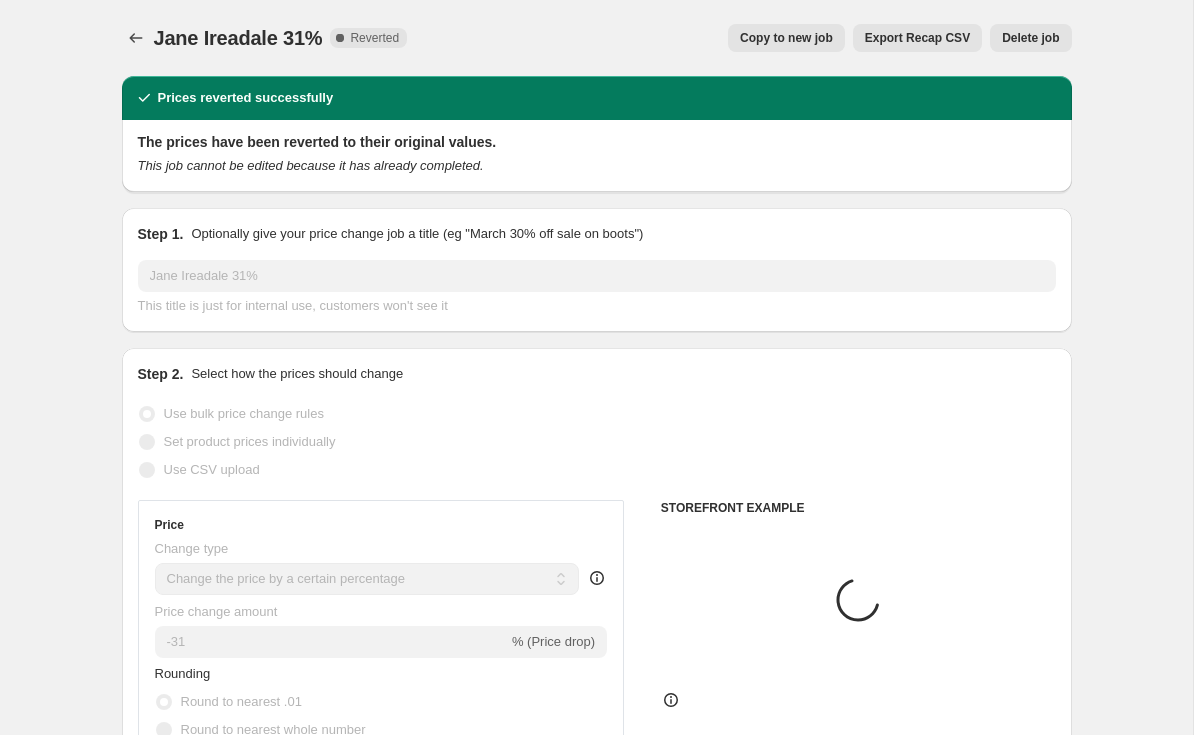 click on "Copy to new job" at bounding box center (786, 38) 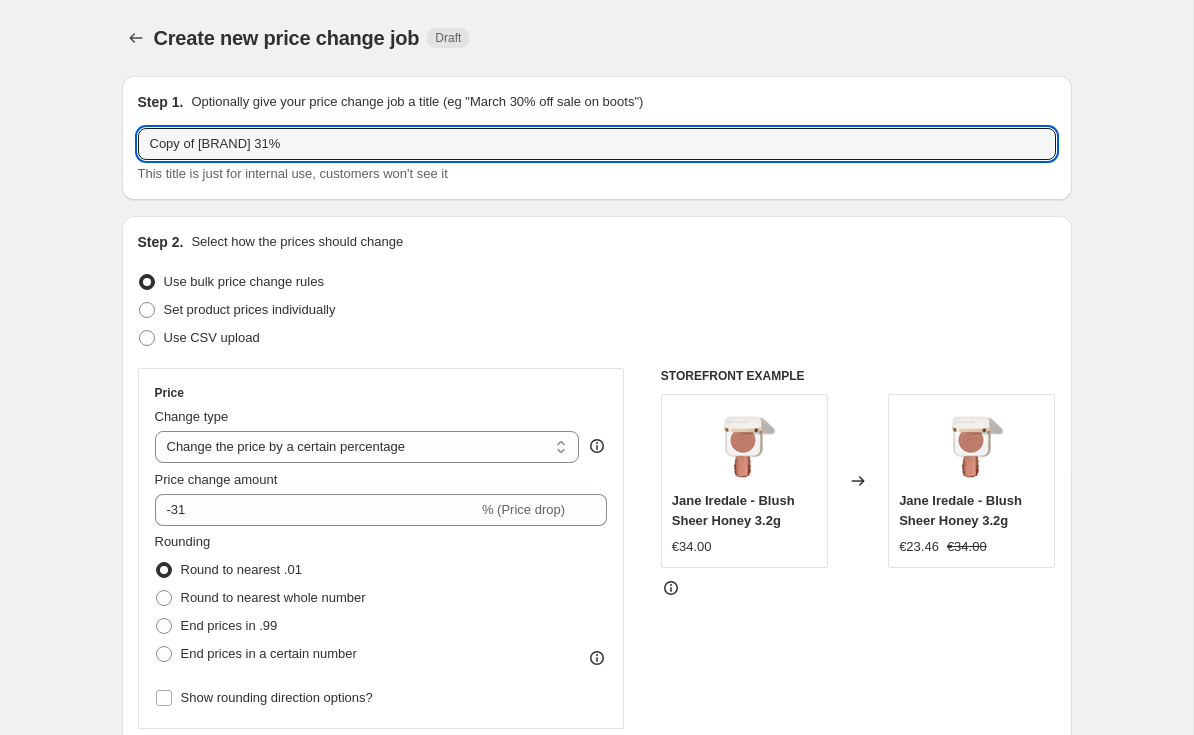click on "Copy of [BRAND] 31%" at bounding box center [597, 144] 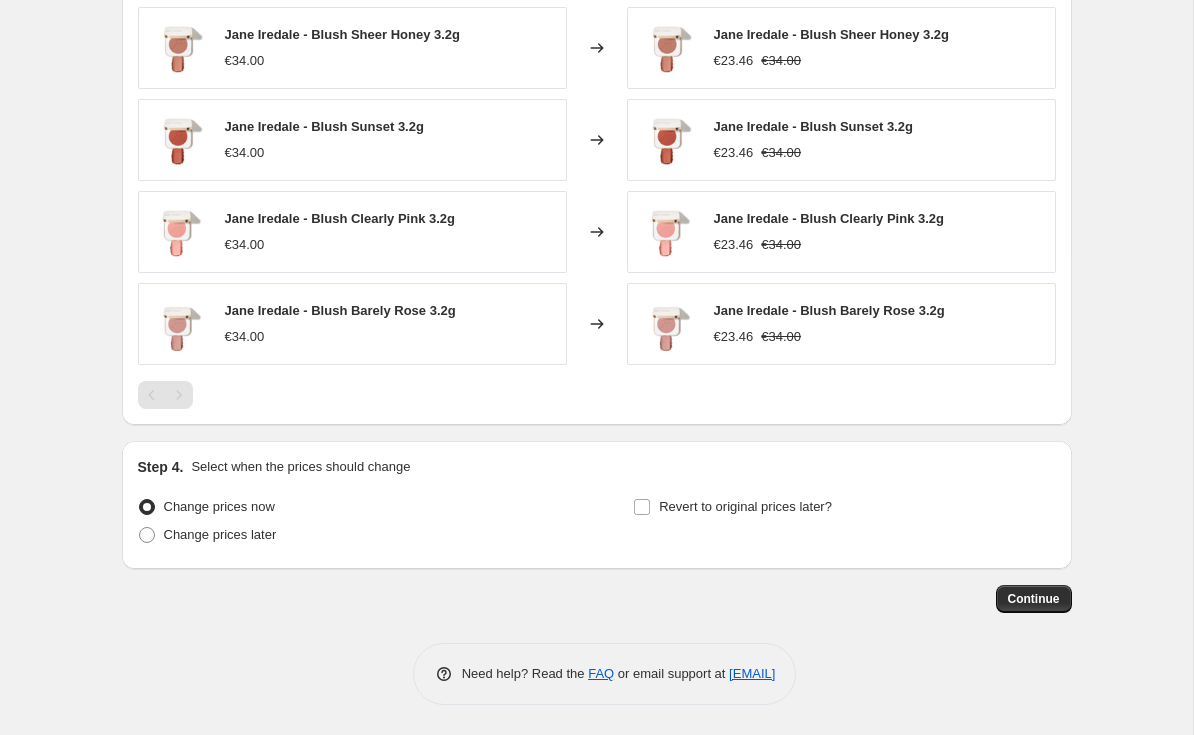 scroll, scrollTop: 1442, scrollLeft: 0, axis: vertical 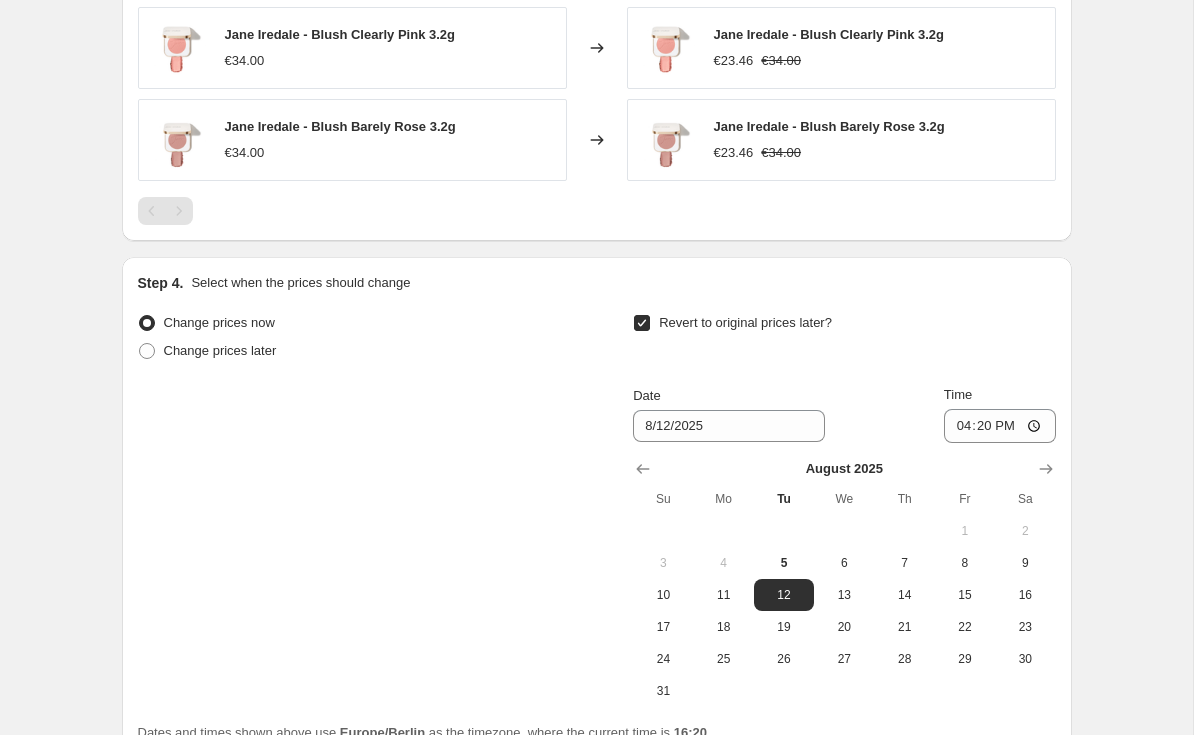 click on "6" at bounding box center (844, 563) 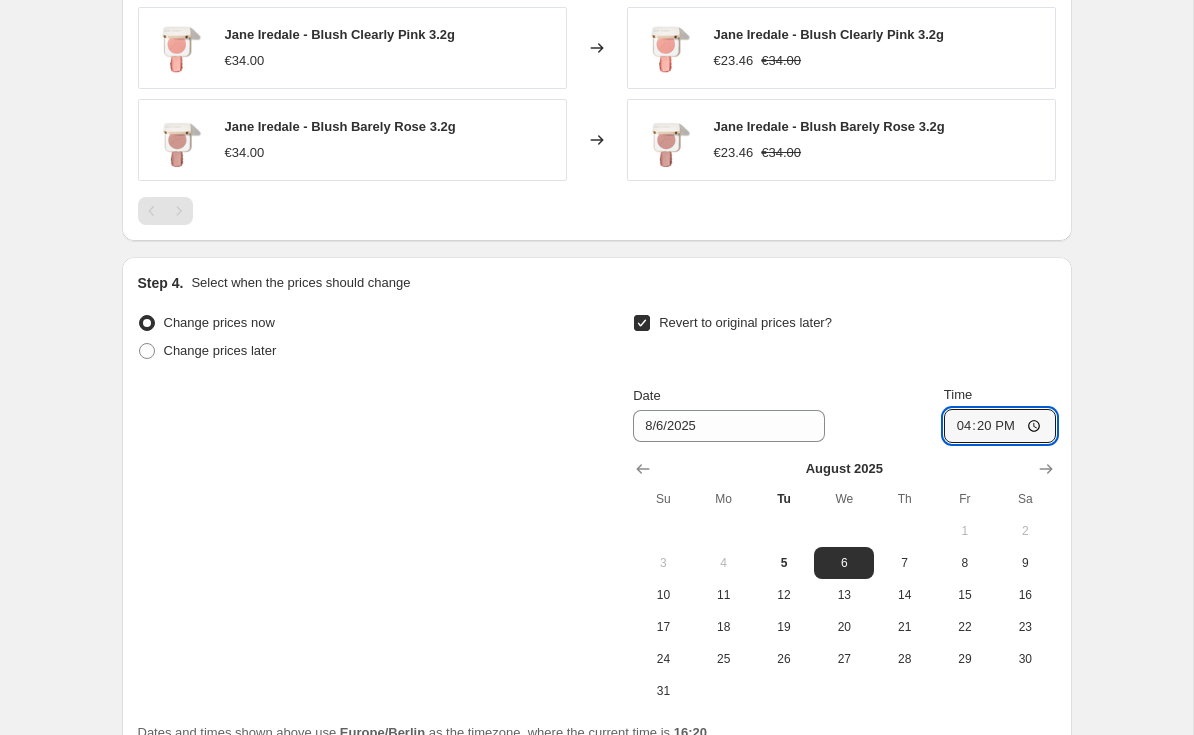 click on "16:20" at bounding box center [1000, 426] 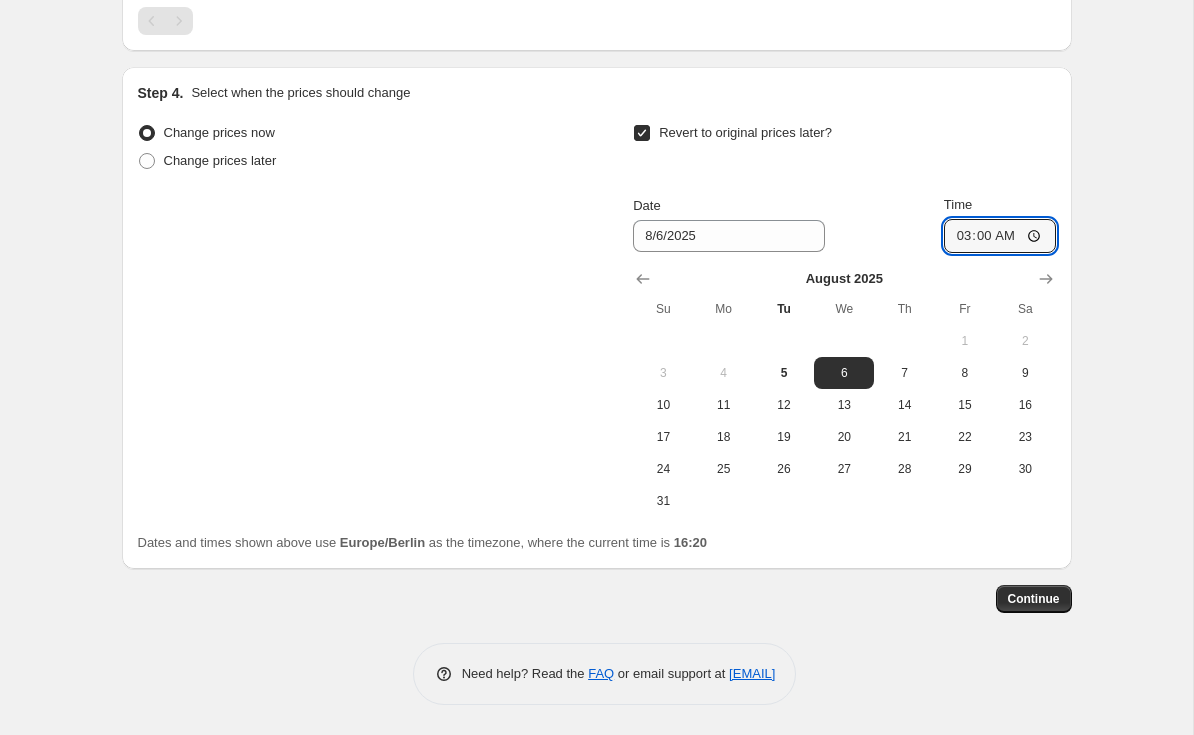 scroll, scrollTop: 1814, scrollLeft: 0, axis: vertical 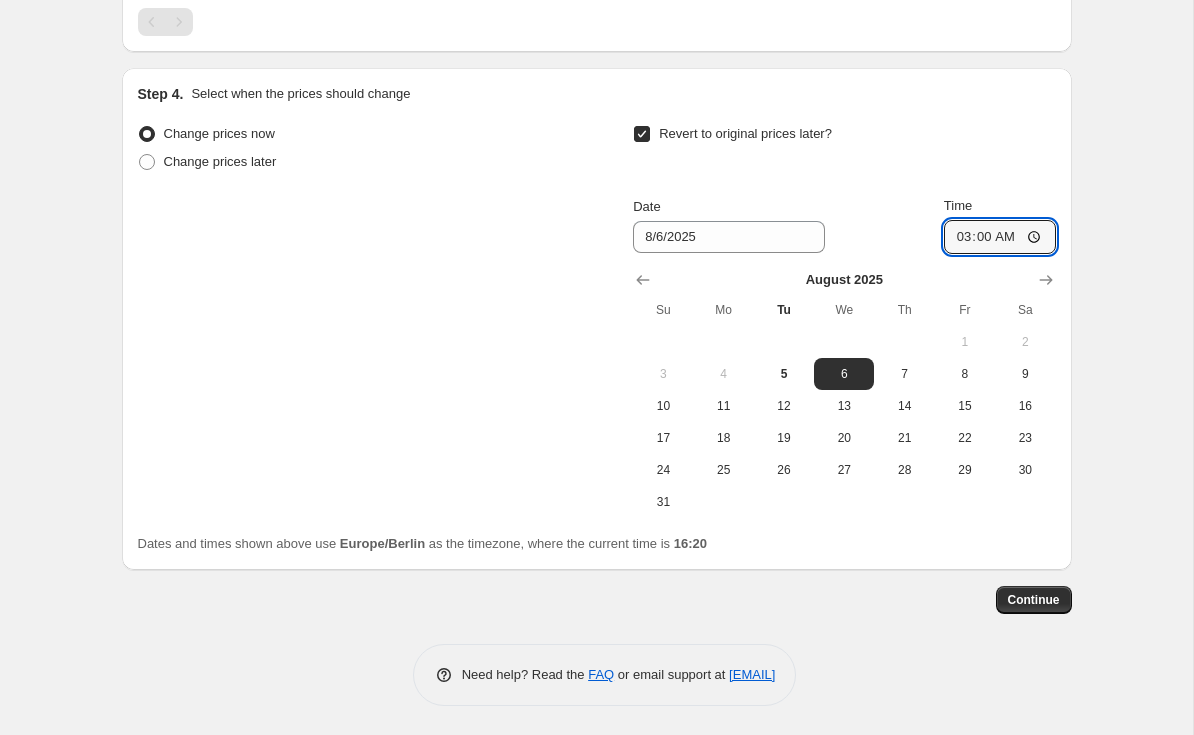 click on "Continue" at bounding box center [1034, 600] 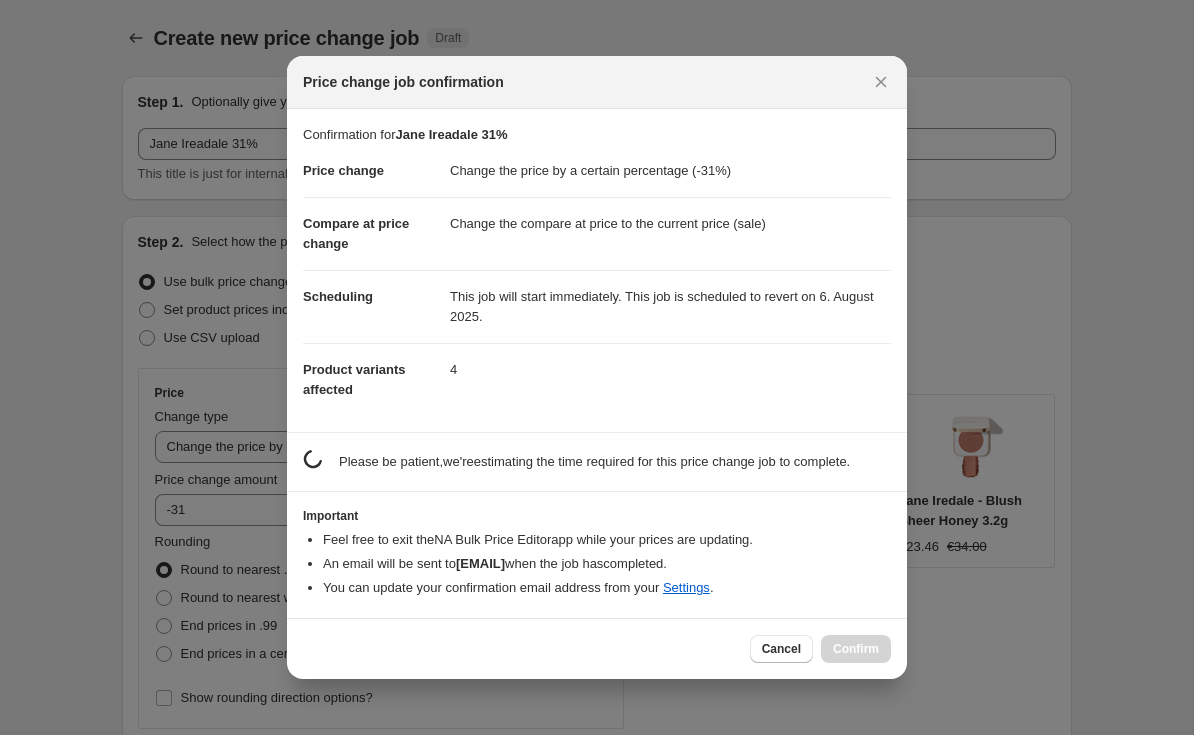 scroll, scrollTop: 1814, scrollLeft: 0, axis: vertical 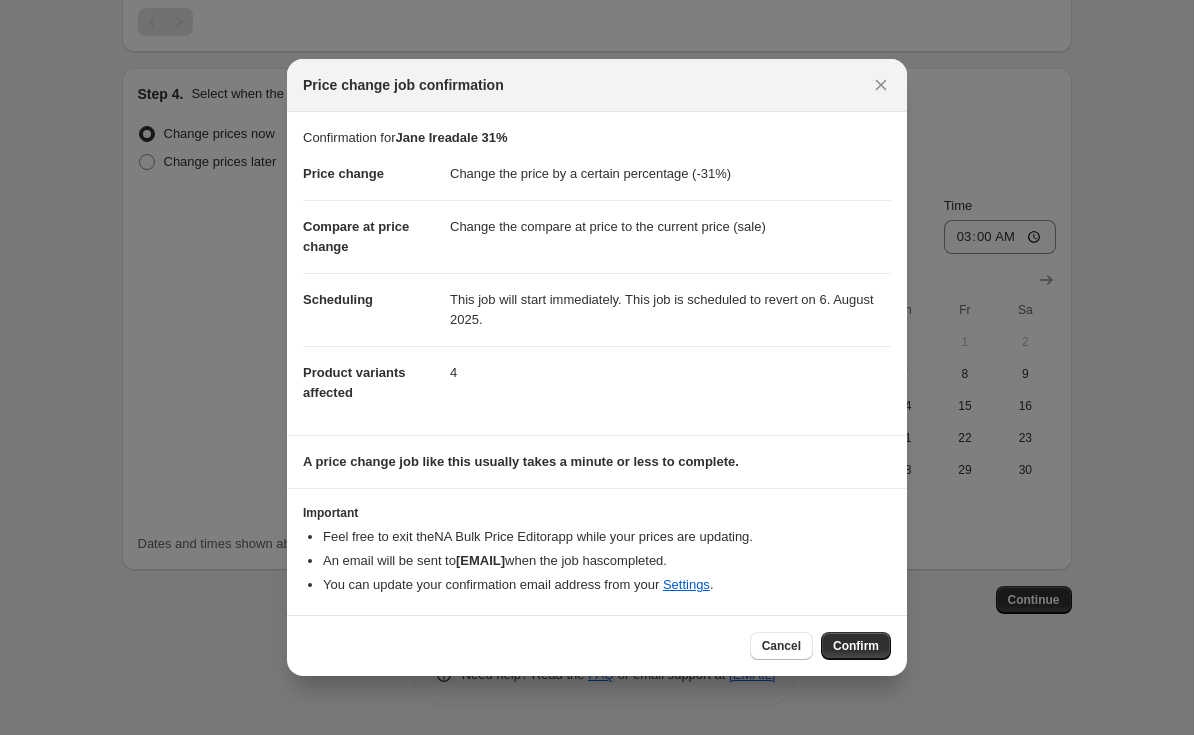 click on "Confirm" at bounding box center [856, 646] 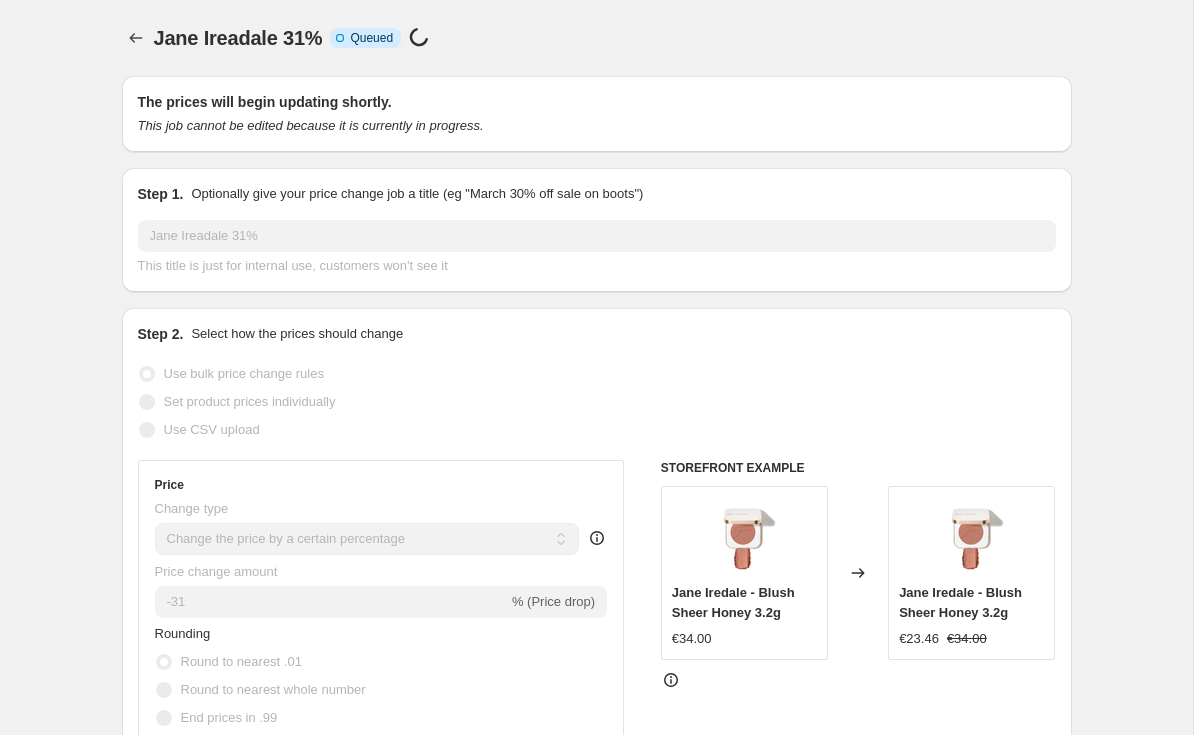 scroll, scrollTop: 0, scrollLeft: 0, axis: both 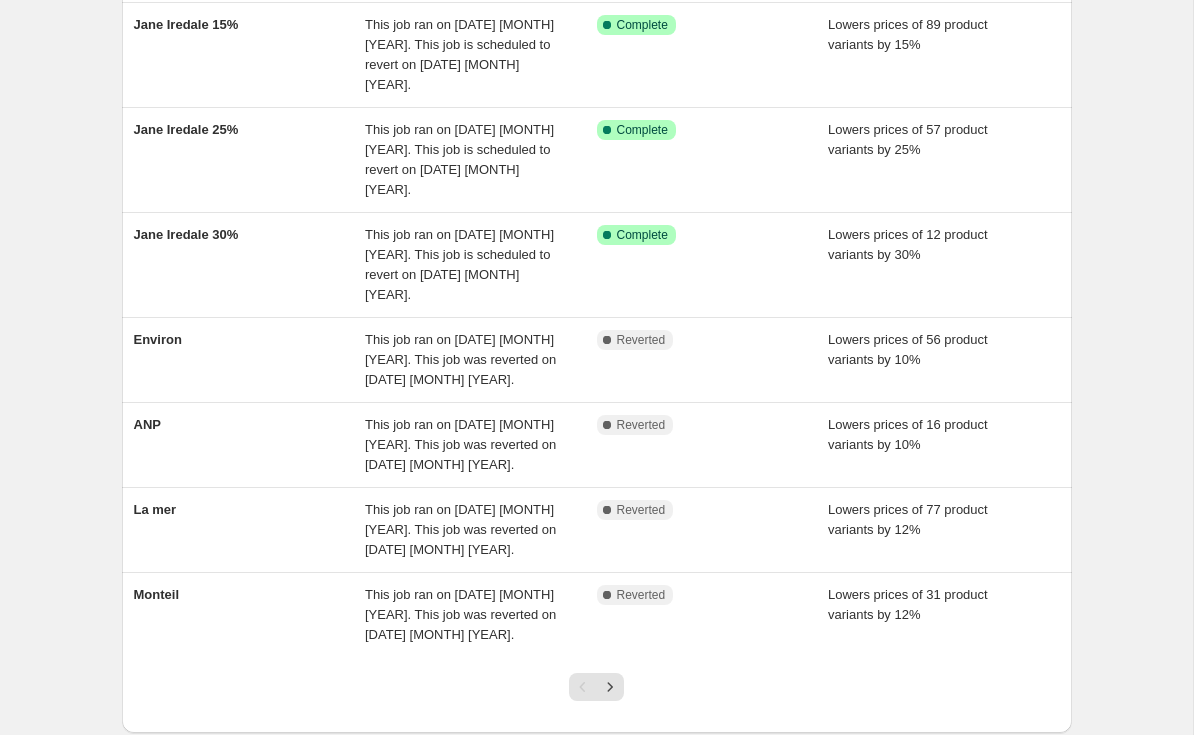 click 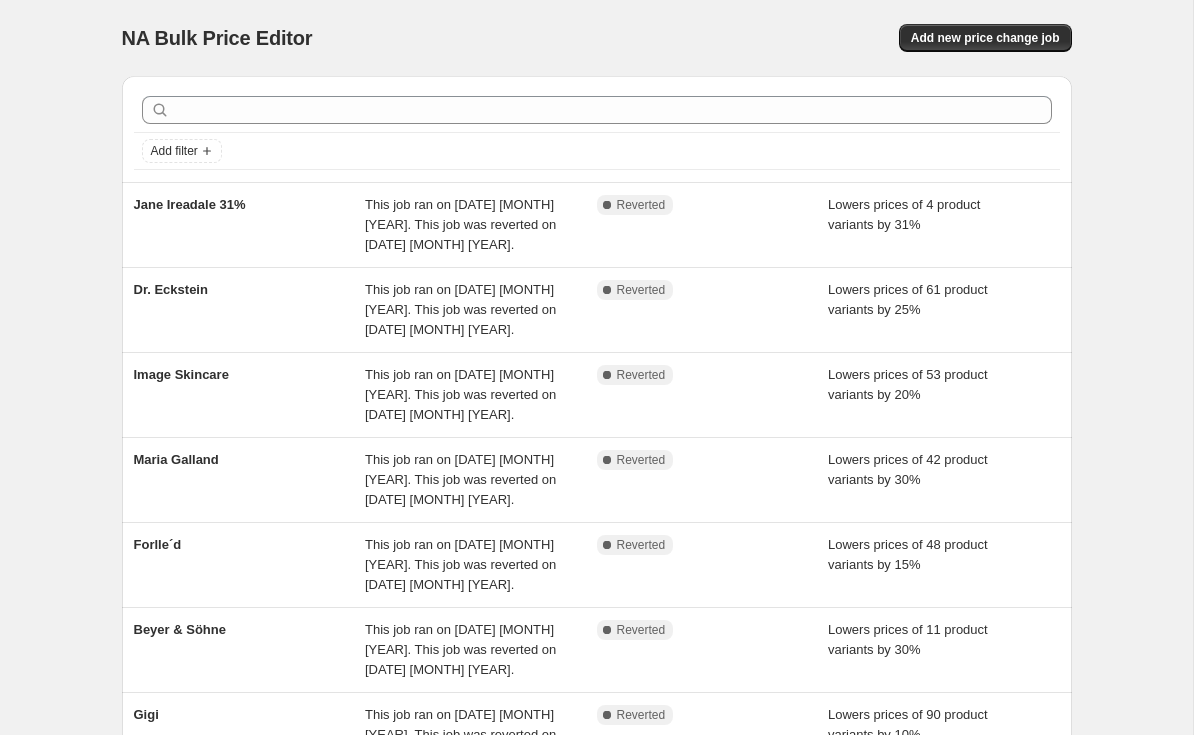 click on "[BRAND] [PERCENTAGE] This job ran on [DATE] [MONTH] [YEAR]. This job was reverted on [DATE] [MONTH] [YEAR]. Complete Reverted Lowers prices of 4 product variants by [PERCENTAGE]%" at bounding box center [597, 225] 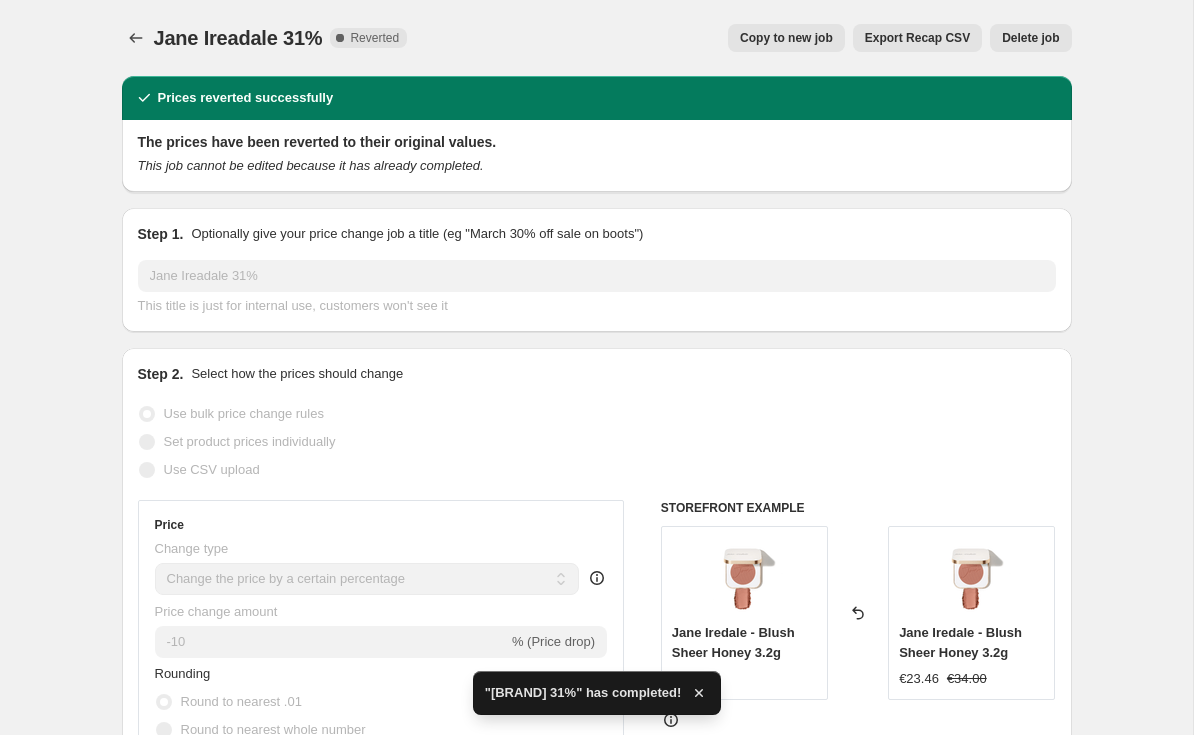 click on "Delete job" at bounding box center [1030, 38] 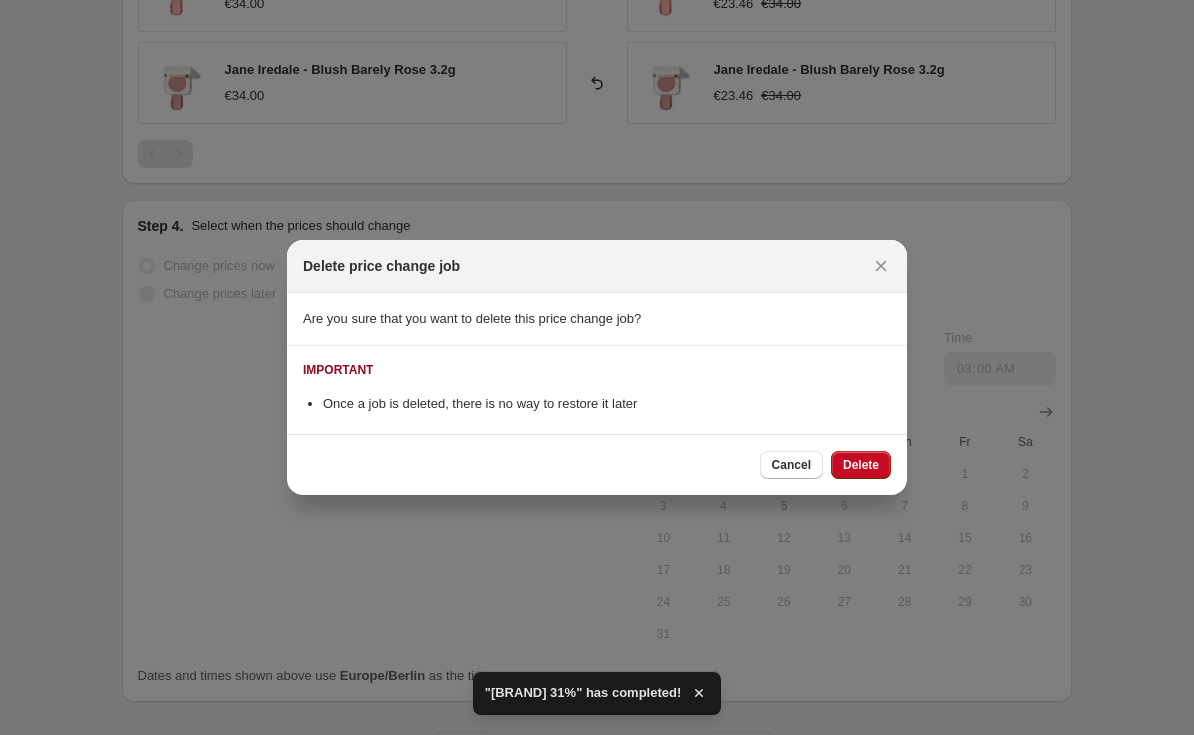 scroll, scrollTop: 0, scrollLeft: 0, axis: both 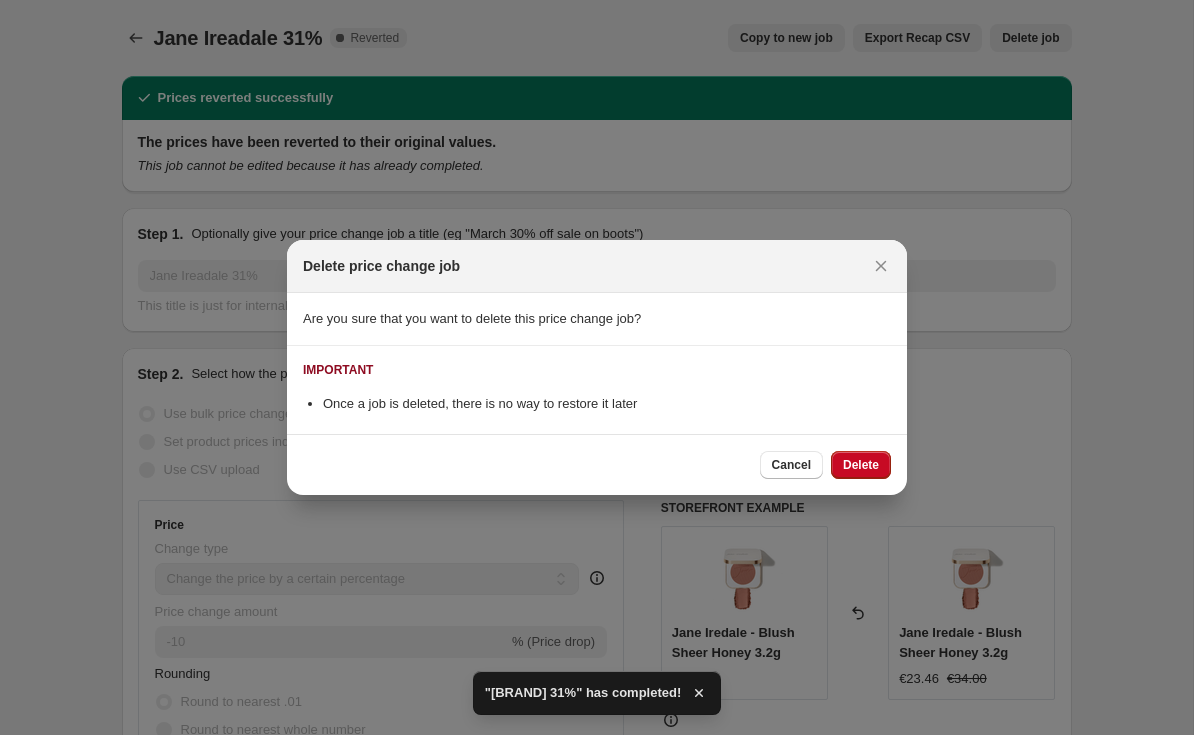 click on "Delete" at bounding box center (861, 465) 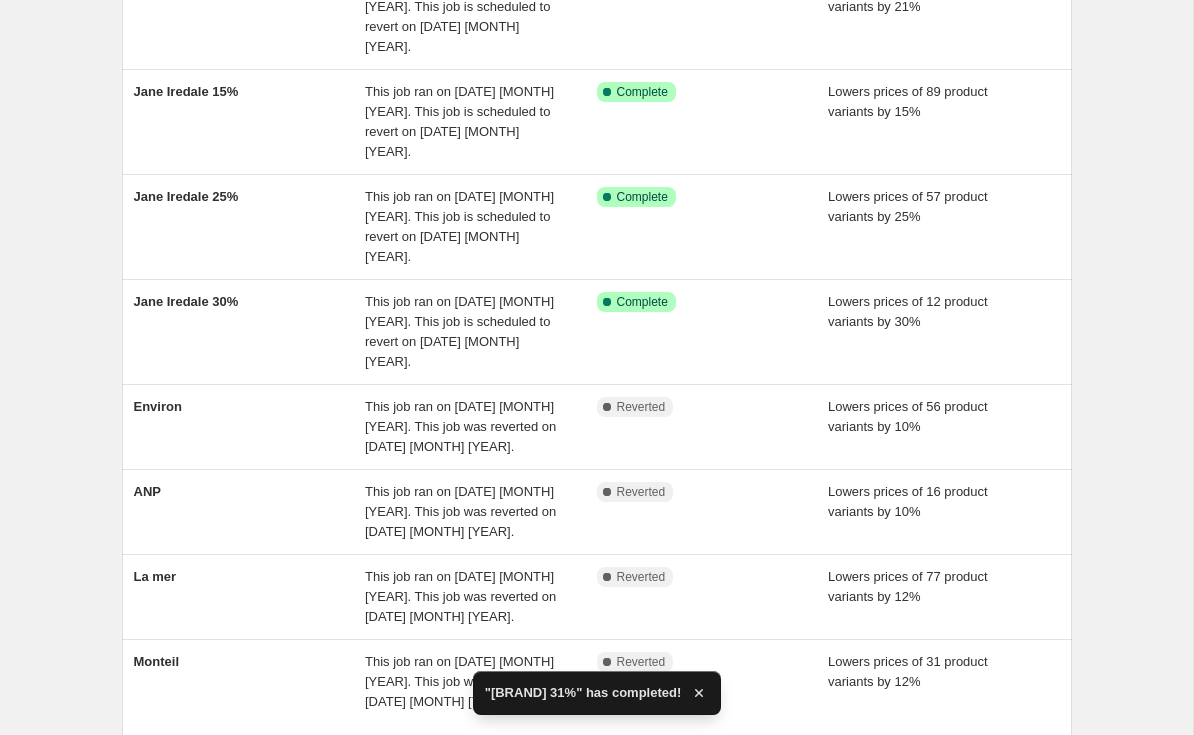 scroll, scrollTop: 430, scrollLeft: 0, axis: vertical 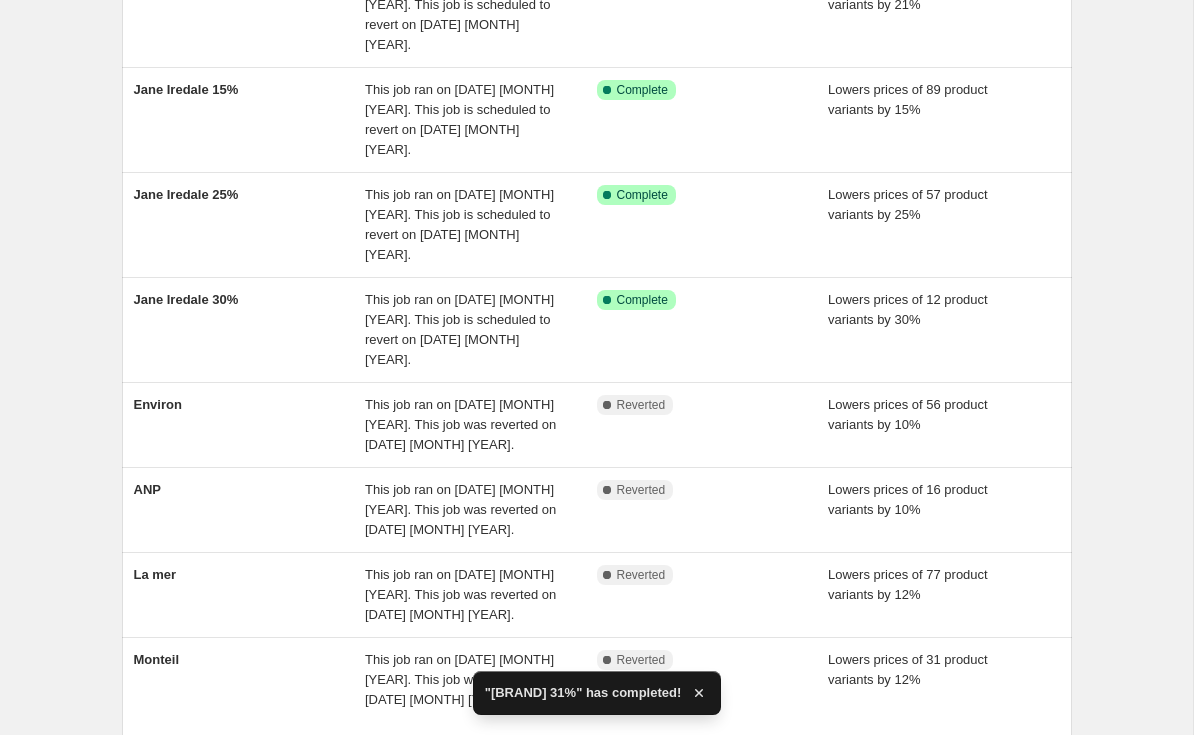 click at bounding box center [610, 752] 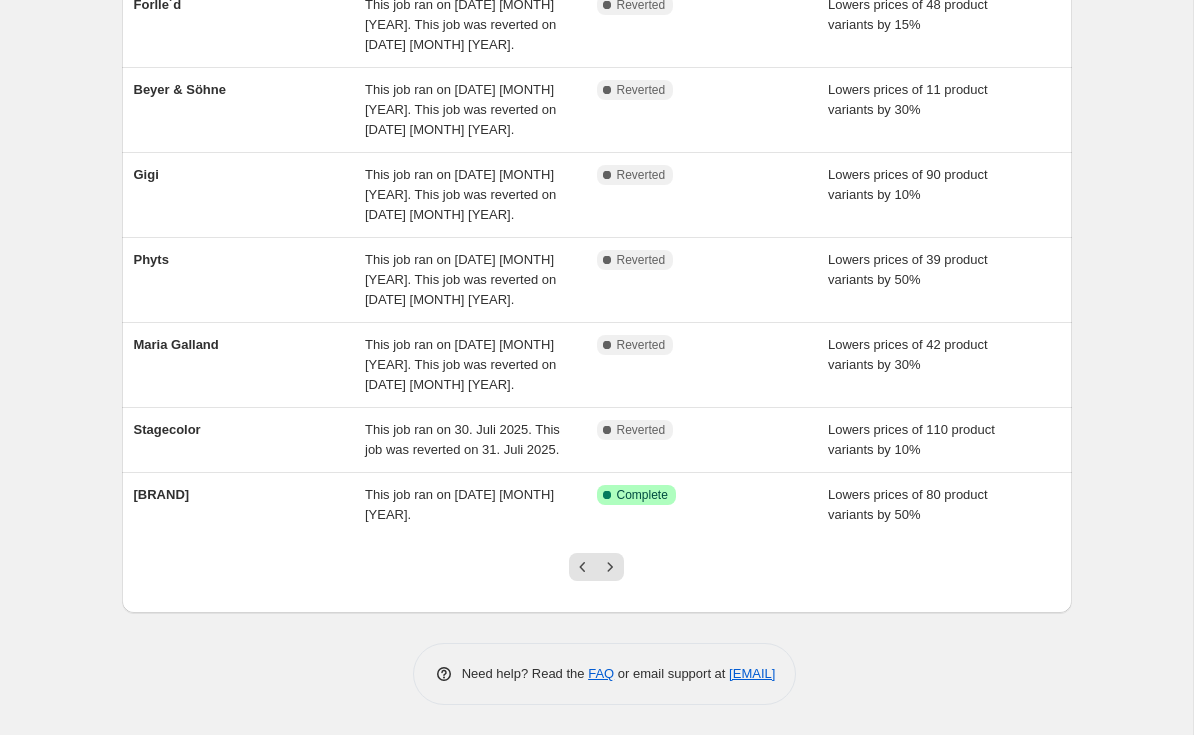scroll, scrollTop: 0, scrollLeft: 0, axis: both 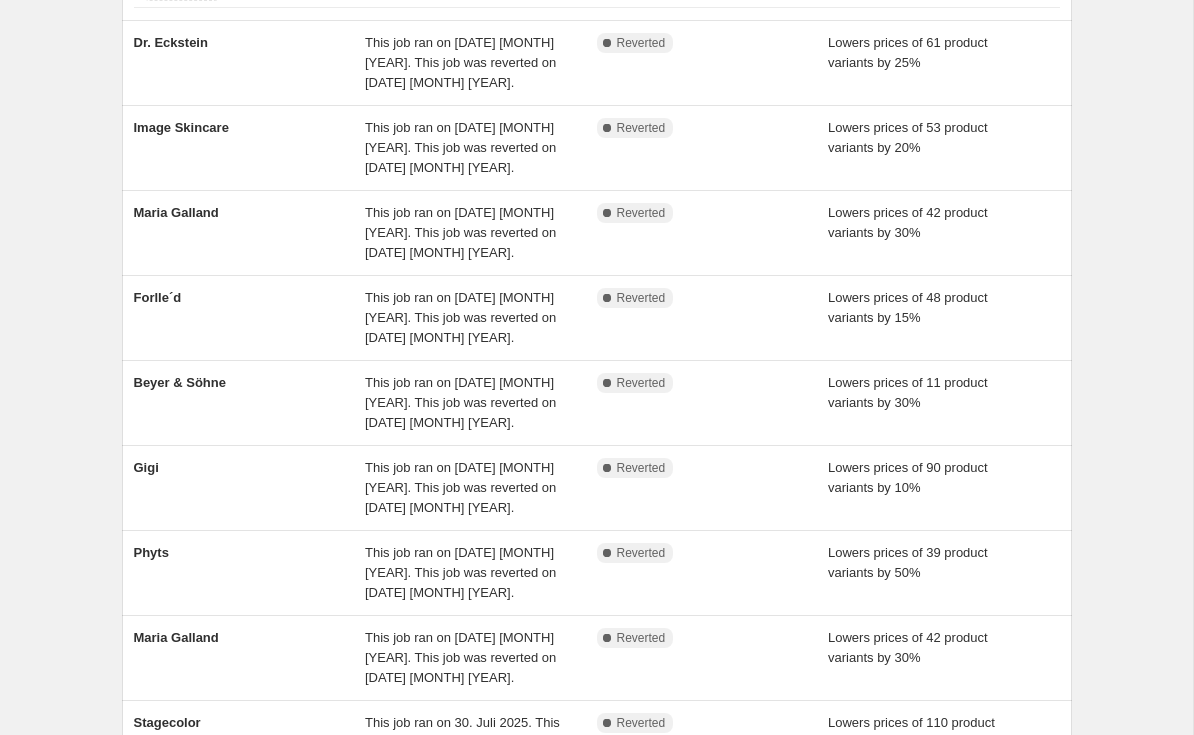 click 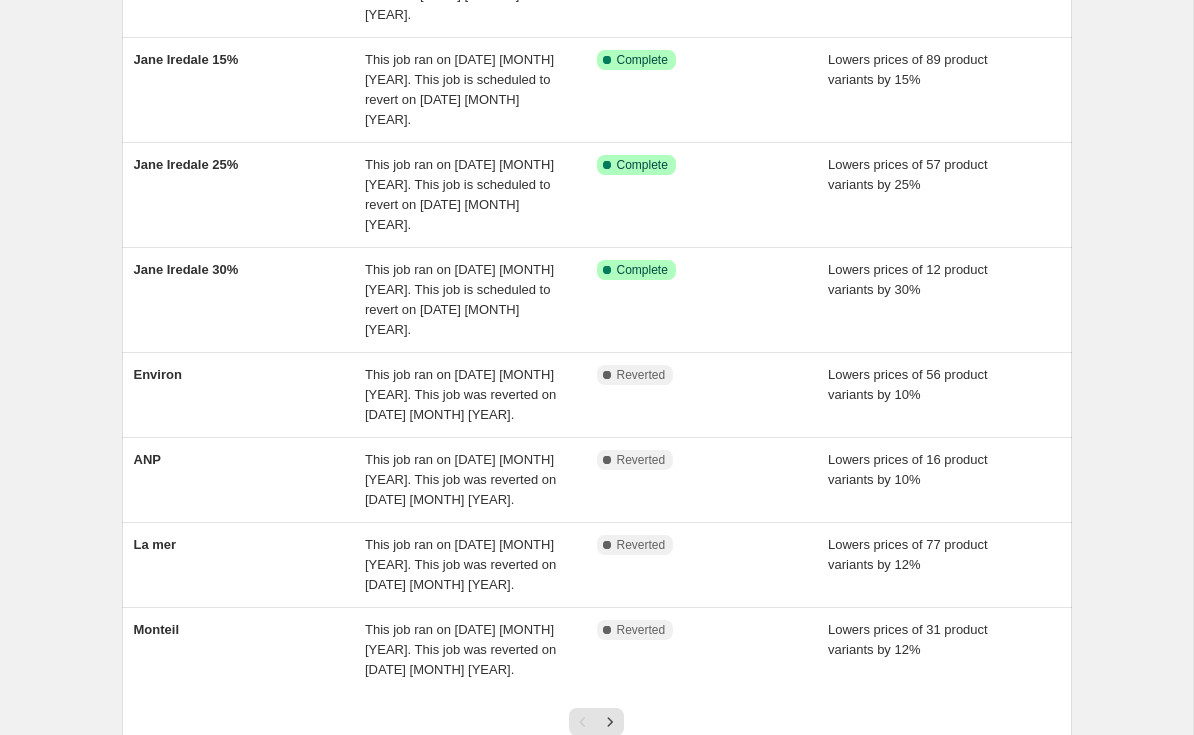 scroll, scrollTop: 472, scrollLeft: 0, axis: vertical 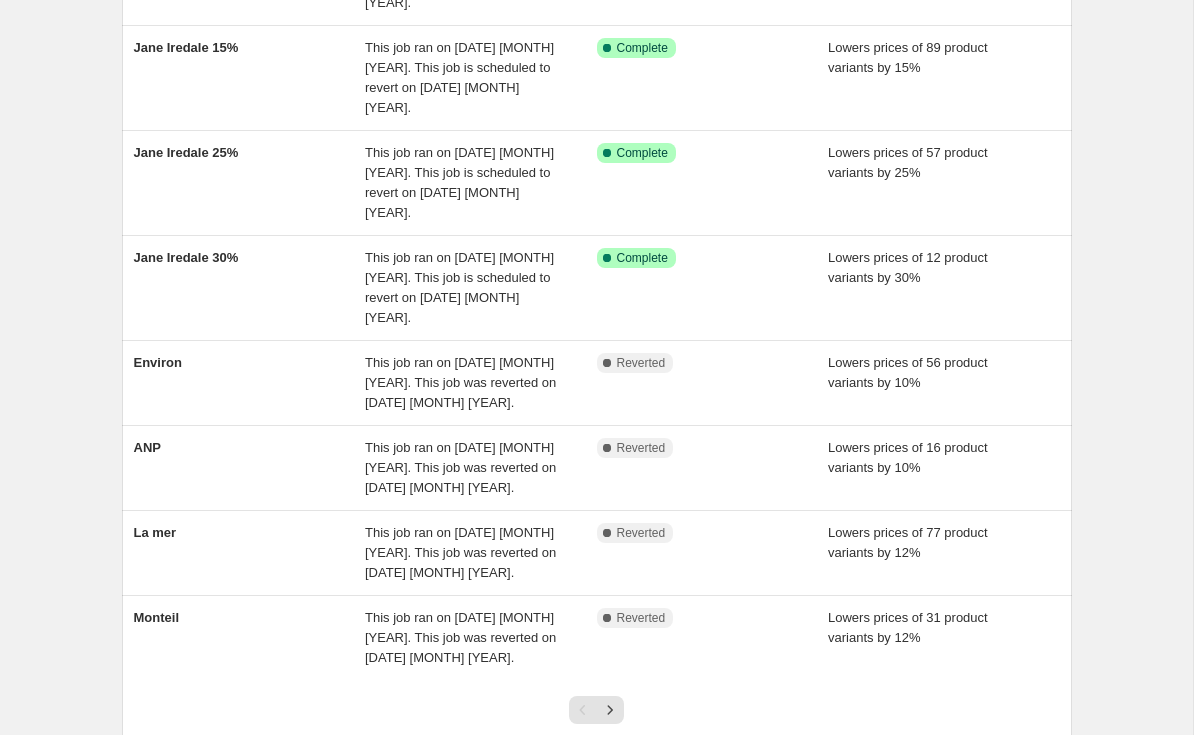click on "ANP" at bounding box center [147, 447] 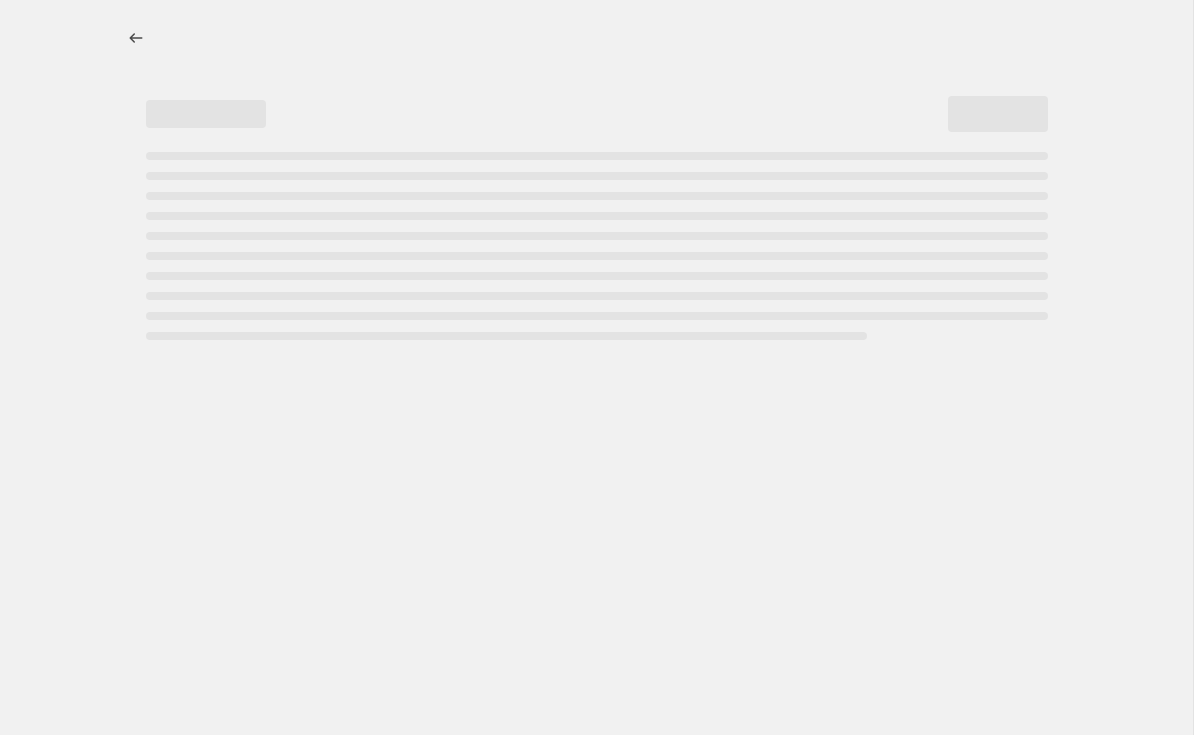 scroll, scrollTop: 0, scrollLeft: 0, axis: both 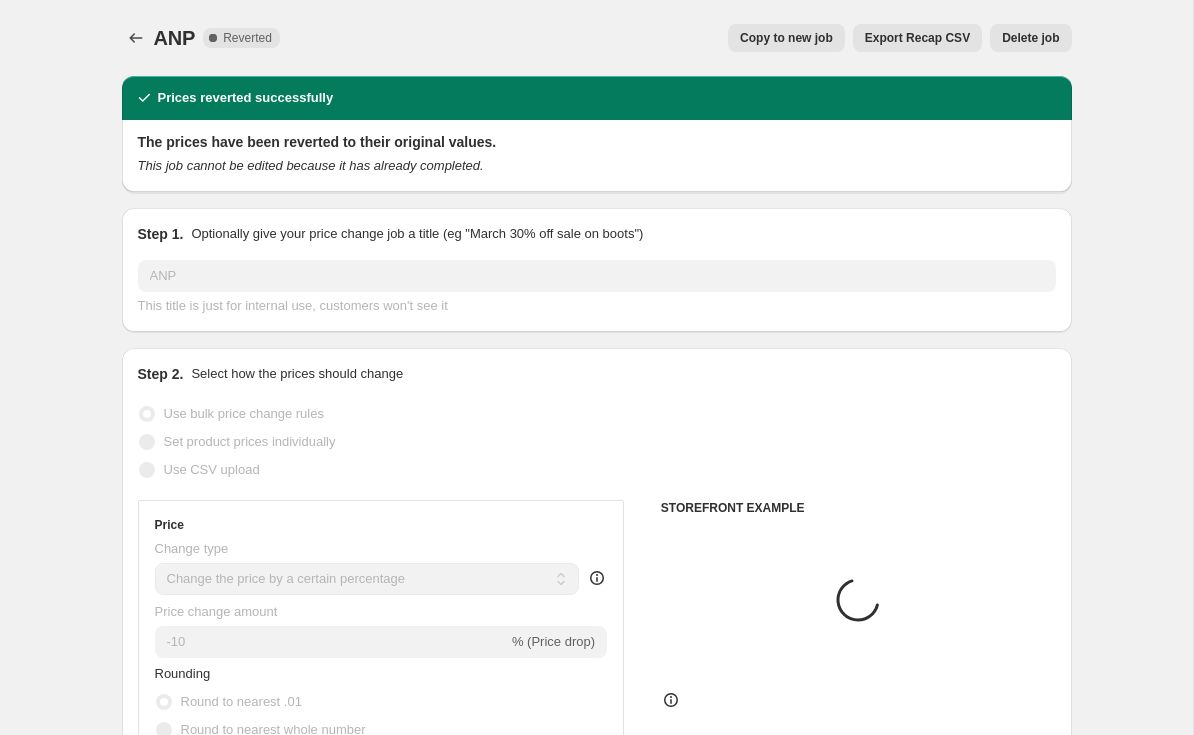 click on "Copy to new job" at bounding box center (786, 38) 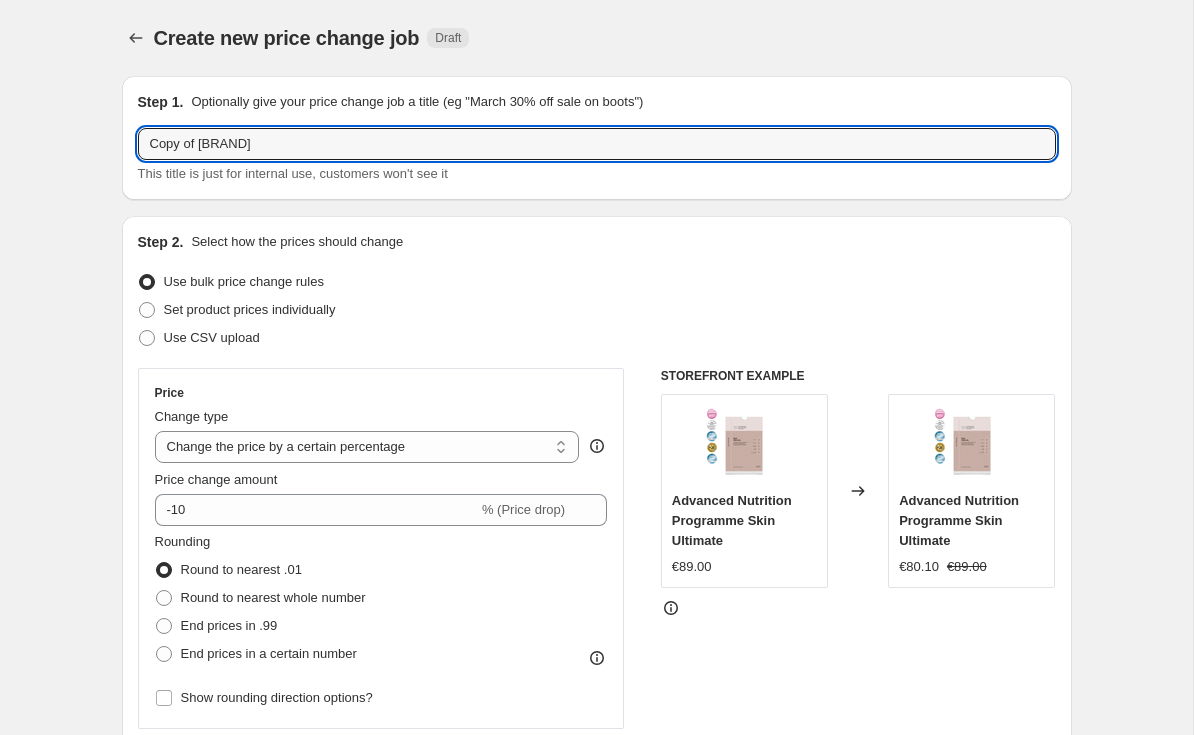click on "Copy of [BRAND]" at bounding box center [597, 144] 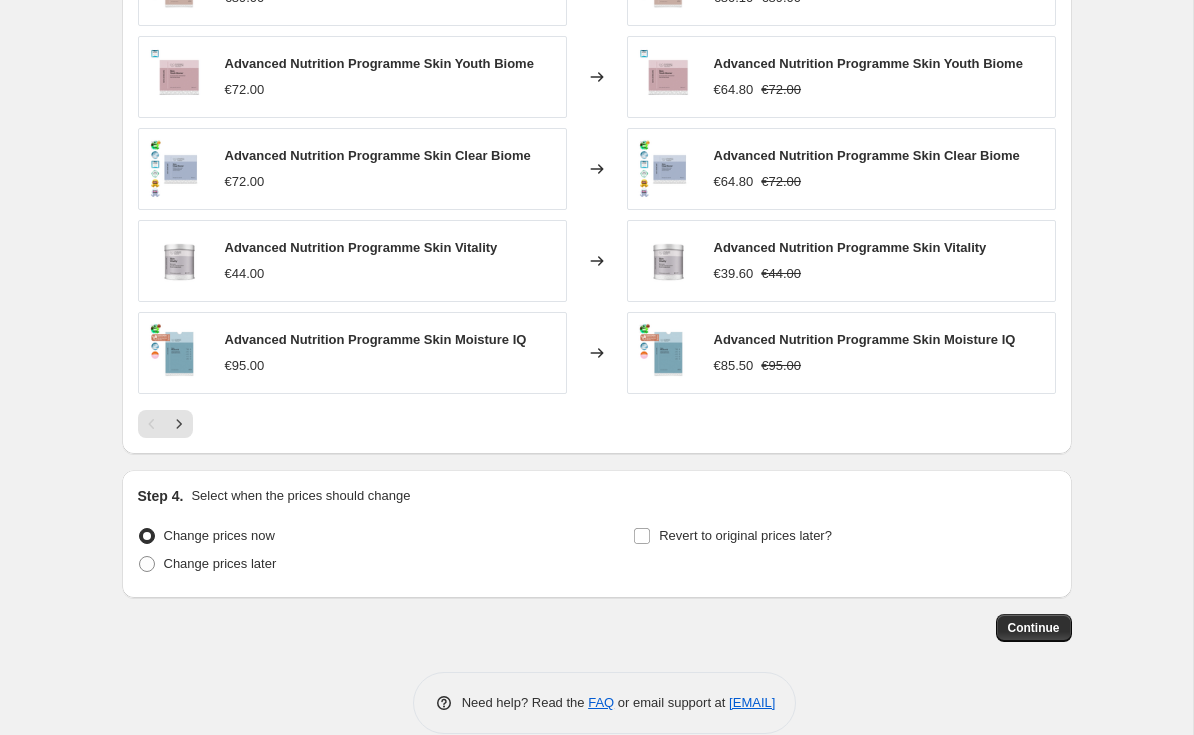 scroll, scrollTop: 1459, scrollLeft: 0, axis: vertical 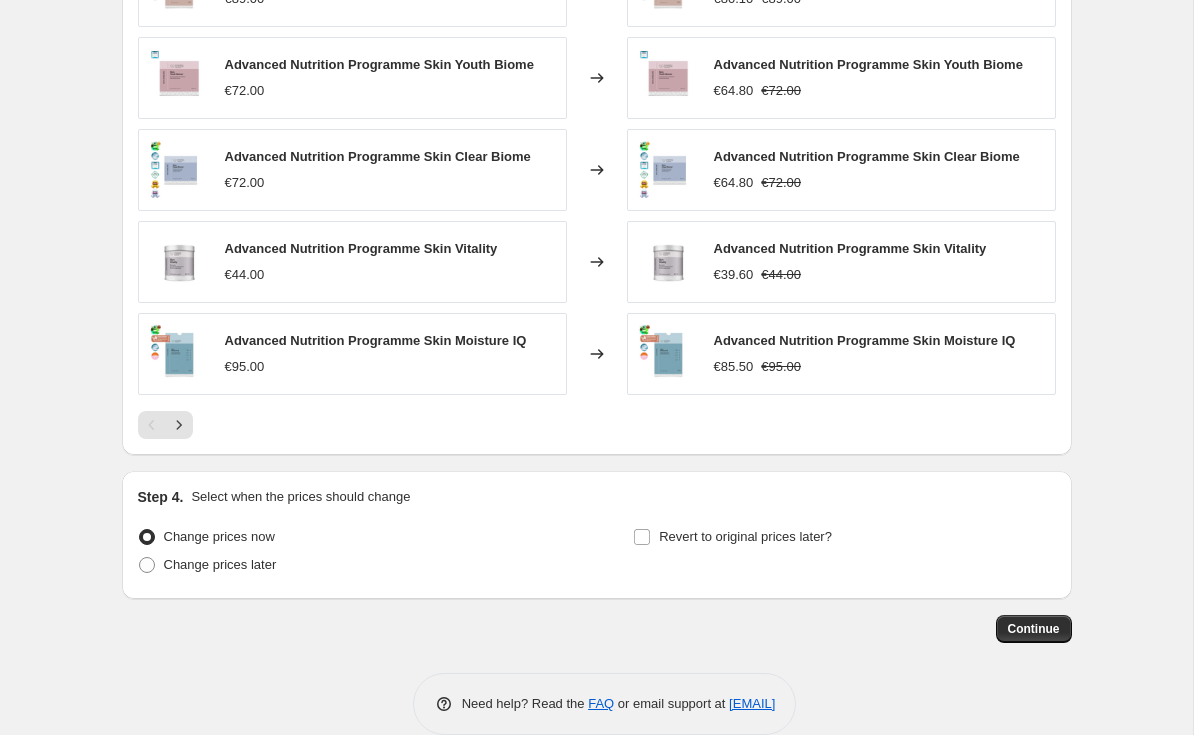 click on "Step 4. Select when the prices should change Change prices now Change prices later Revert to original prices later?" at bounding box center (597, 535) 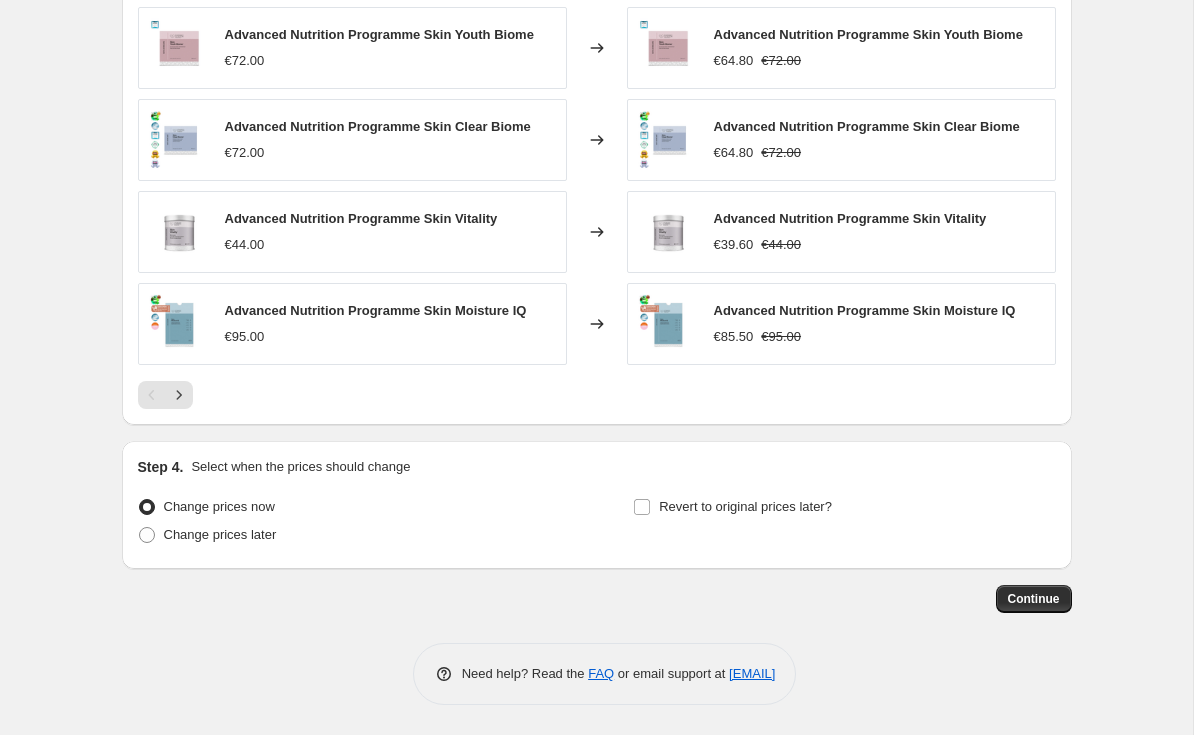 click on "Revert to original prices later?" at bounding box center [745, 506] 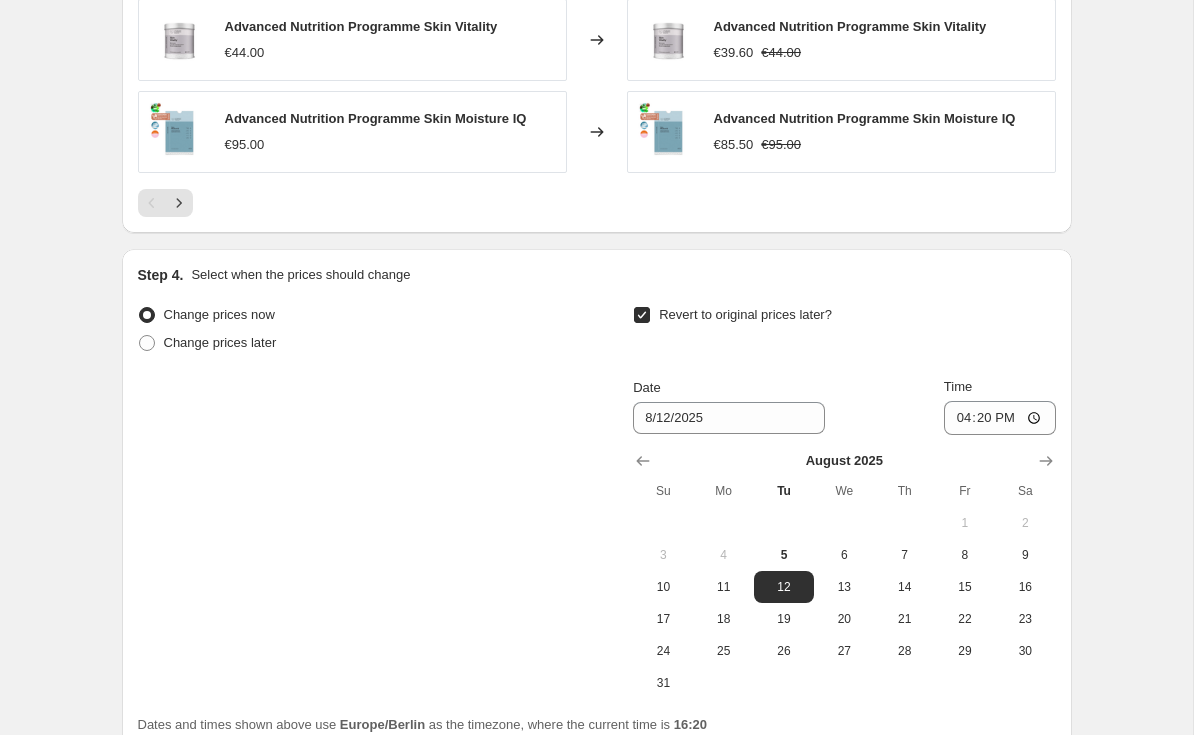 scroll, scrollTop: 1682, scrollLeft: 0, axis: vertical 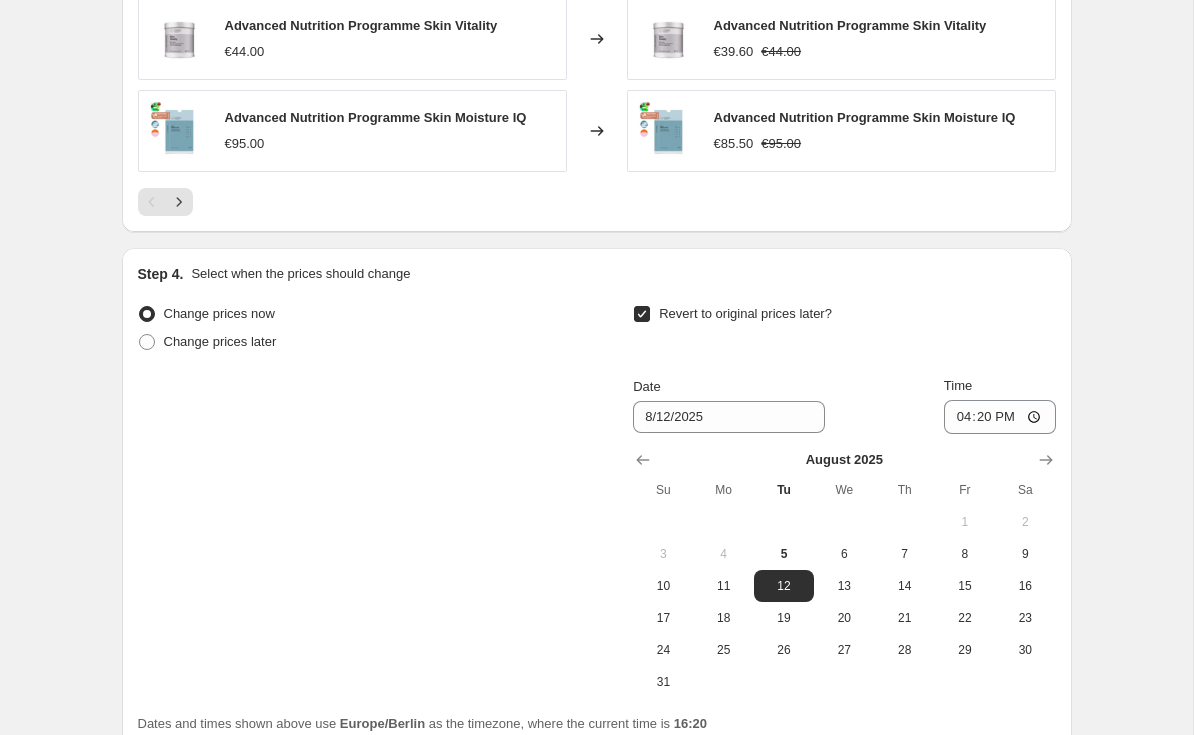 click on "6" at bounding box center [844, 554] 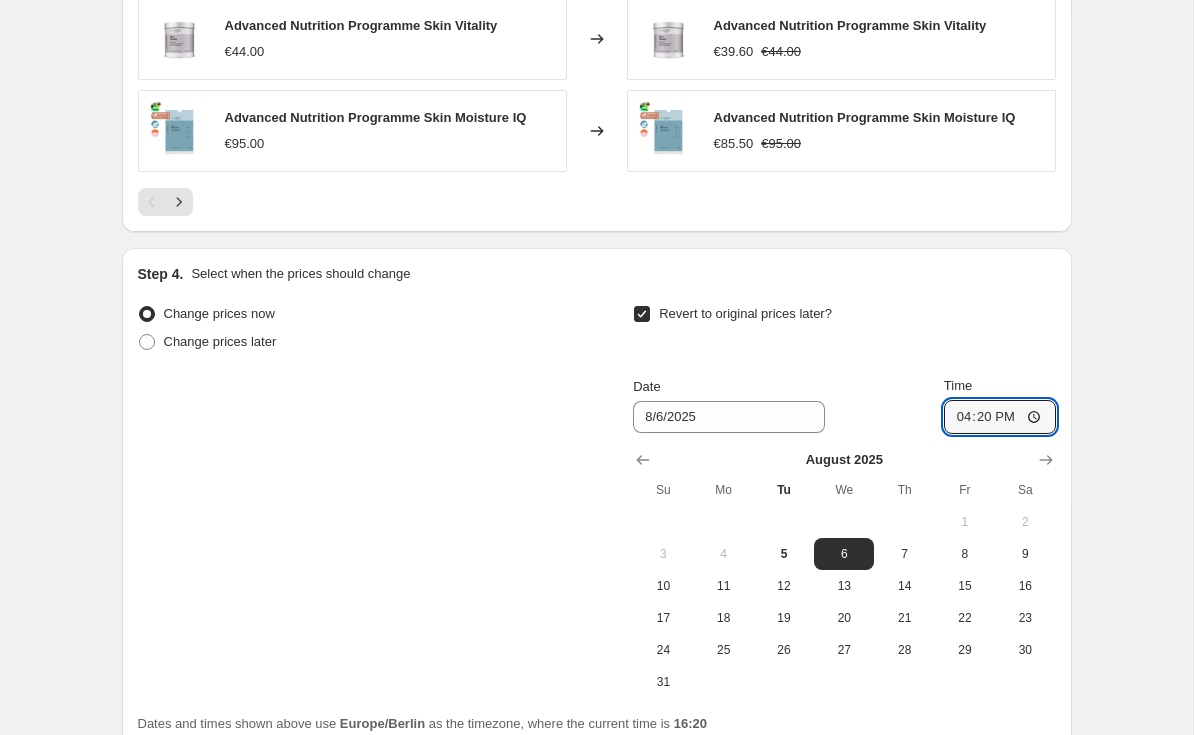 click on "16:20" at bounding box center [1000, 417] 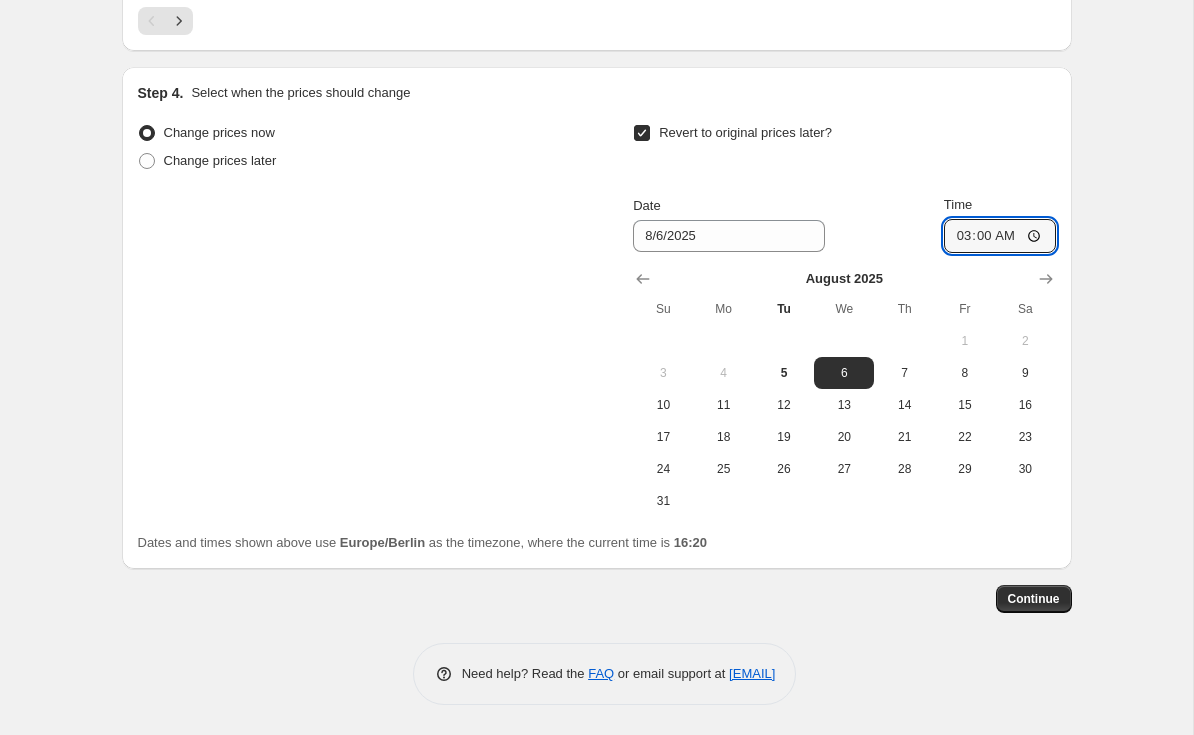 scroll, scrollTop: 1862, scrollLeft: 0, axis: vertical 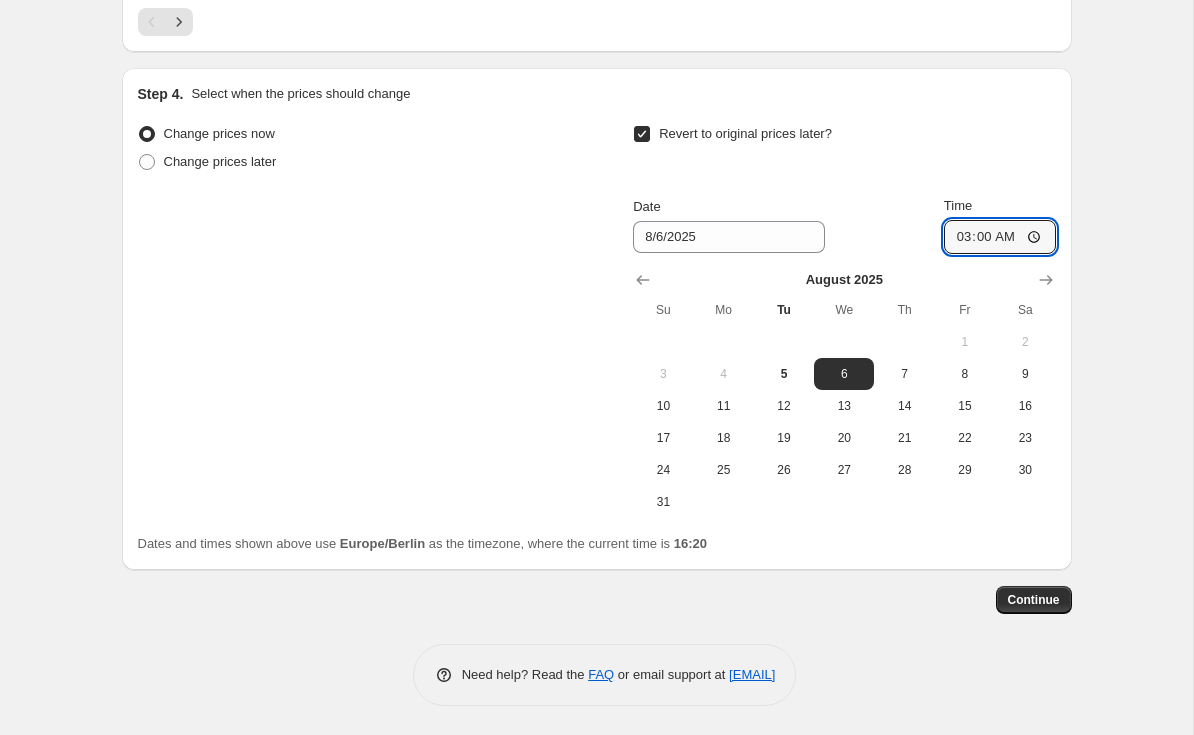 click on "Continue" at bounding box center [1034, 600] 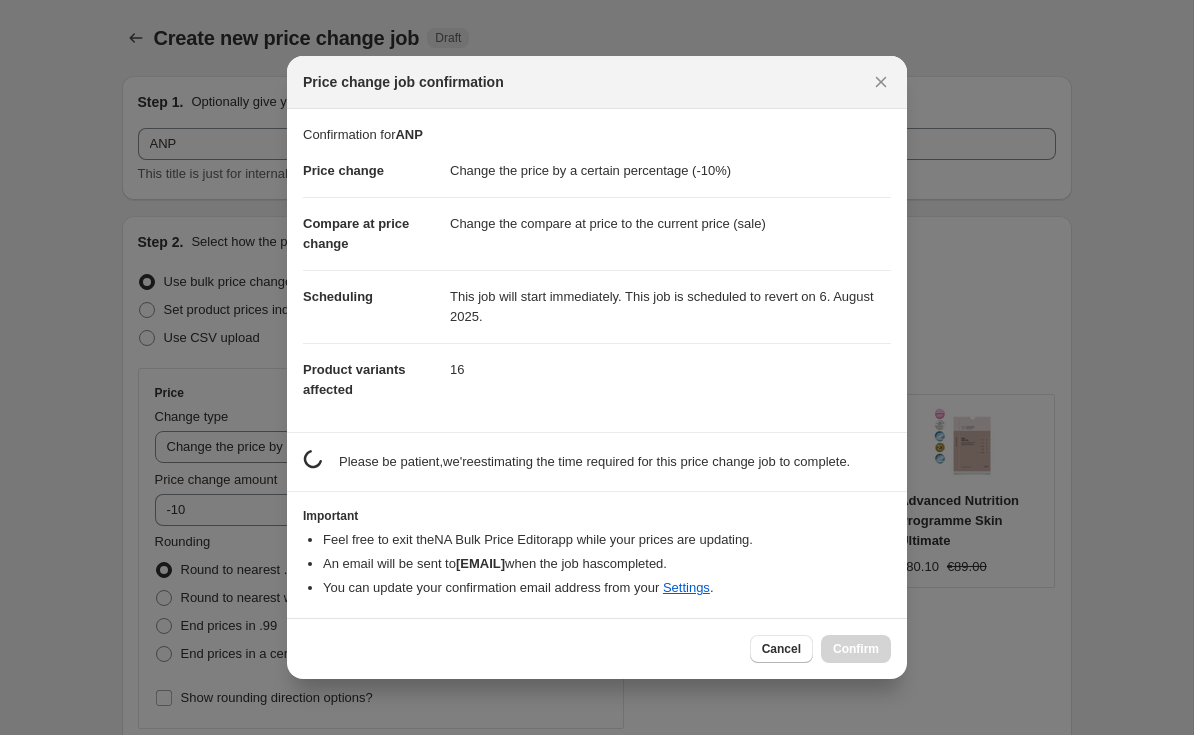 scroll, scrollTop: 0, scrollLeft: 0, axis: both 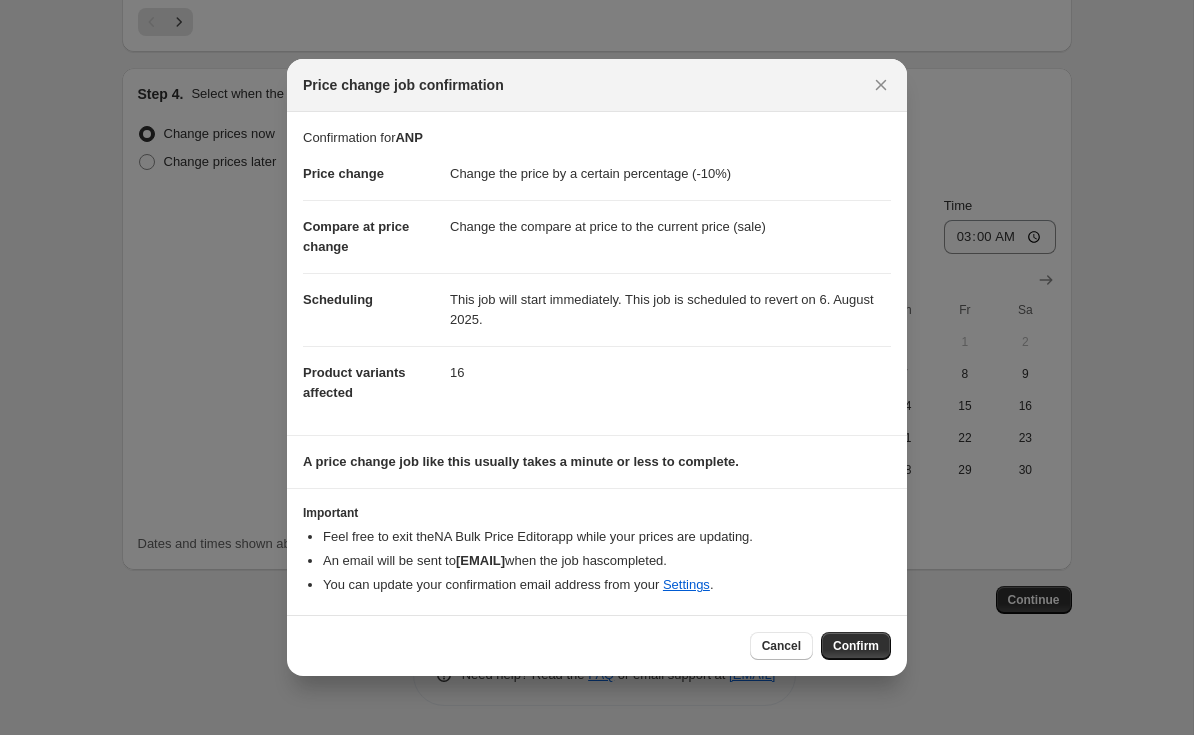click on "Confirm" at bounding box center [856, 646] 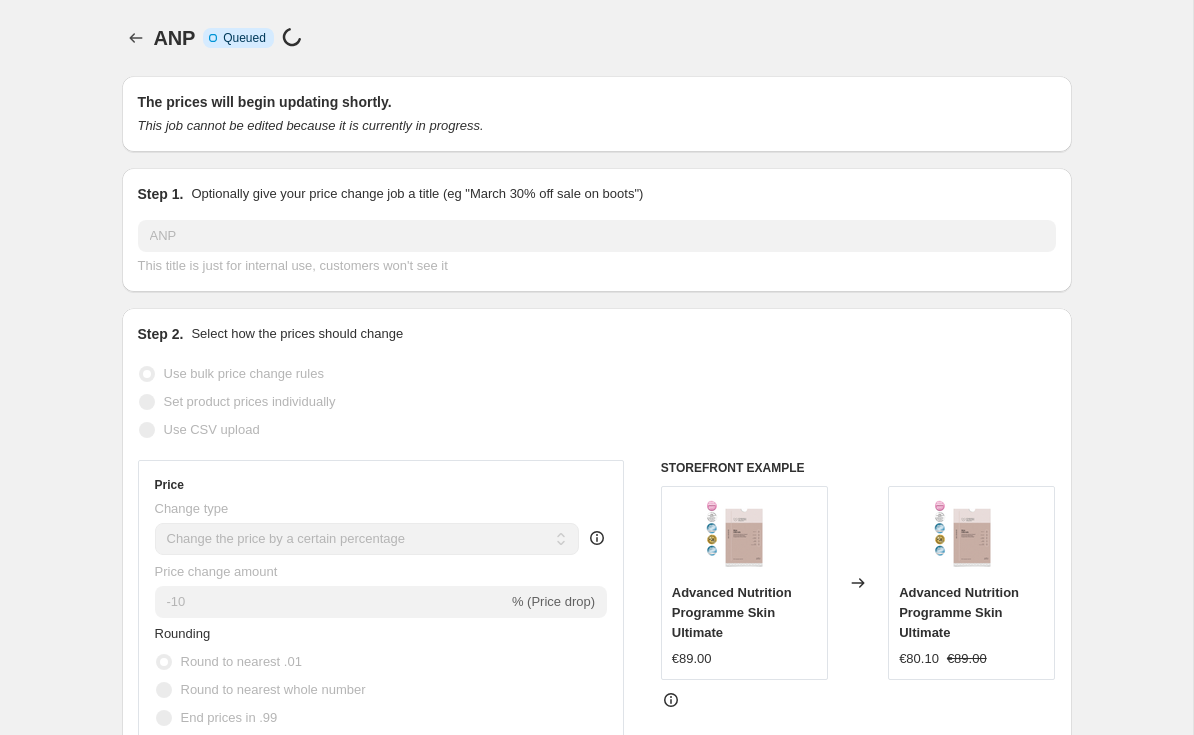 scroll, scrollTop: 0, scrollLeft: 0, axis: both 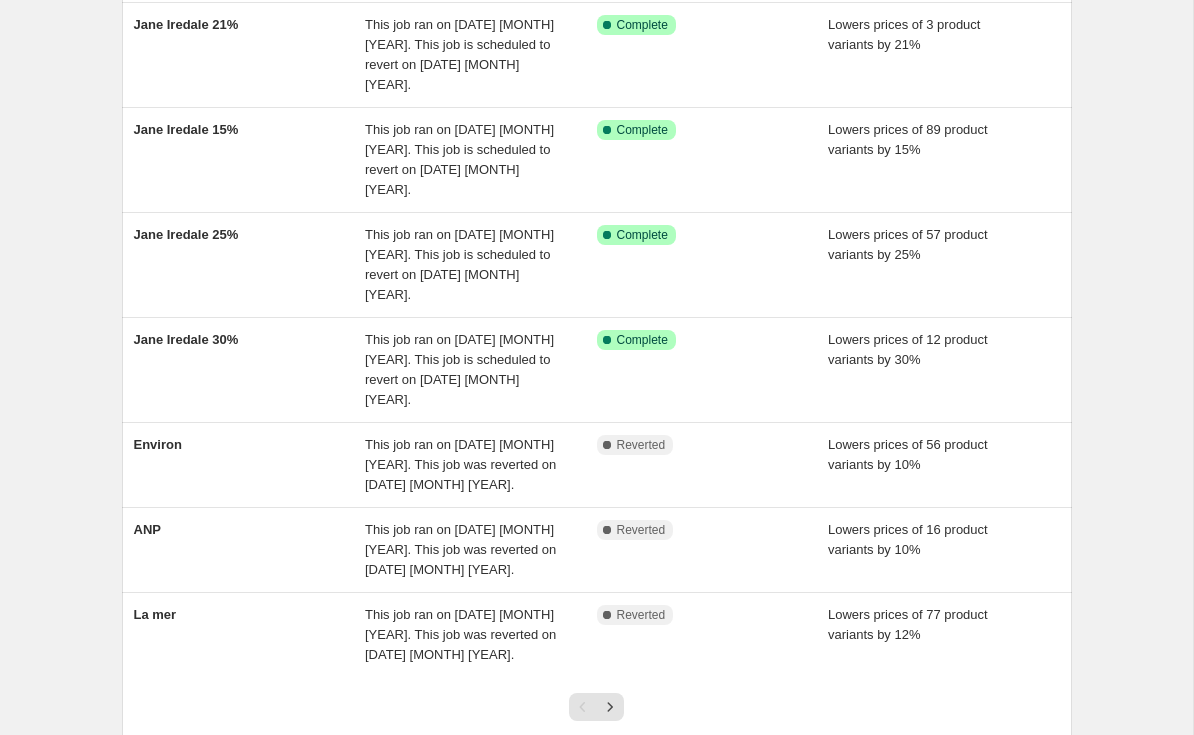 click on "ANP" at bounding box center (250, 550) 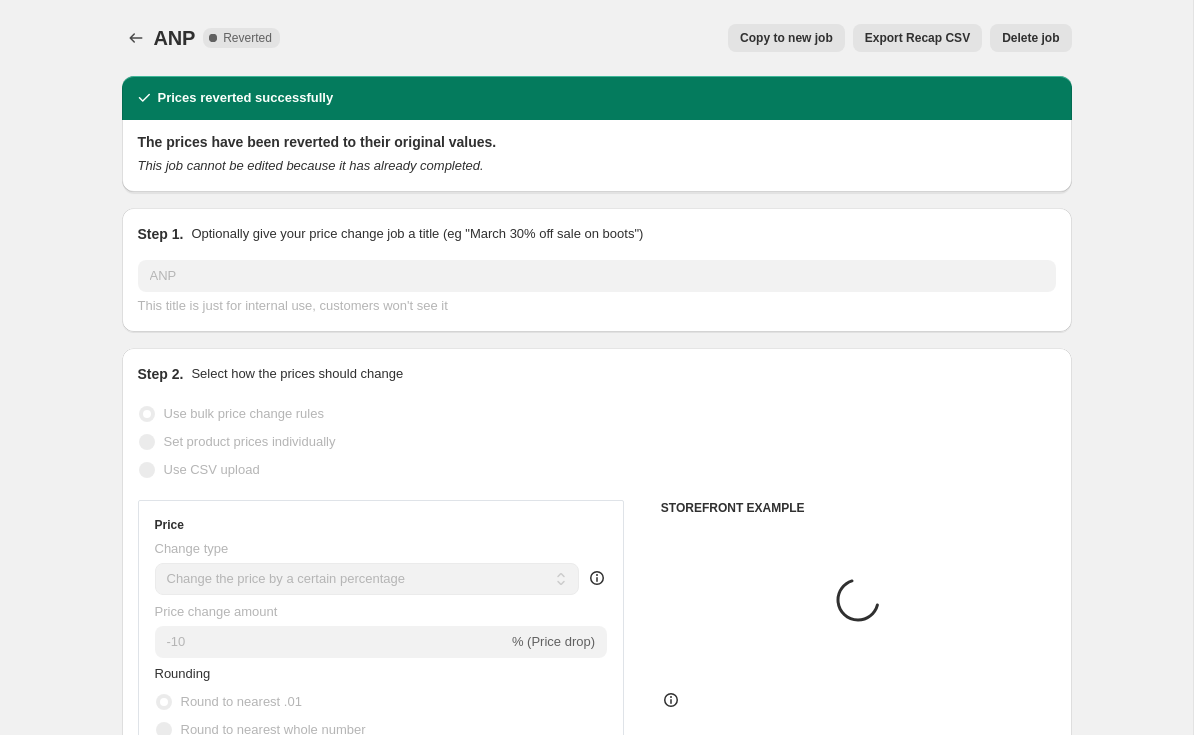 click on "Delete job" at bounding box center [1030, 38] 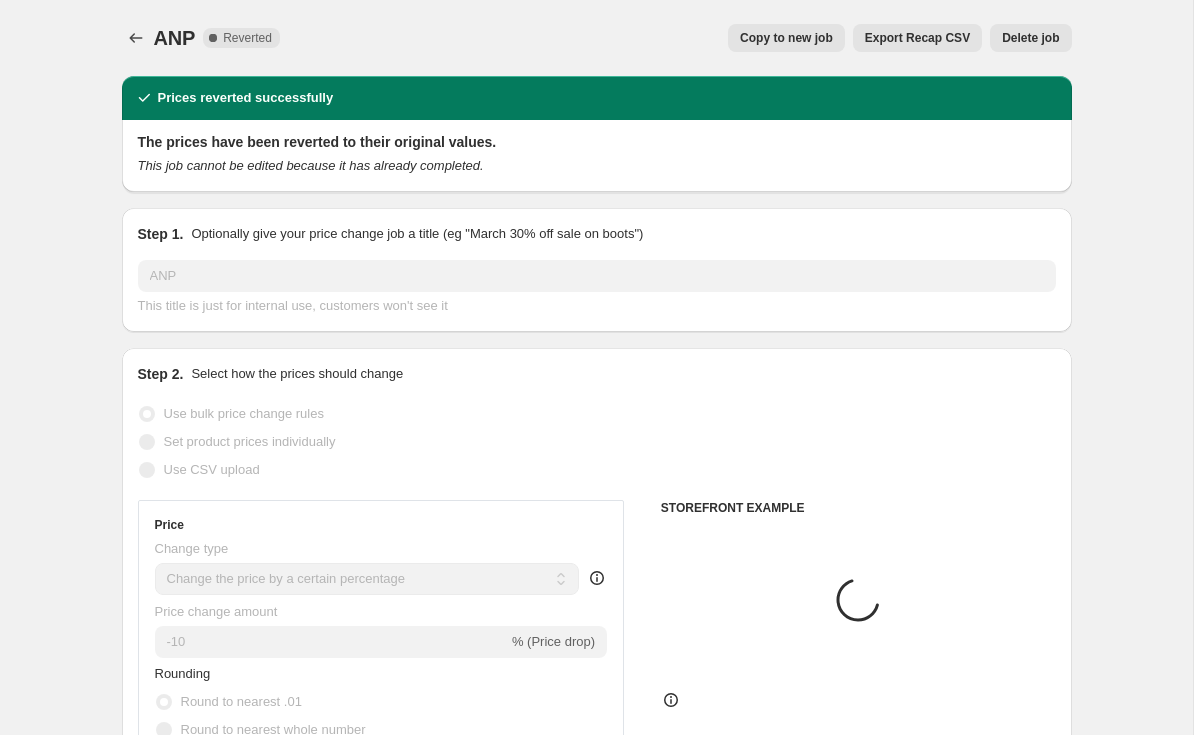 scroll, scrollTop: 0, scrollLeft: 0, axis: both 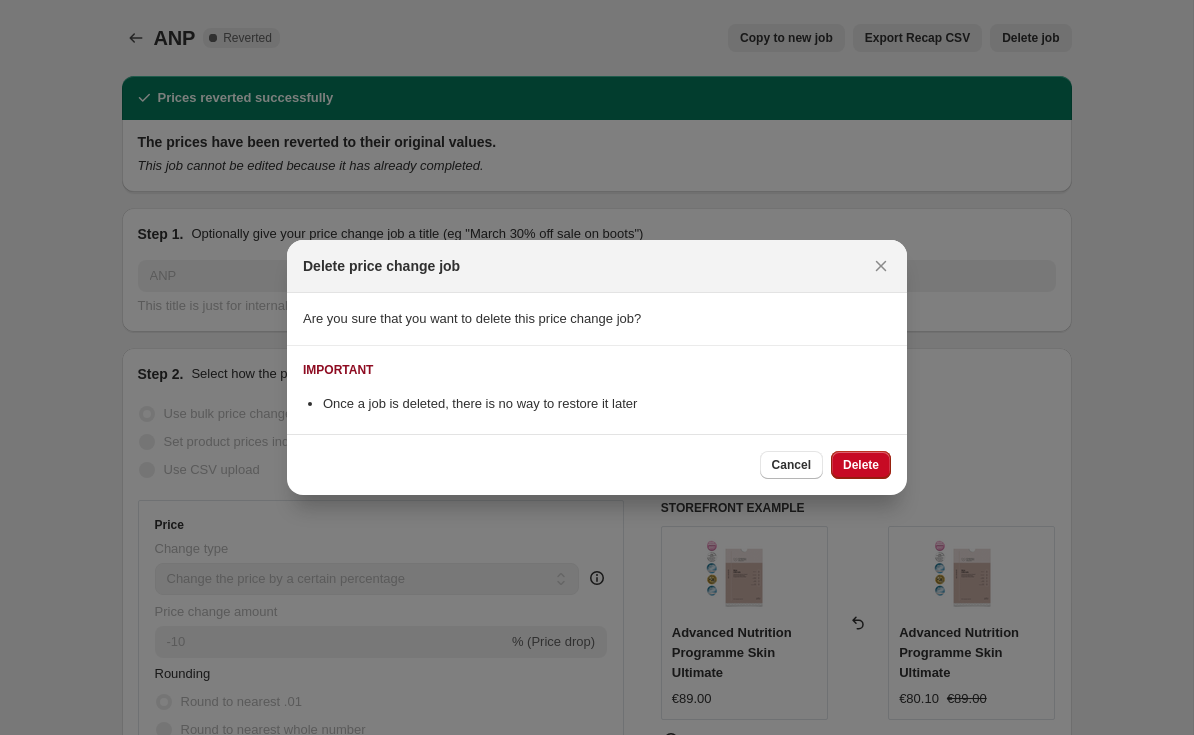 click on "Delete" at bounding box center (861, 465) 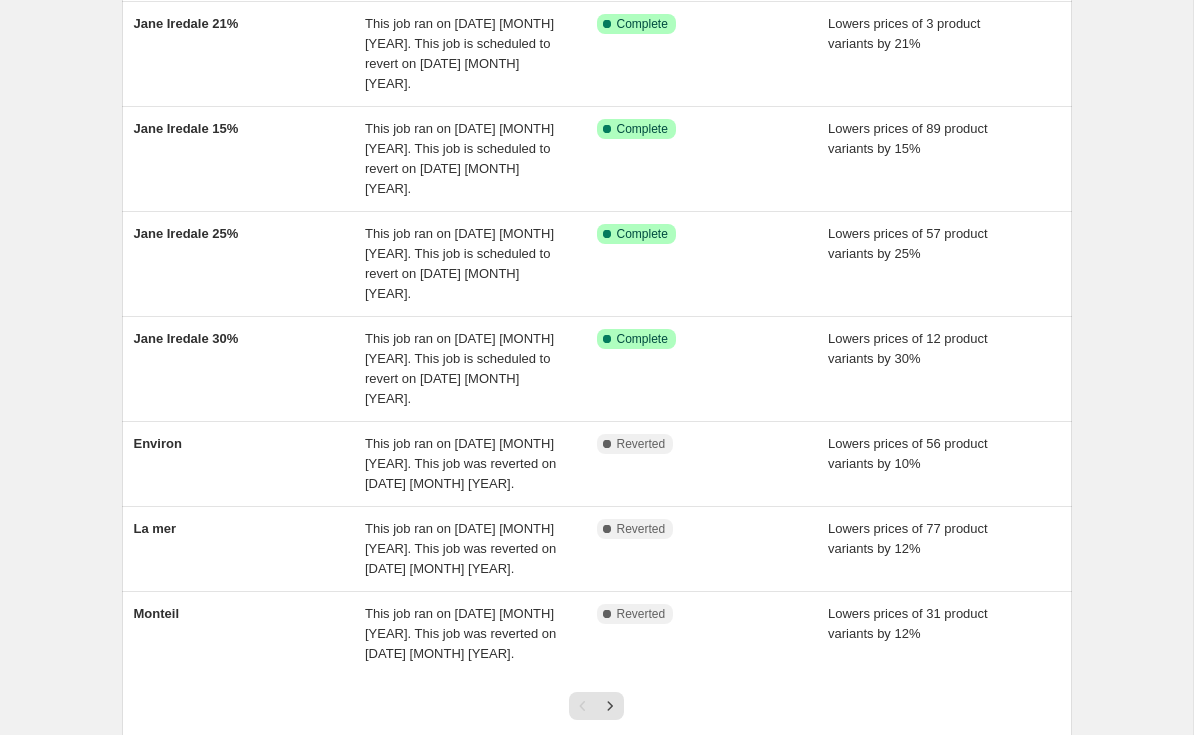 scroll, scrollTop: 495, scrollLeft: 0, axis: vertical 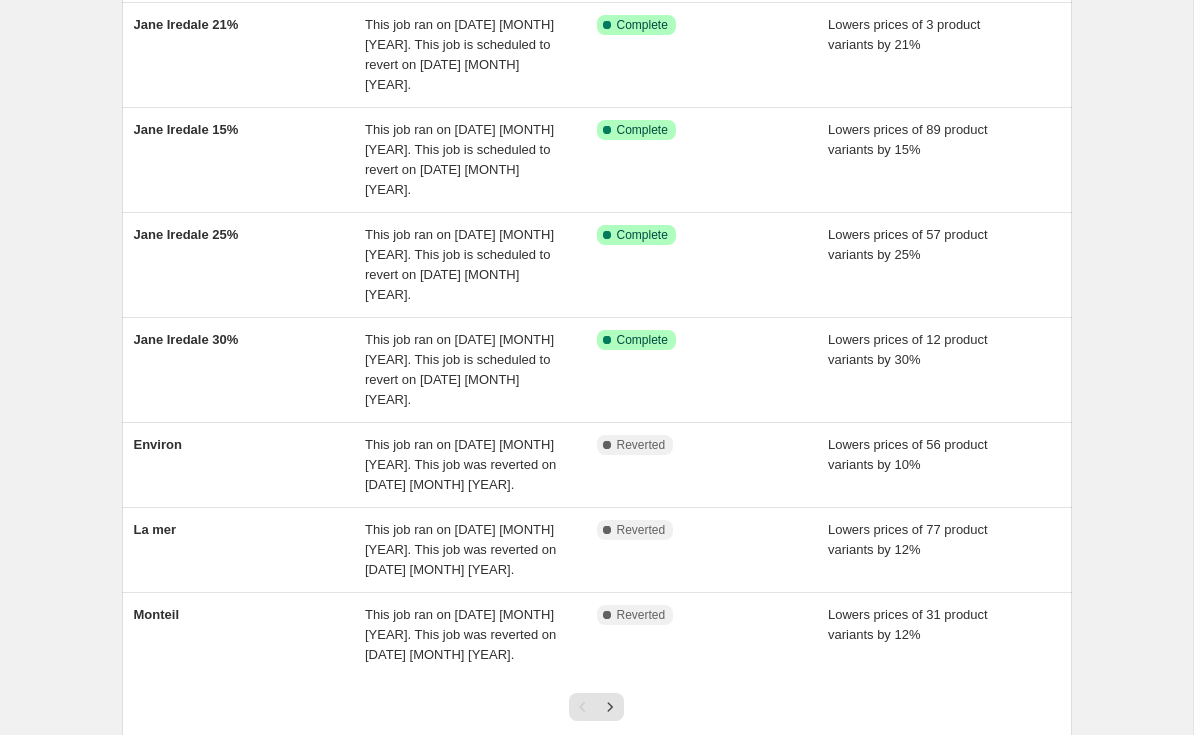 click 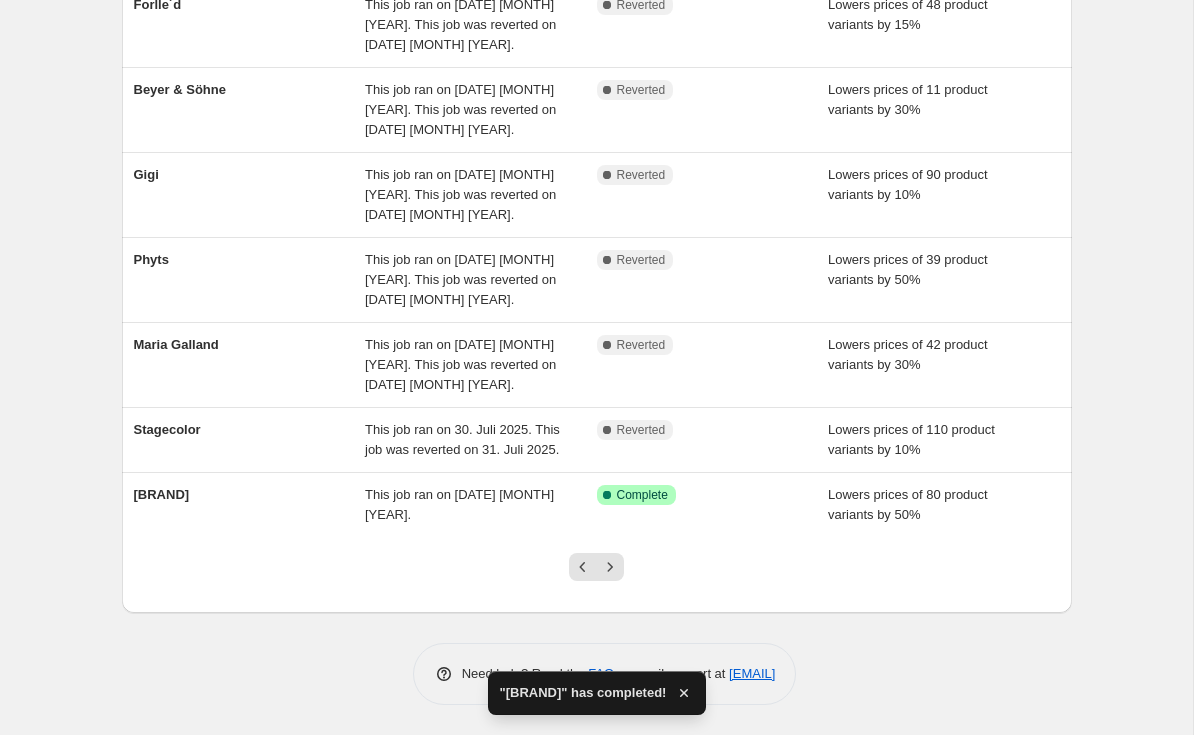 scroll, scrollTop: 475, scrollLeft: 0, axis: vertical 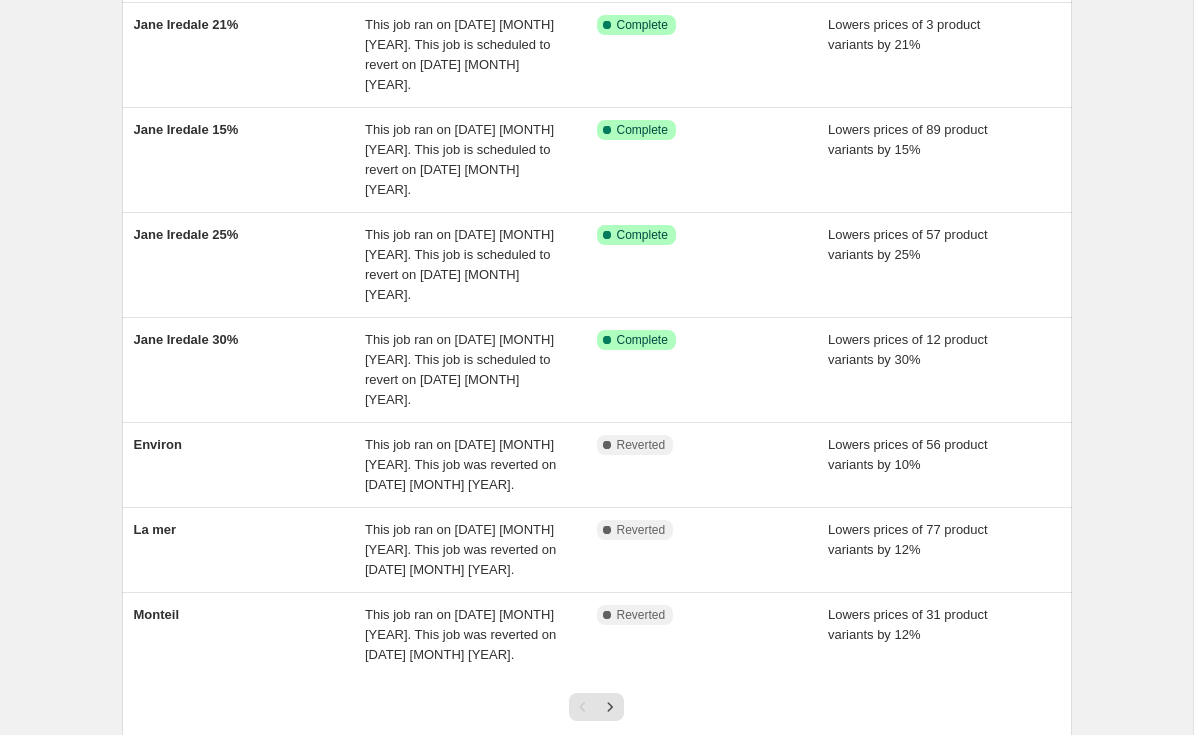click on "[BRAND] This job ran on [DATE] [MONTH] [YEAR]. This job was reverted on [DATE] [MONTH] [YEAR]. Complete Reverted Lowers prices of 31 product variants by [PERCENTAGE]%" at bounding box center (597, 635) 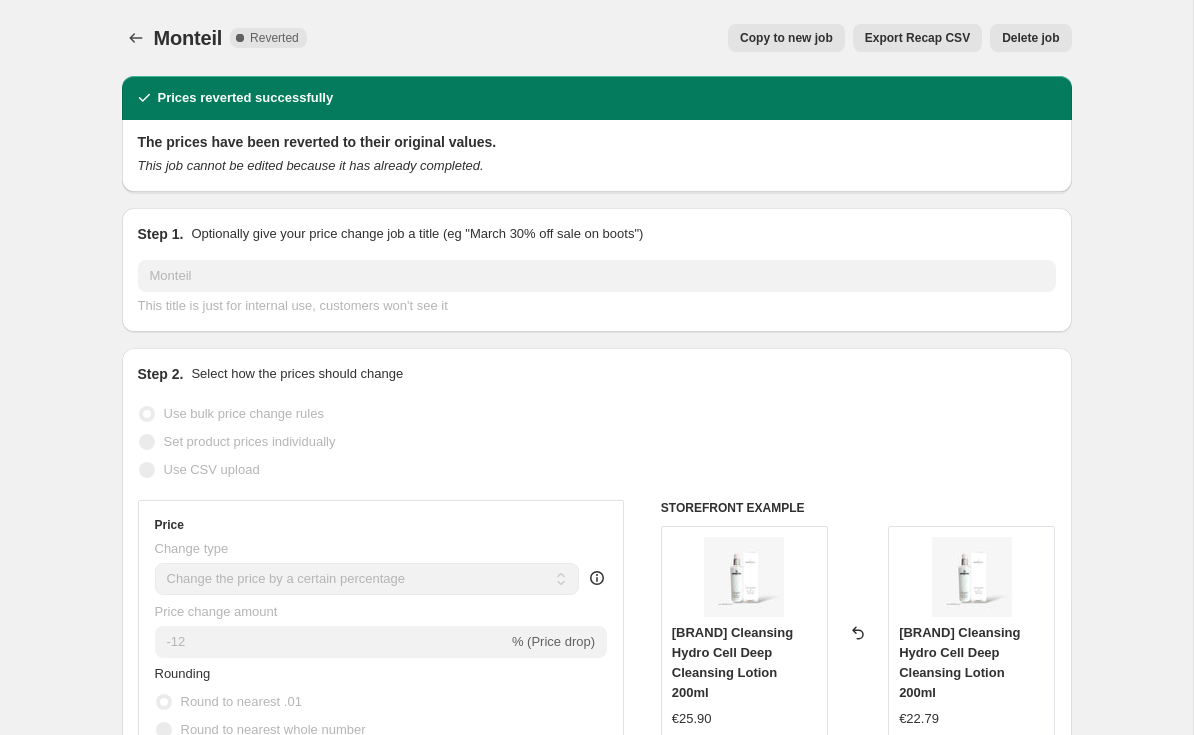 click on "Copy to new job" at bounding box center [786, 38] 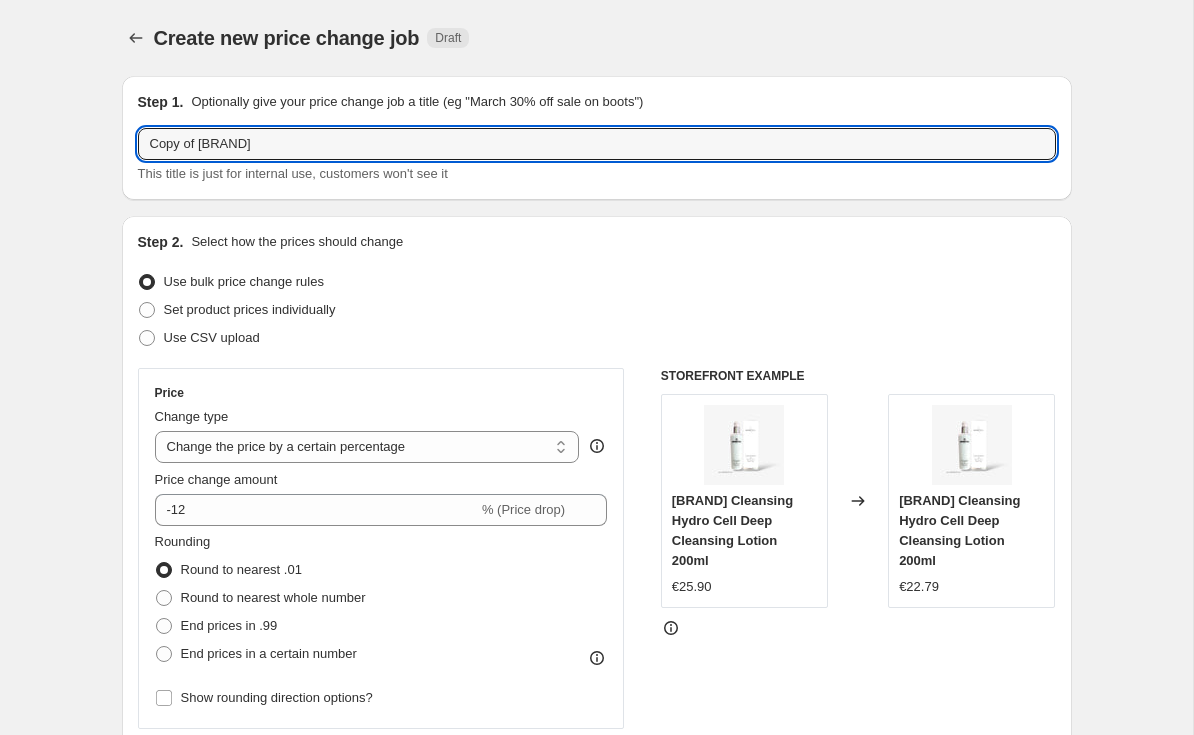 click on "Copy of [BRAND]" at bounding box center [597, 144] 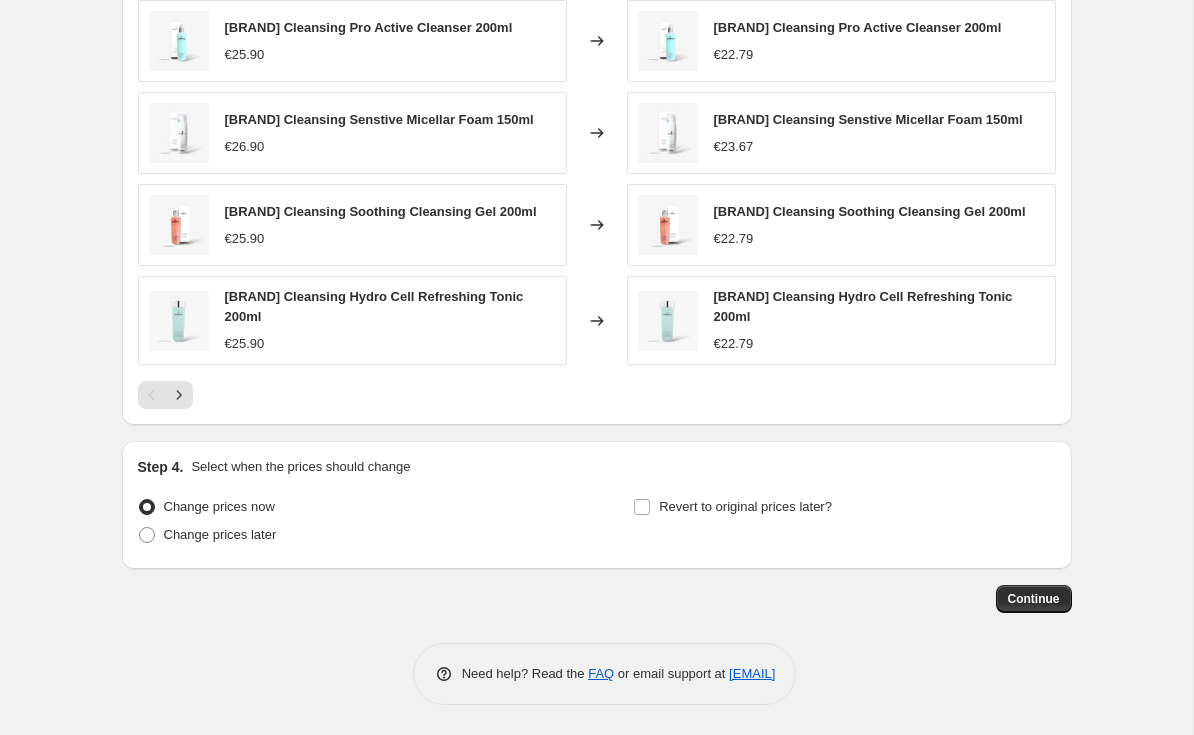 click on "Revert to original prices later?" at bounding box center [745, 506] 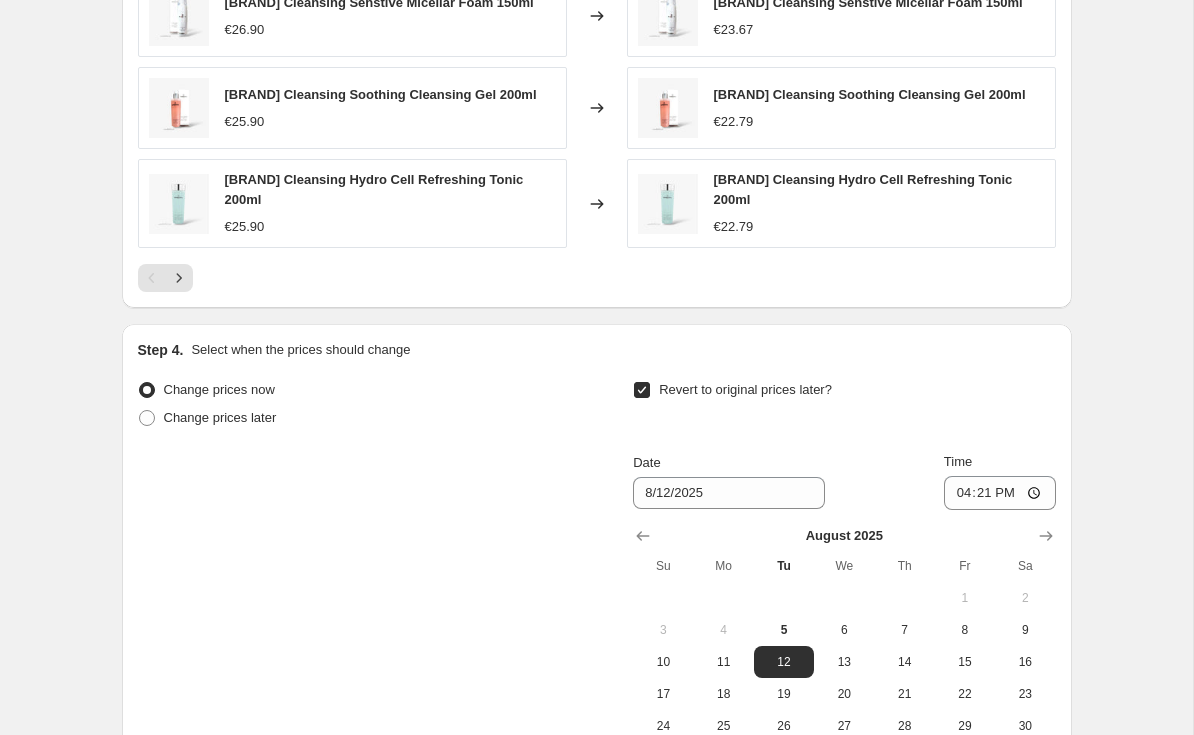 scroll, scrollTop: 1621, scrollLeft: 0, axis: vertical 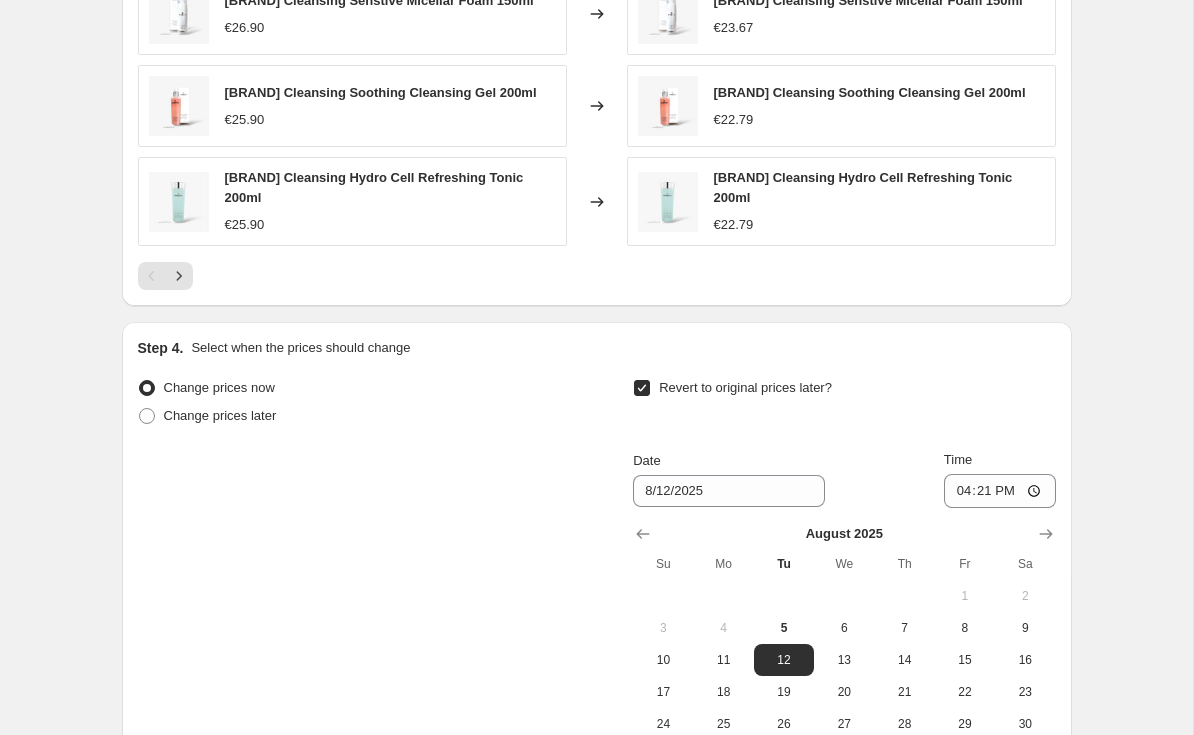 click on "6" at bounding box center [844, 628] 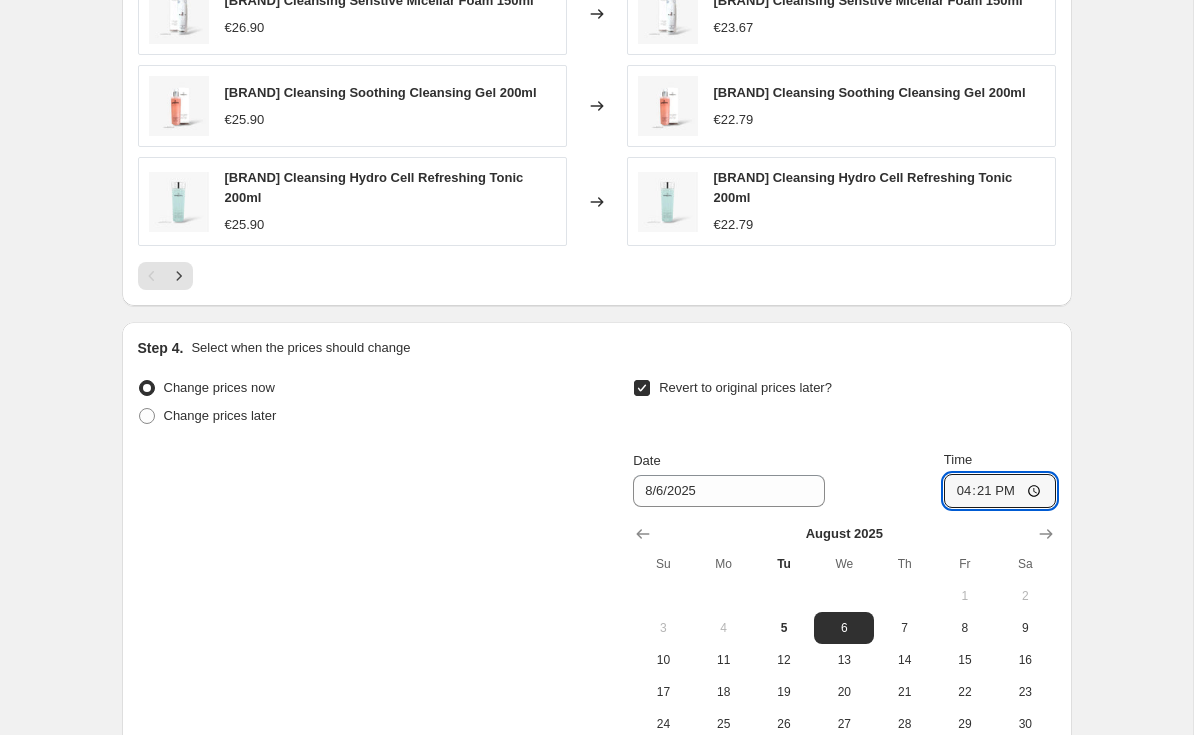 click on "16:21" at bounding box center (1000, 491) 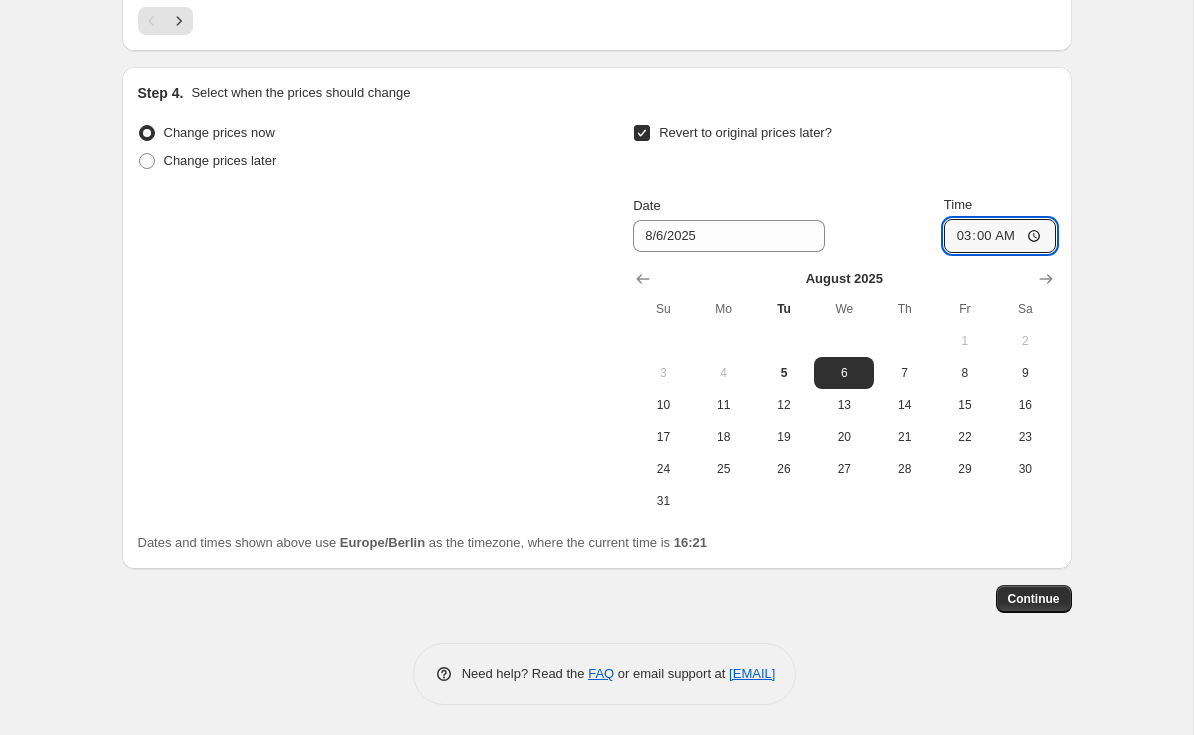 scroll, scrollTop: 1875, scrollLeft: 0, axis: vertical 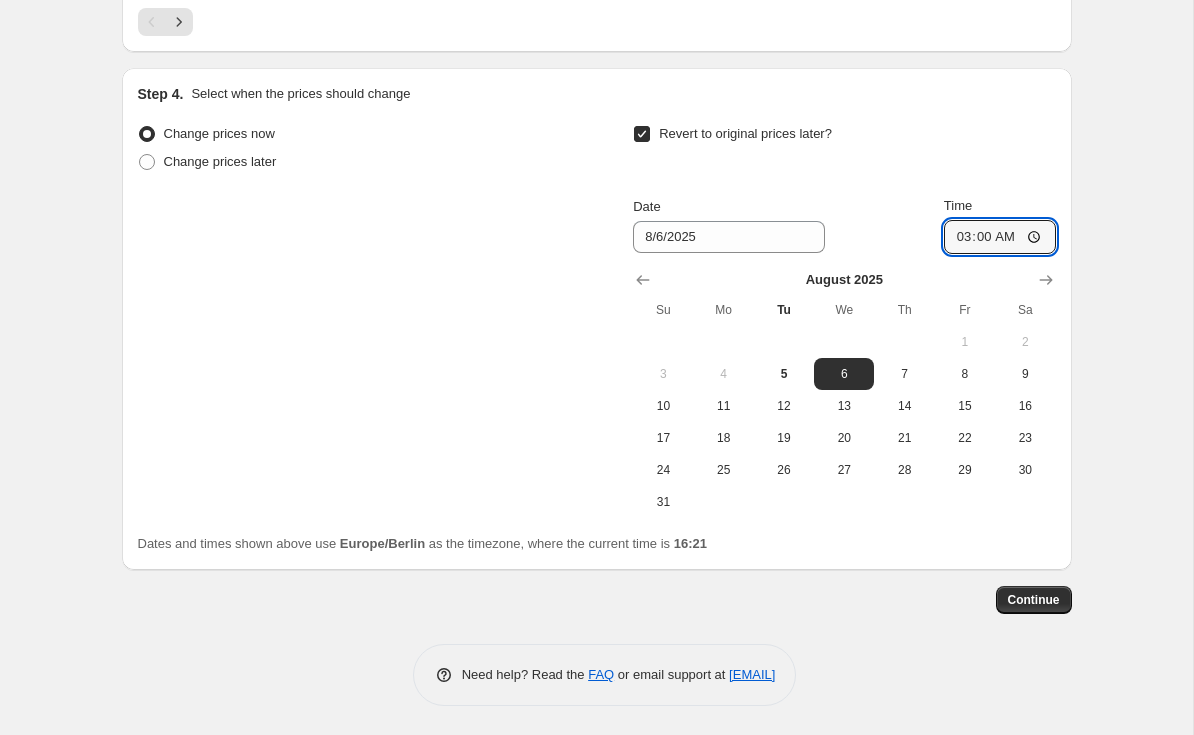click on "Continue" at bounding box center (1034, 600) 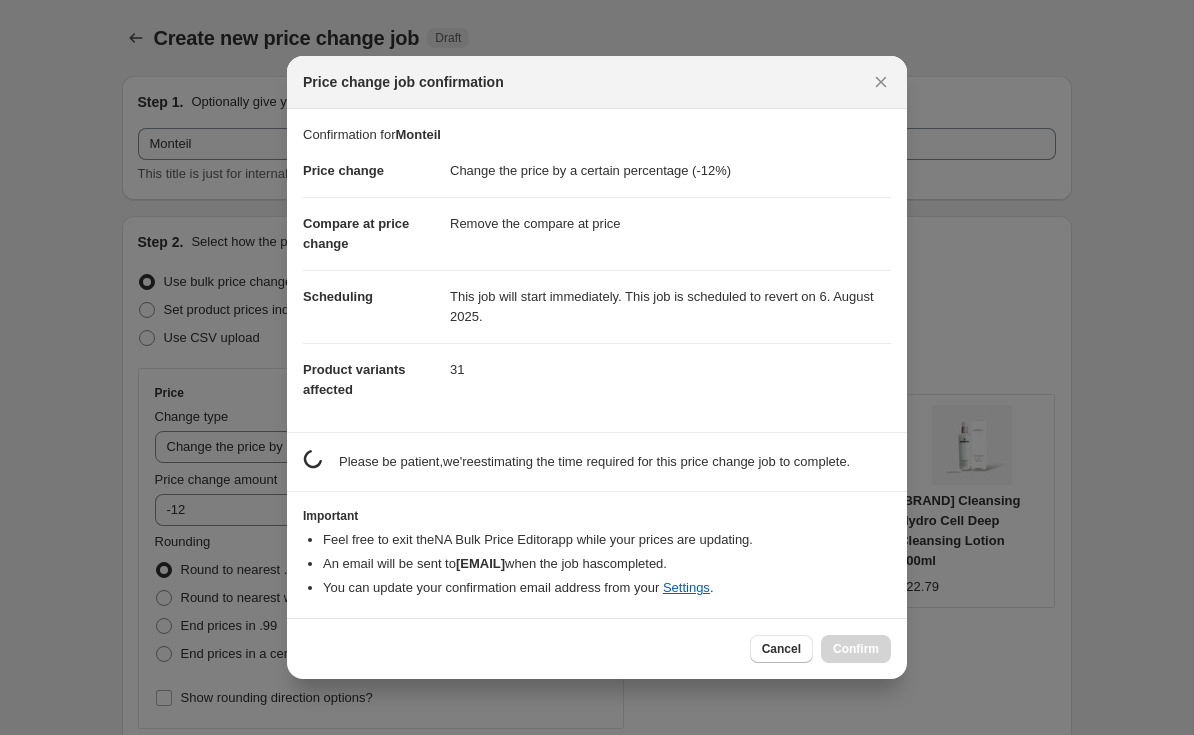 scroll, scrollTop: 0, scrollLeft: 0, axis: both 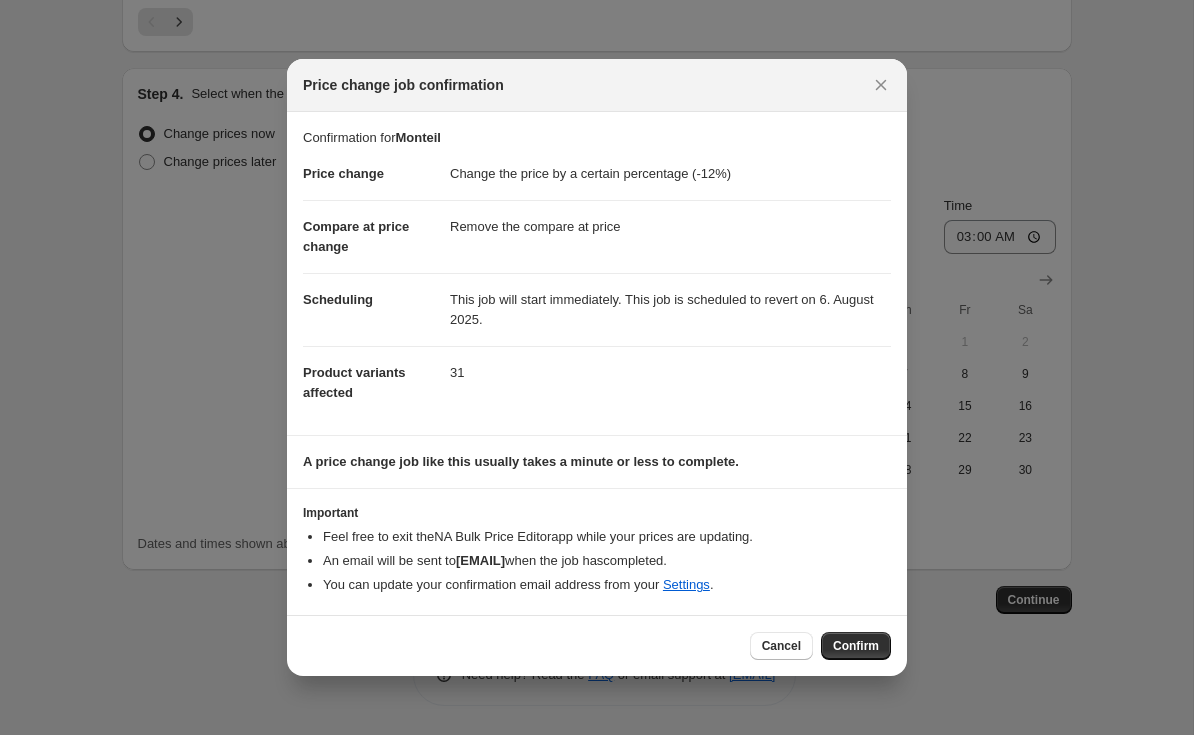 click on "Confirm" at bounding box center [856, 646] 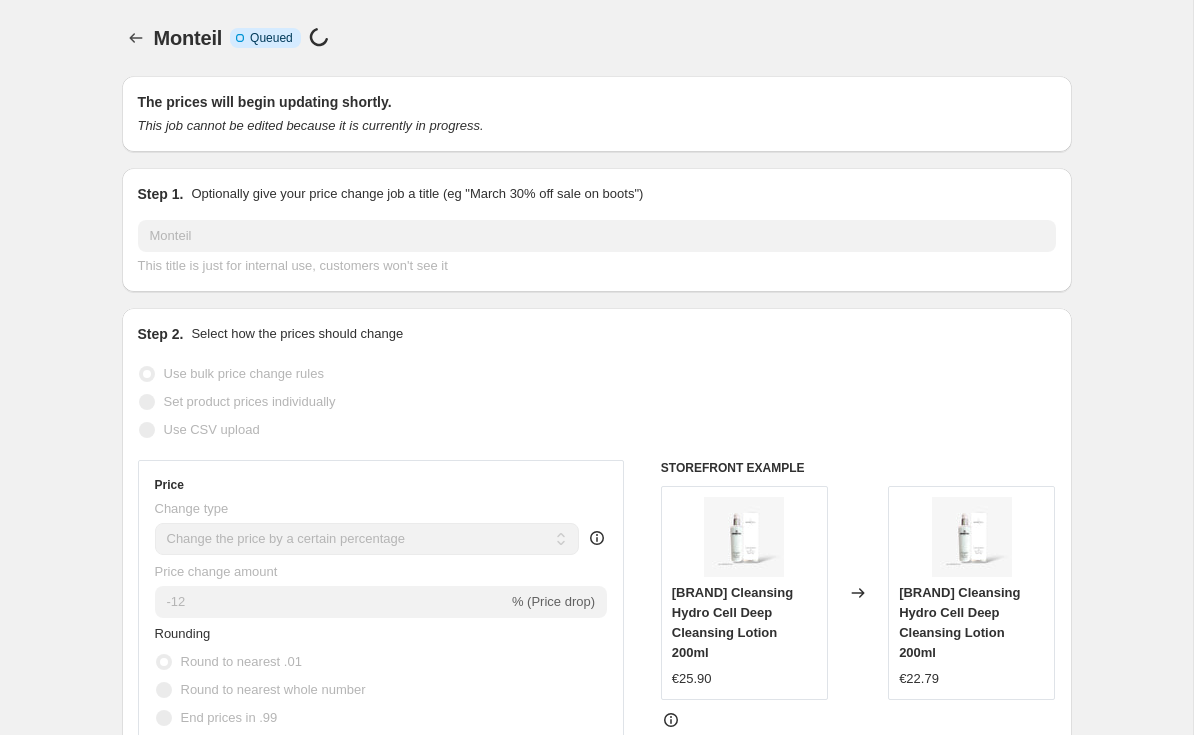 scroll, scrollTop: 0, scrollLeft: 0, axis: both 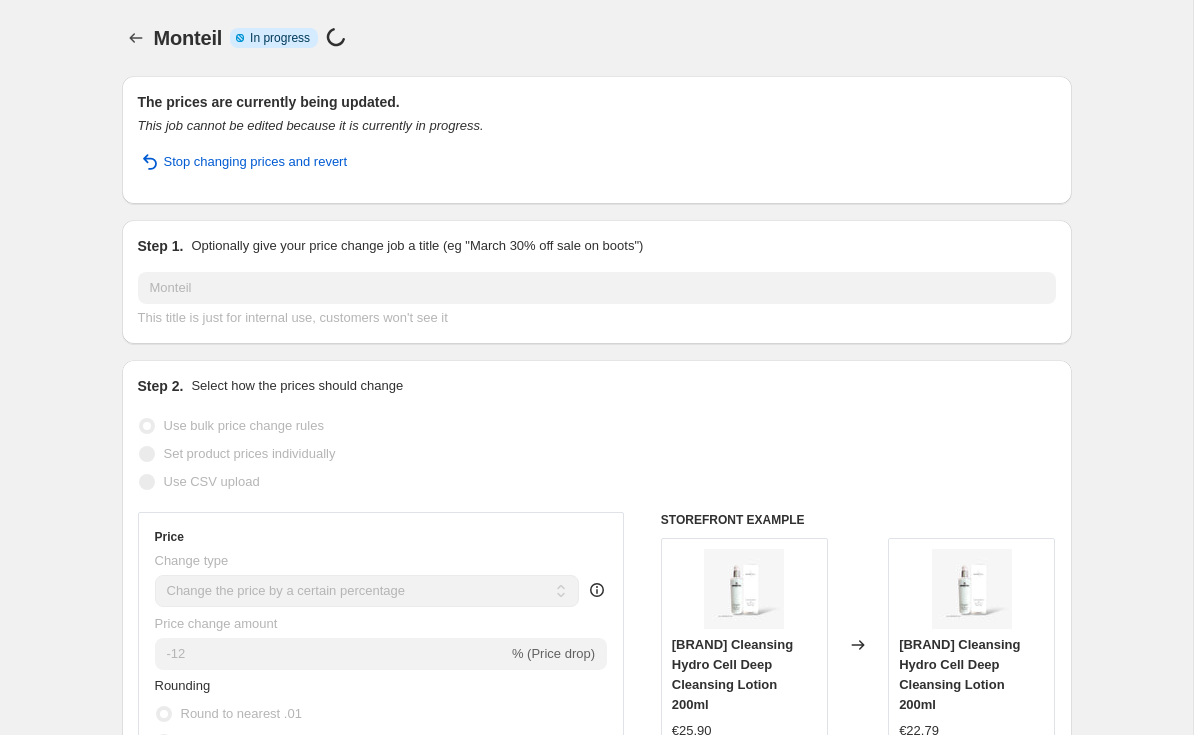click at bounding box center [136, 38] 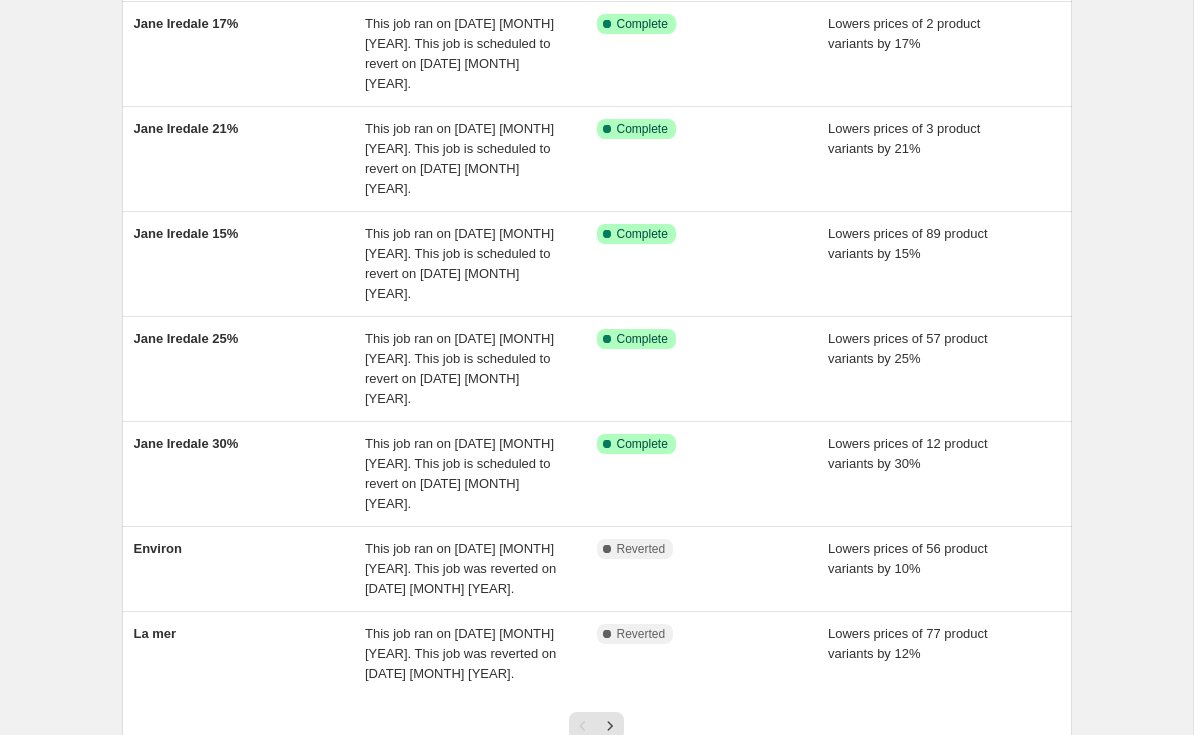 scroll, scrollTop: 495, scrollLeft: 0, axis: vertical 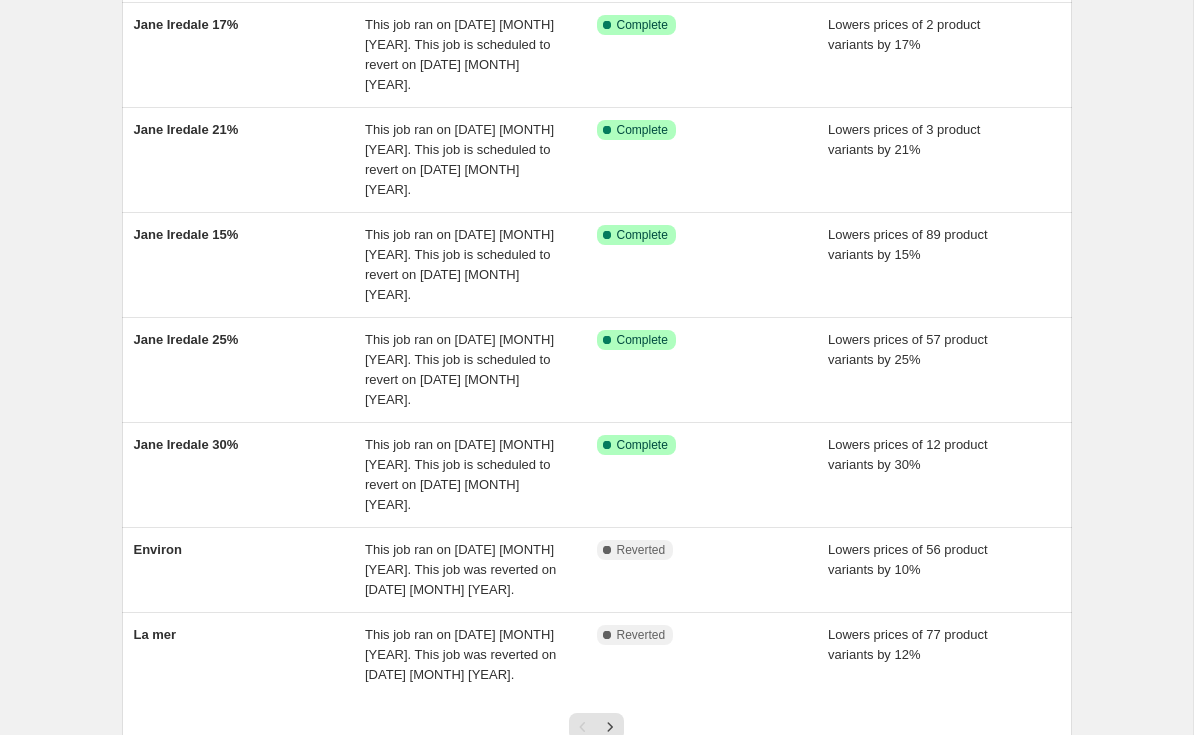 click at bounding box center (610, 727) 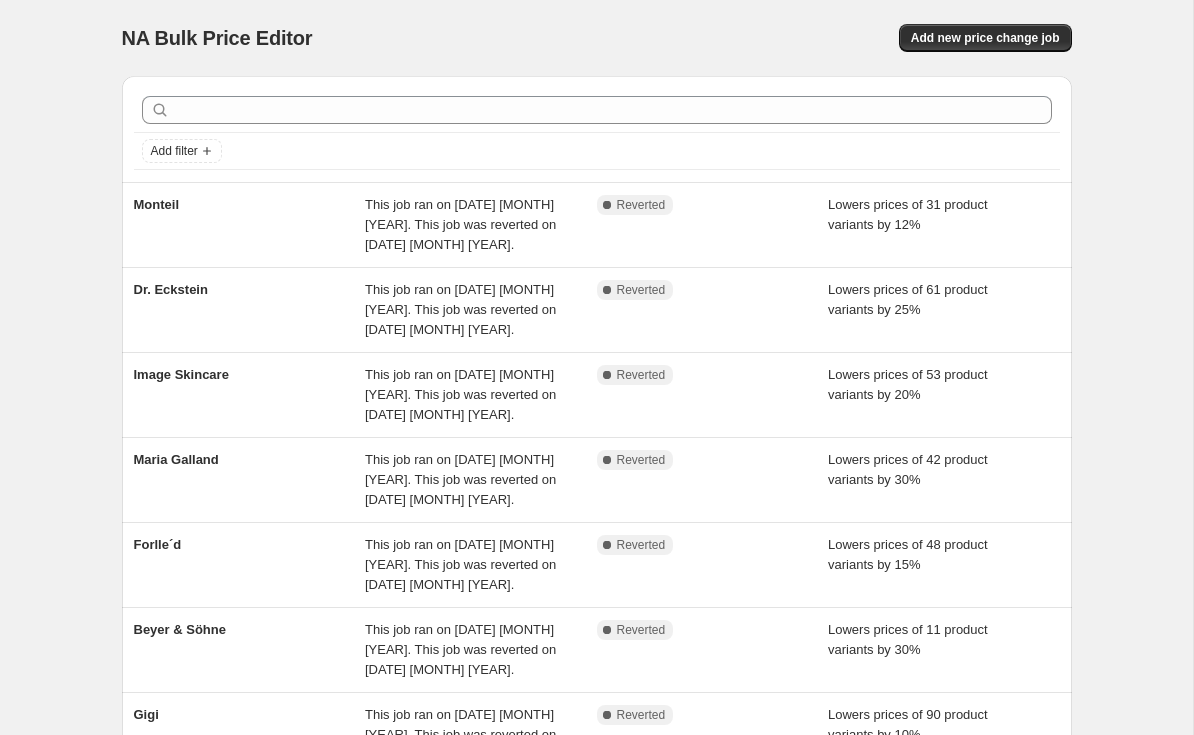 click on "Monteil" at bounding box center [250, 225] 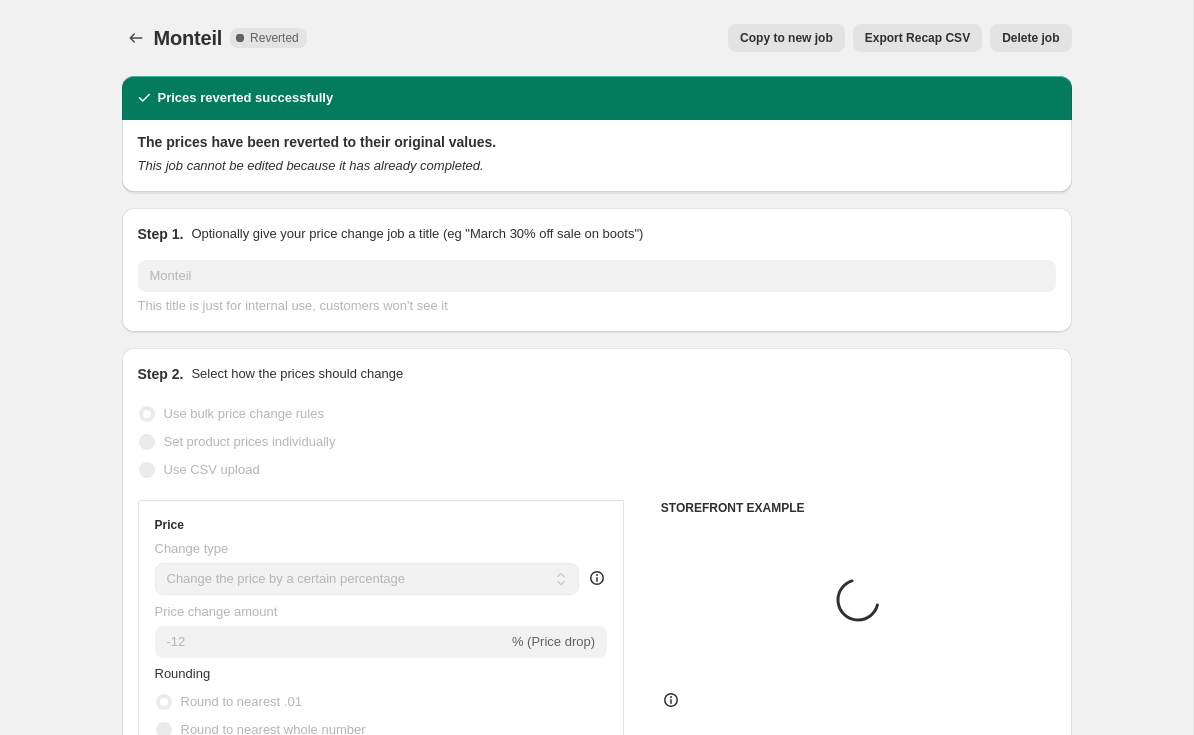 click on "Delete job" at bounding box center (1030, 38) 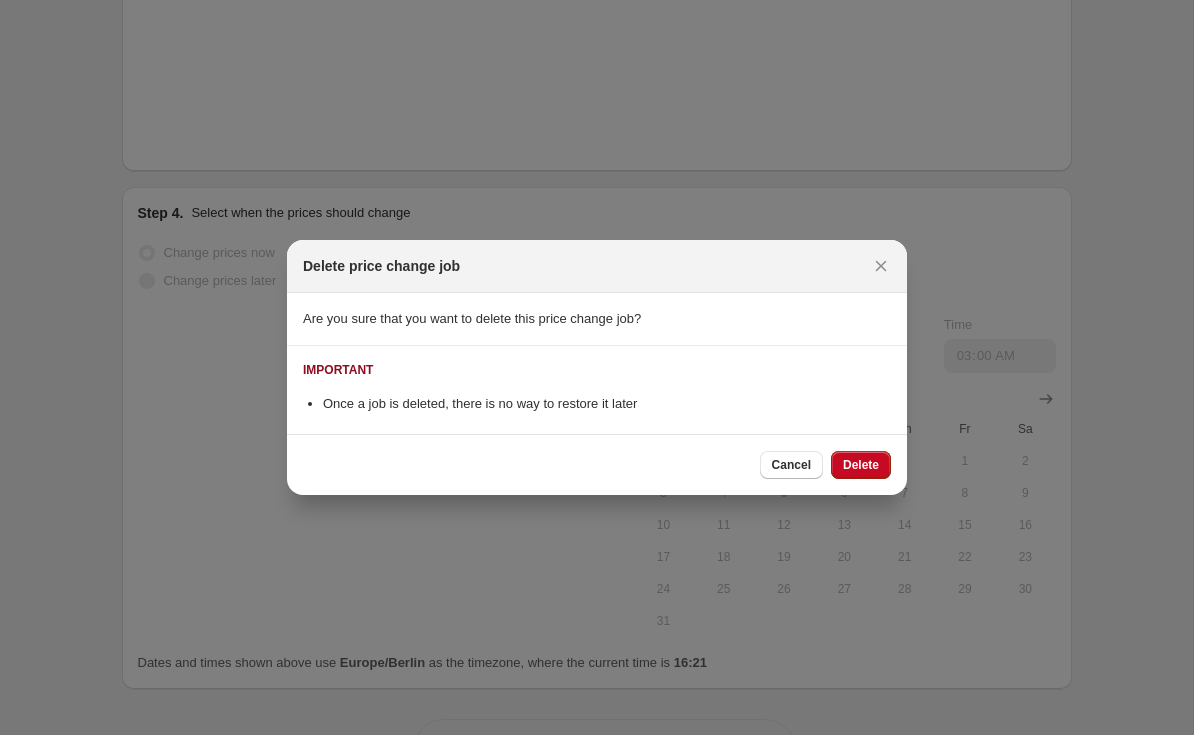 scroll, scrollTop: 0, scrollLeft: 0, axis: both 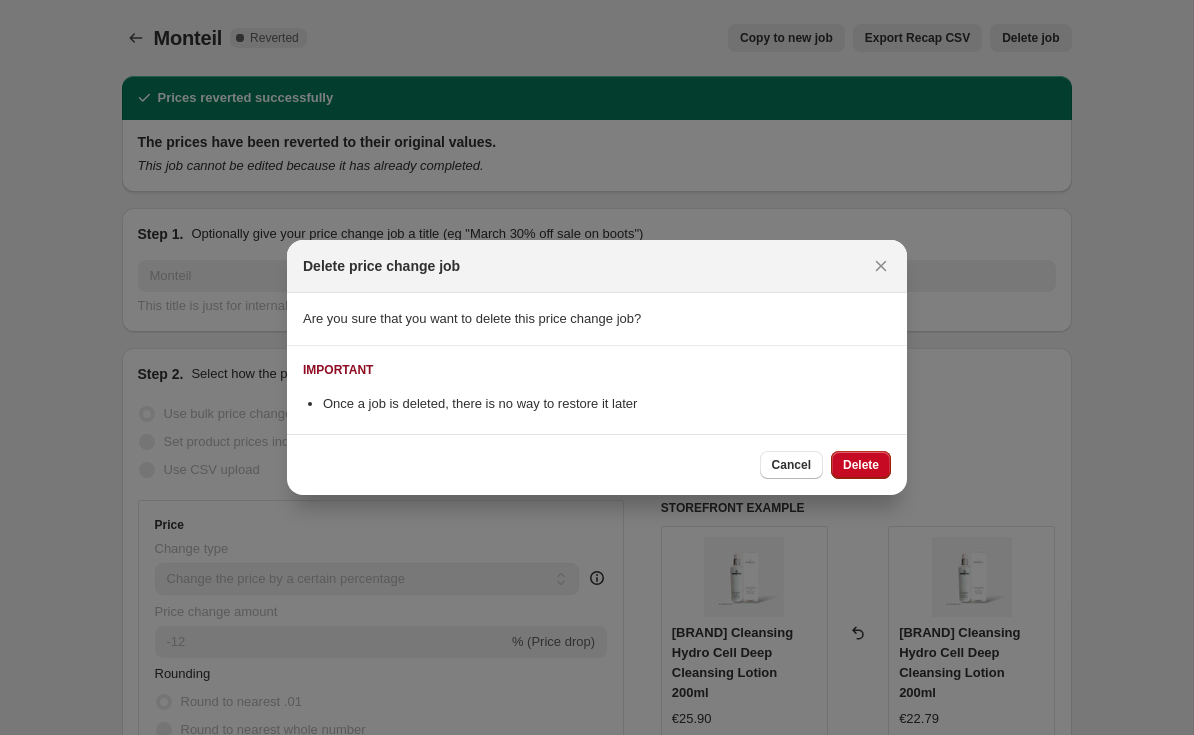 click on "Delete" at bounding box center [861, 465] 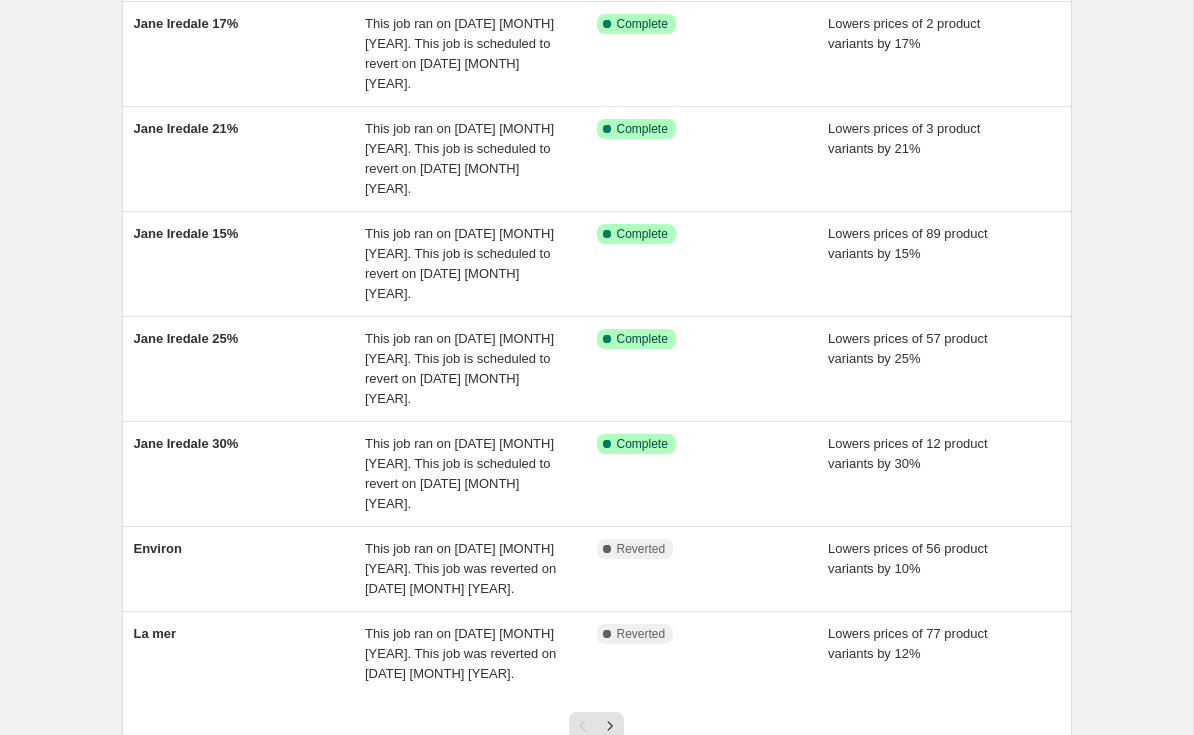 scroll, scrollTop: 495, scrollLeft: 0, axis: vertical 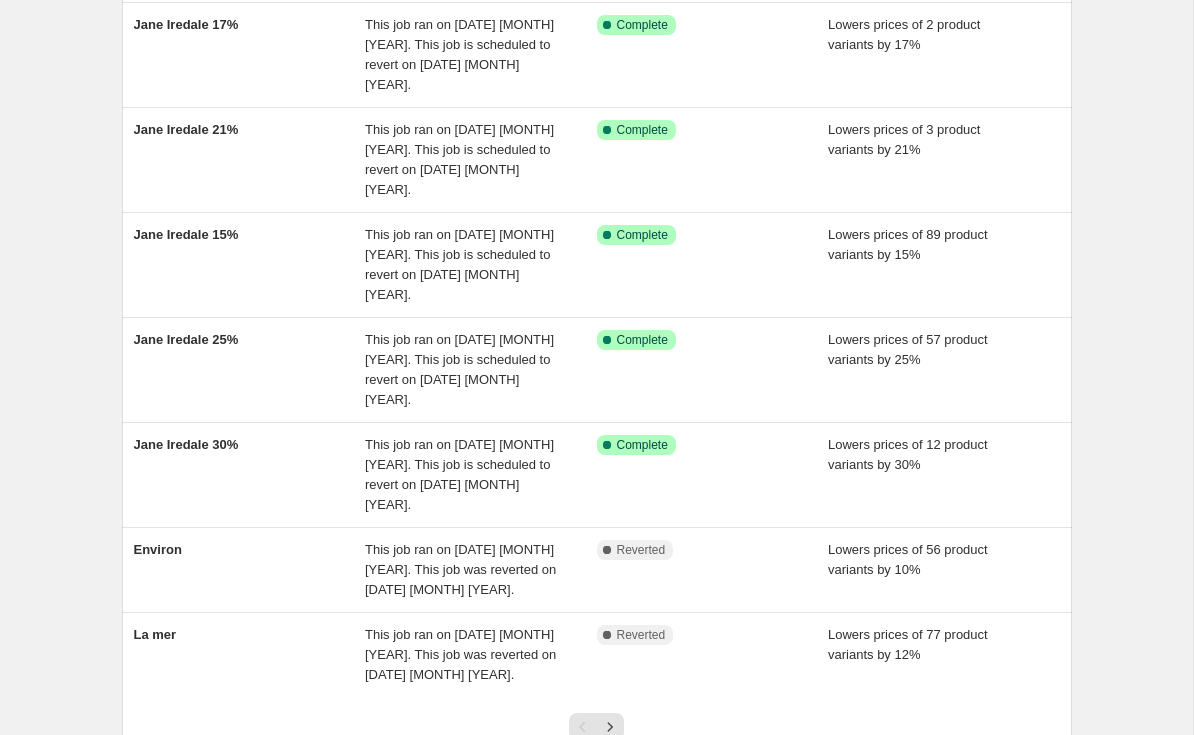 click at bounding box center (610, 727) 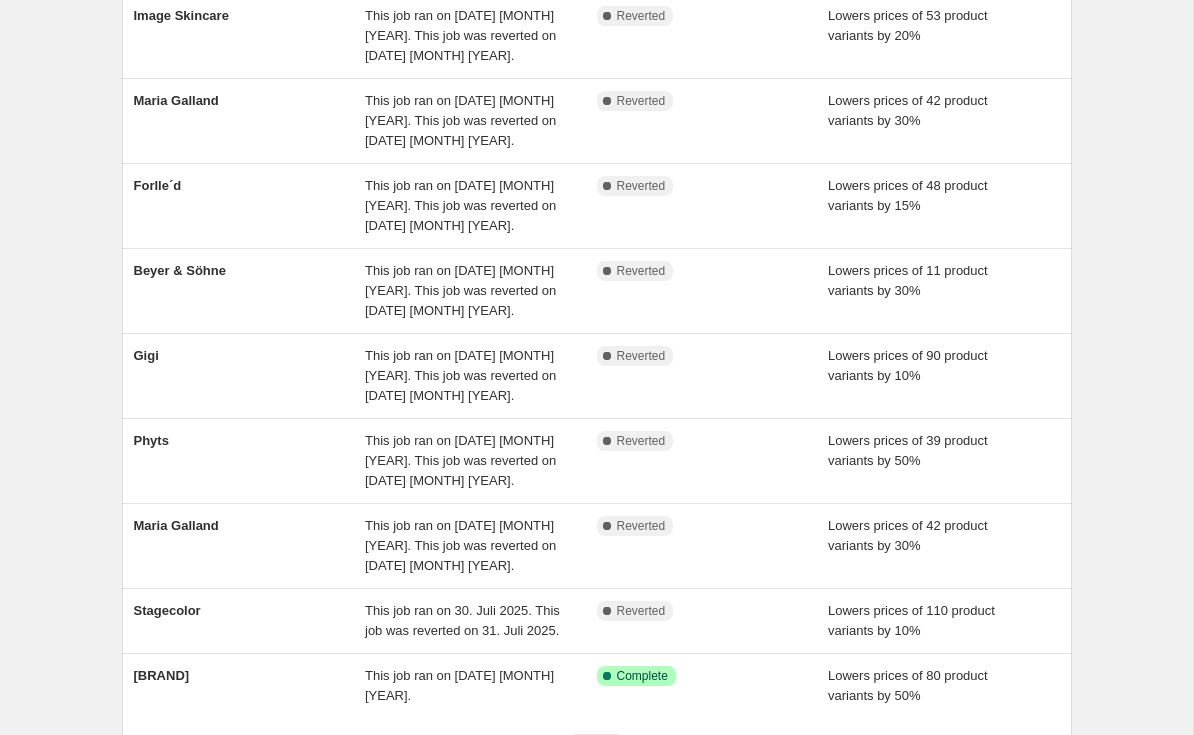 scroll, scrollTop: 290, scrollLeft: 0, axis: vertical 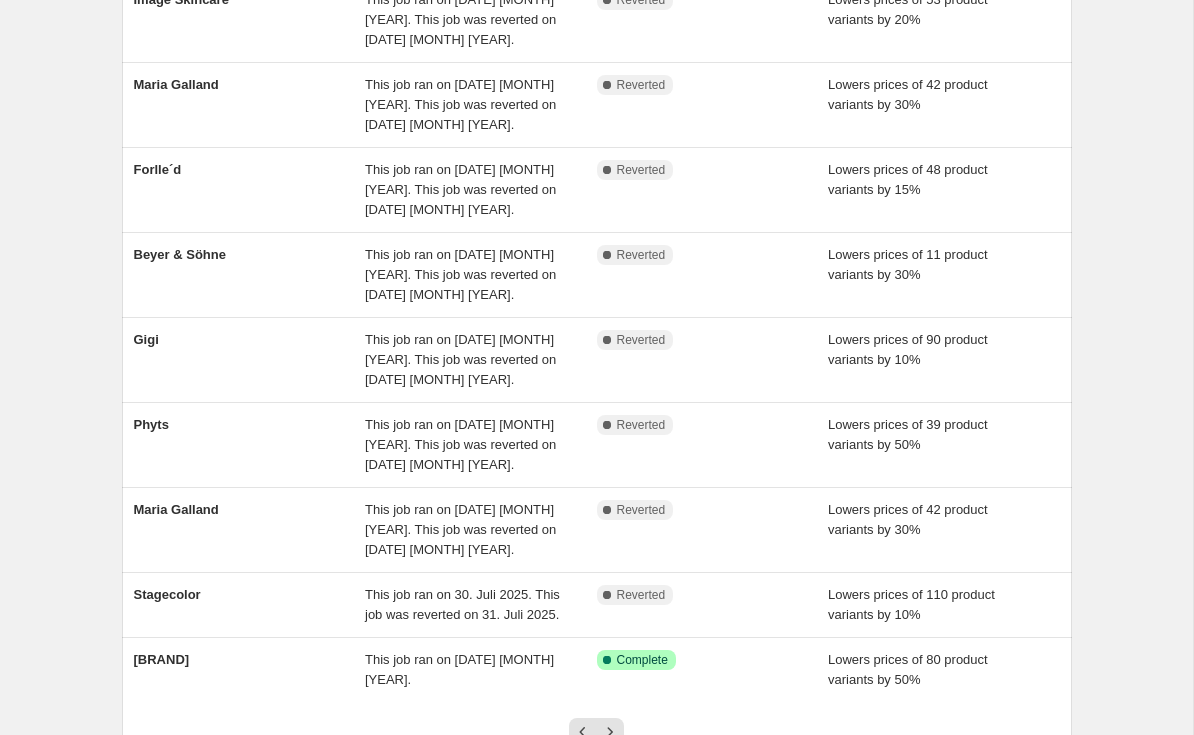 click on "Beyer & Söhne" at bounding box center (180, 254) 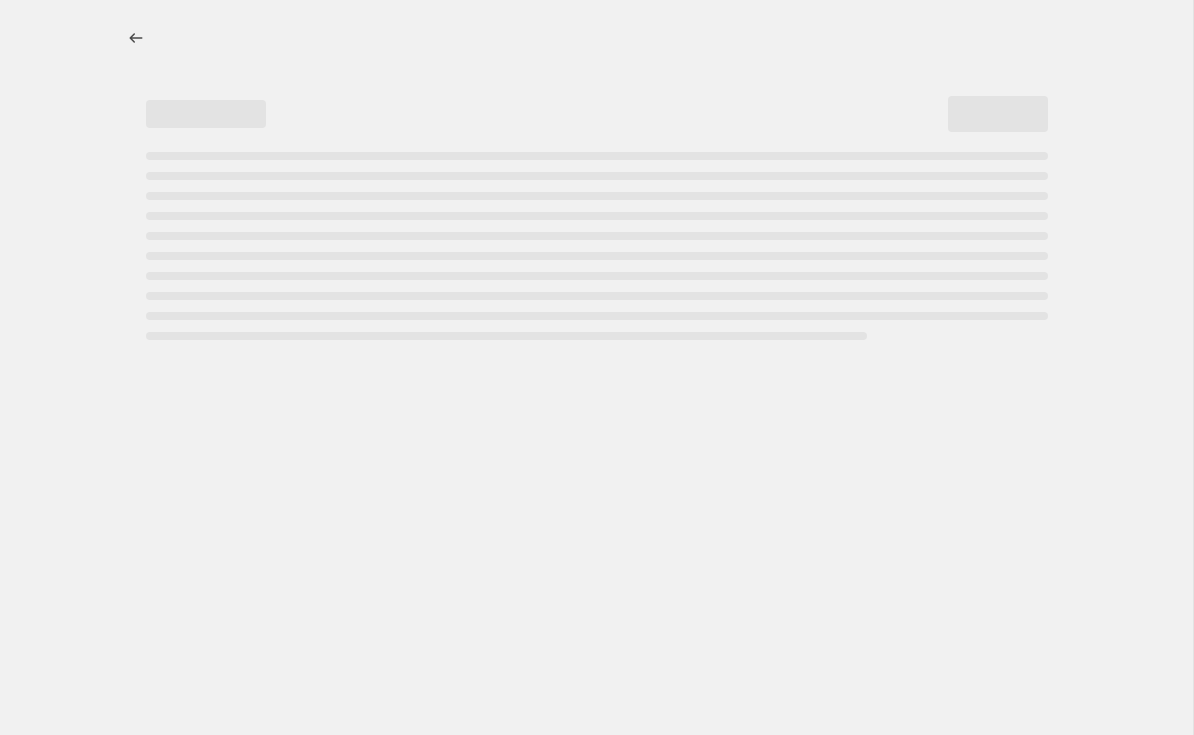 scroll, scrollTop: 0, scrollLeft: 0, axis: both 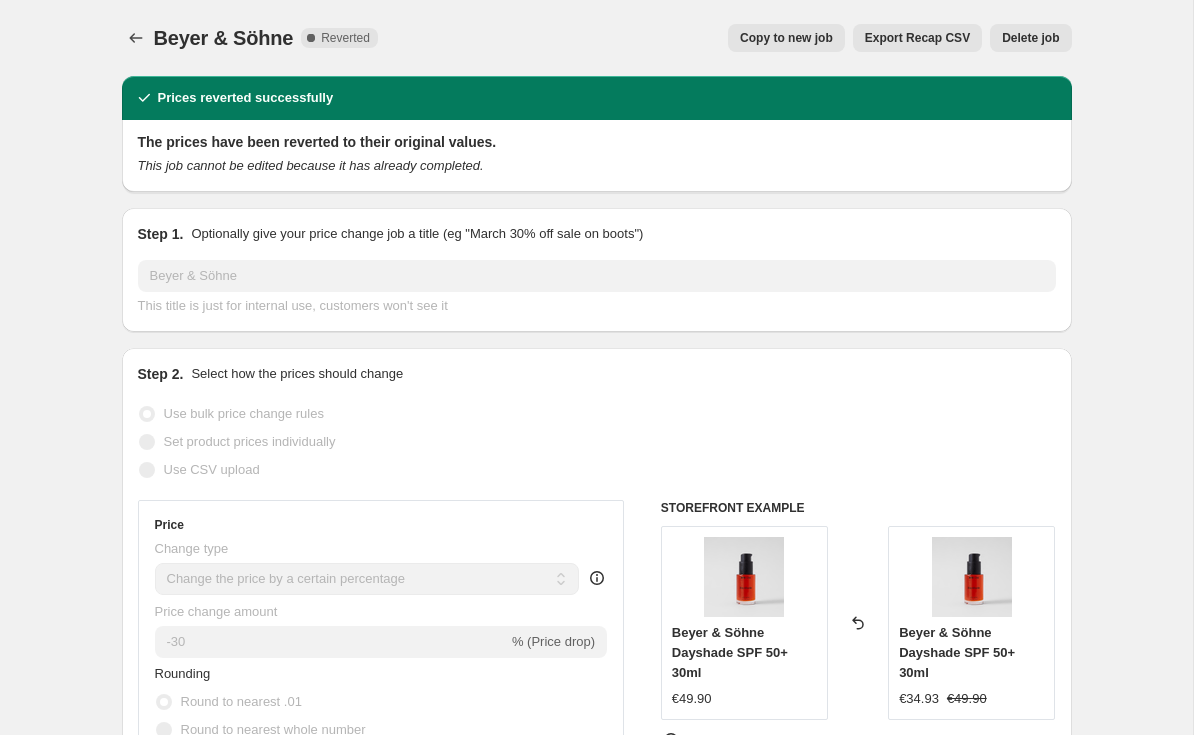 click on "Copy to new job" at bounding box center [786, 38] 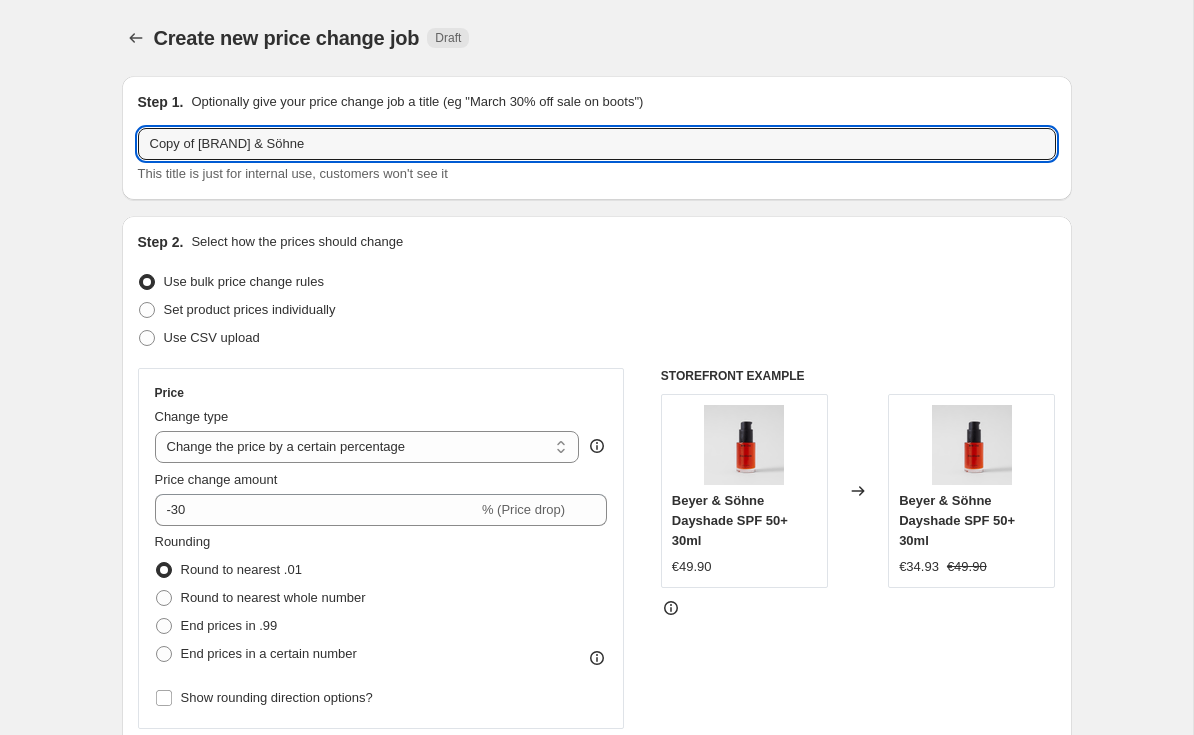 click on "Copy of [BRAND] & Söhne" at bounding box center (597, 144) 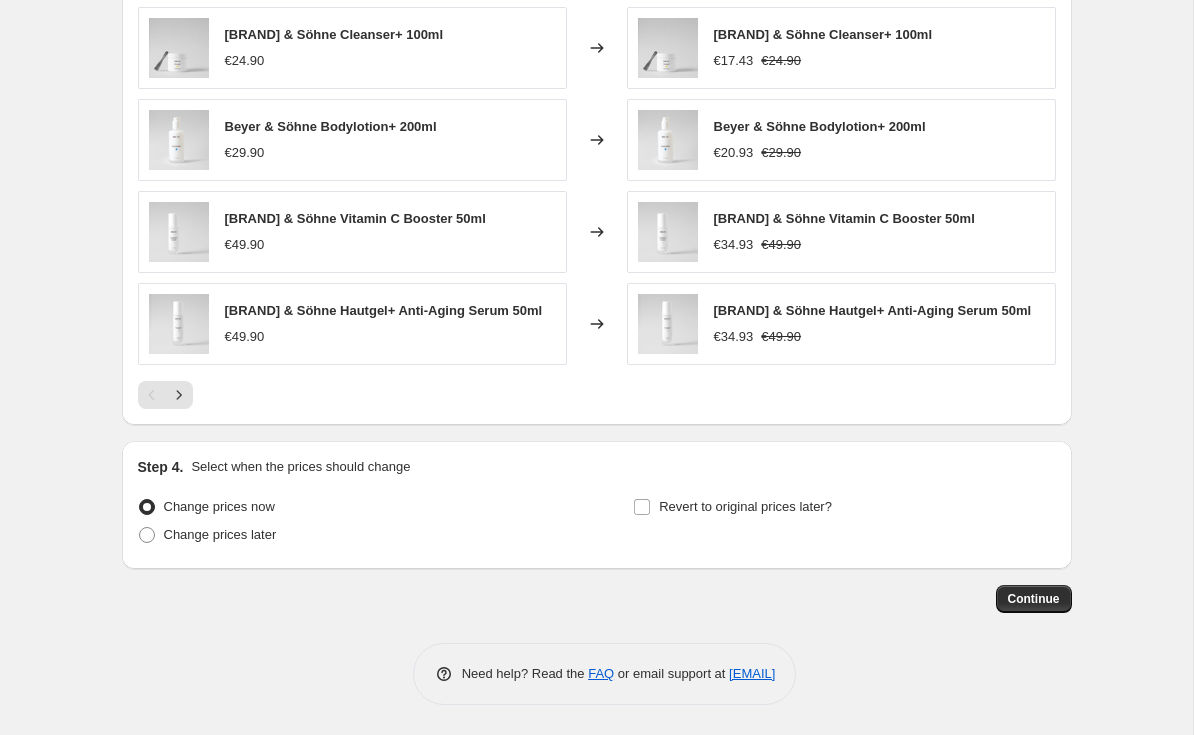 click on "Revert to original prices later?" at bounding box center [732, 507] 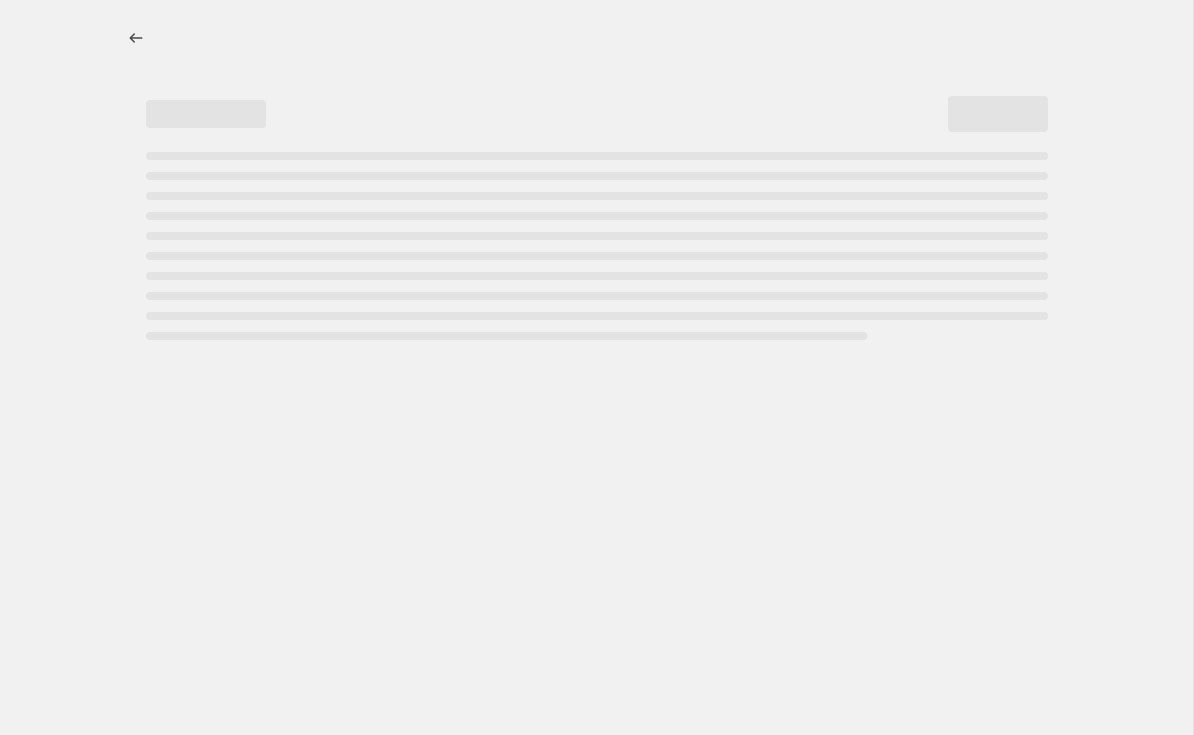 scroll, scrollTop: 0, scrollLeft: 0, axis: both 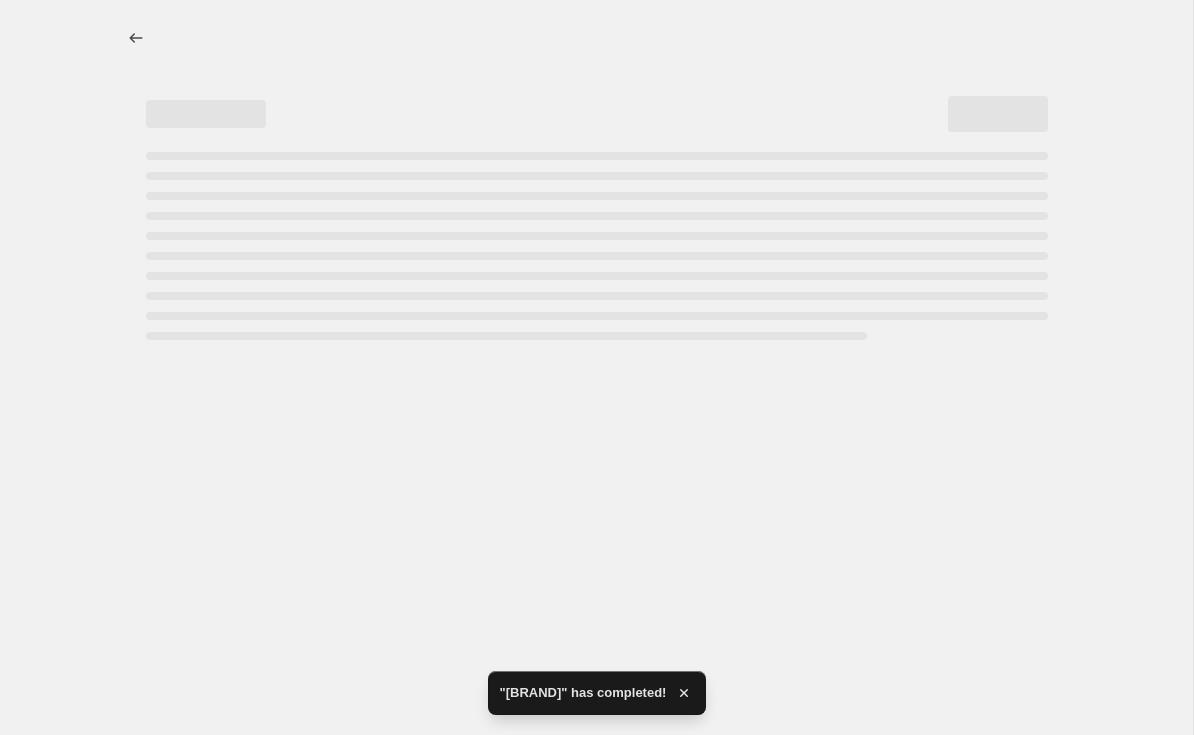 click at bounding box center (596, 367) 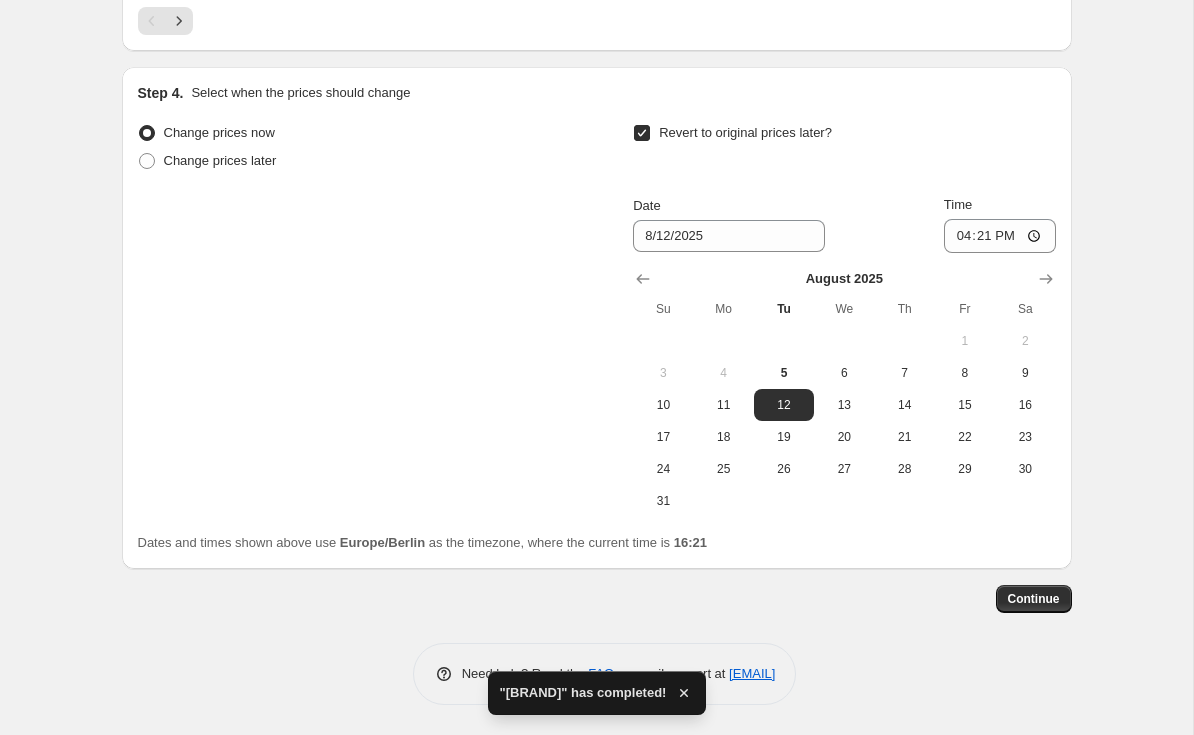 scroll, scrollTop: 1402, scrollLeft: 0, axis: vertical 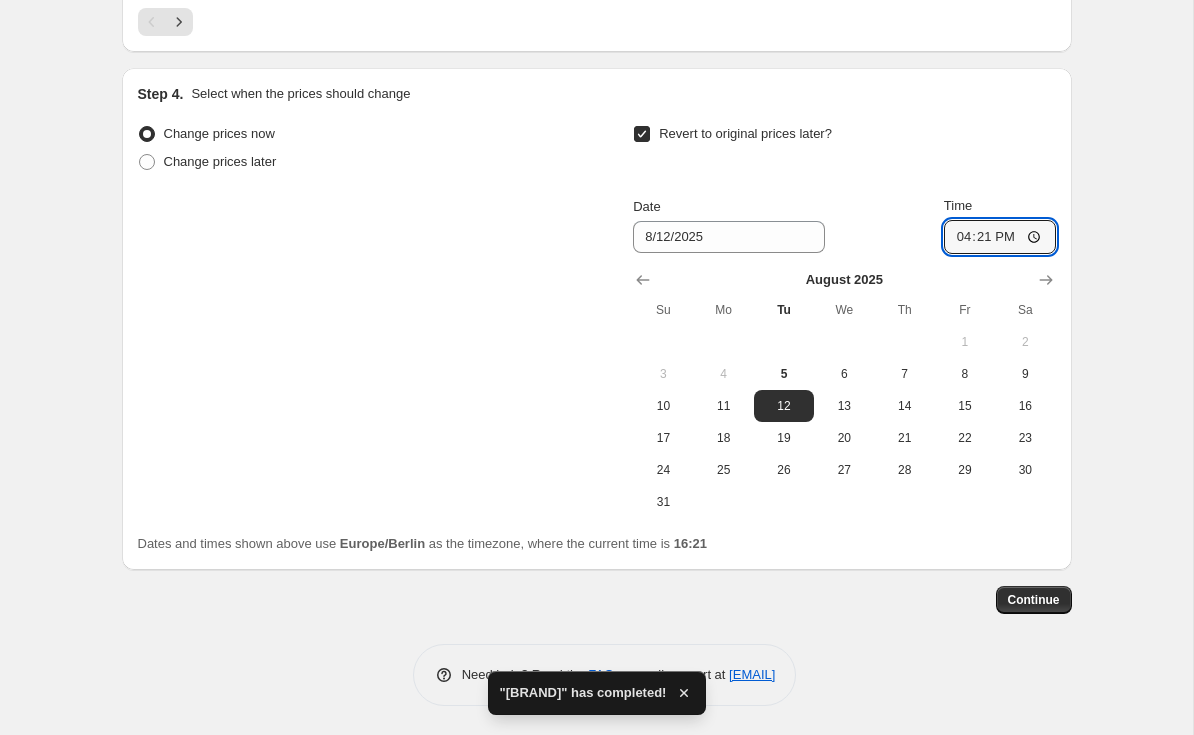 click on "16:21" at bounding box center [1000, 237] 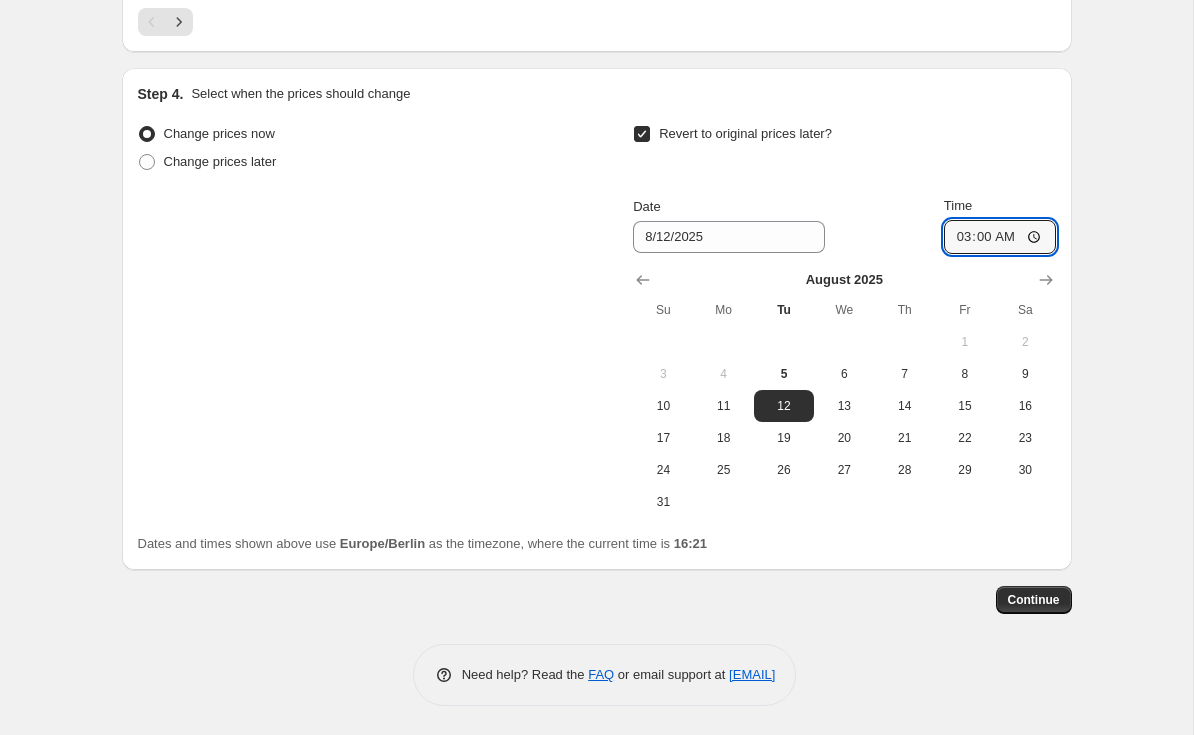 click on "Continue" at bounding box center (1034, 600) 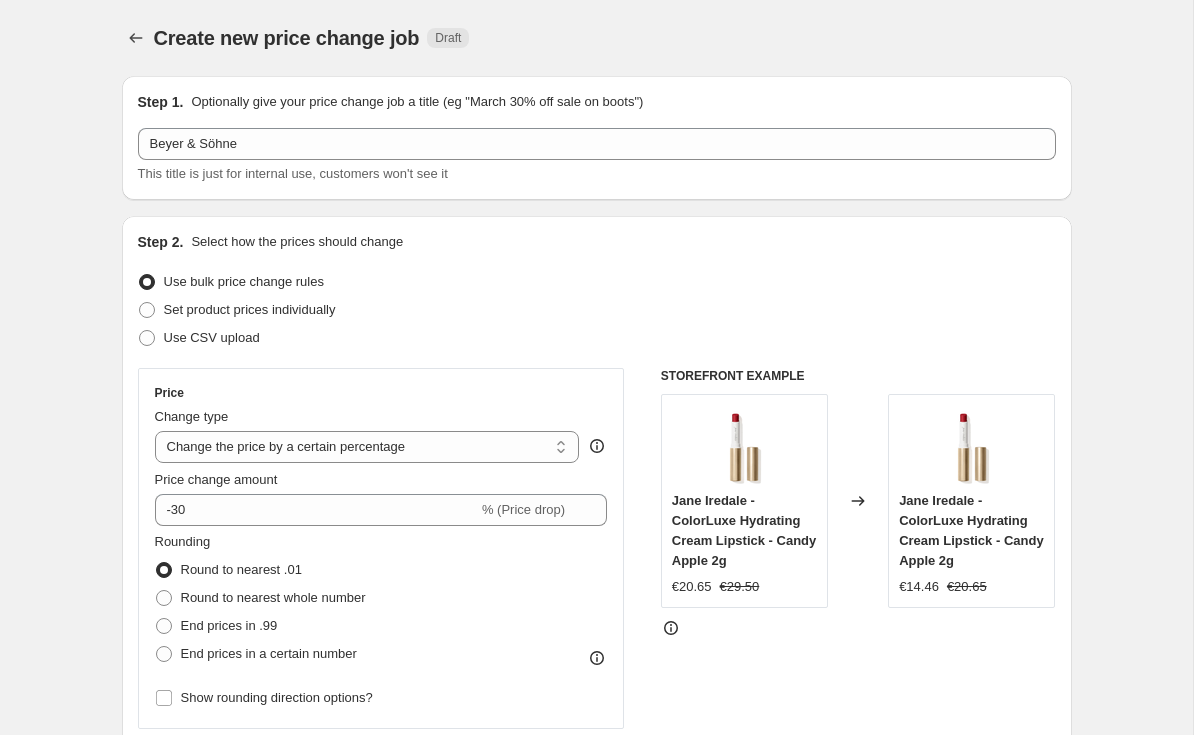 scroll, scrollTop: 1402, scrollLeft: 0, axis: vertical 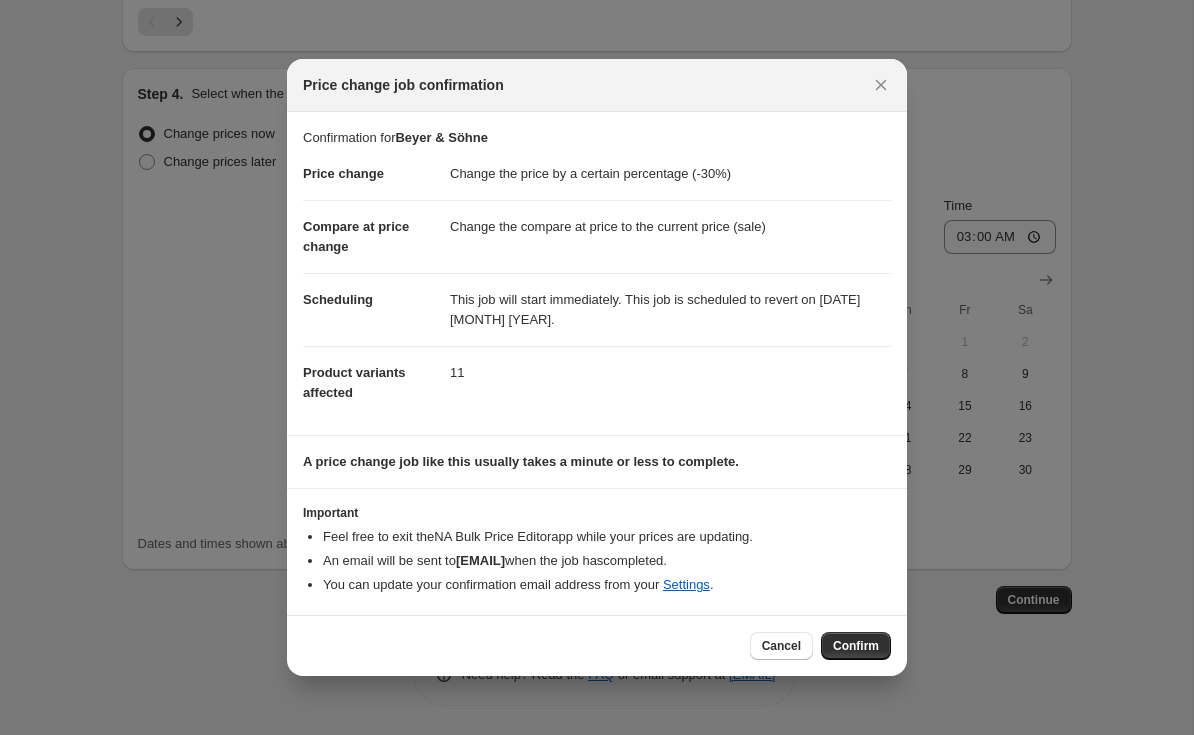 click 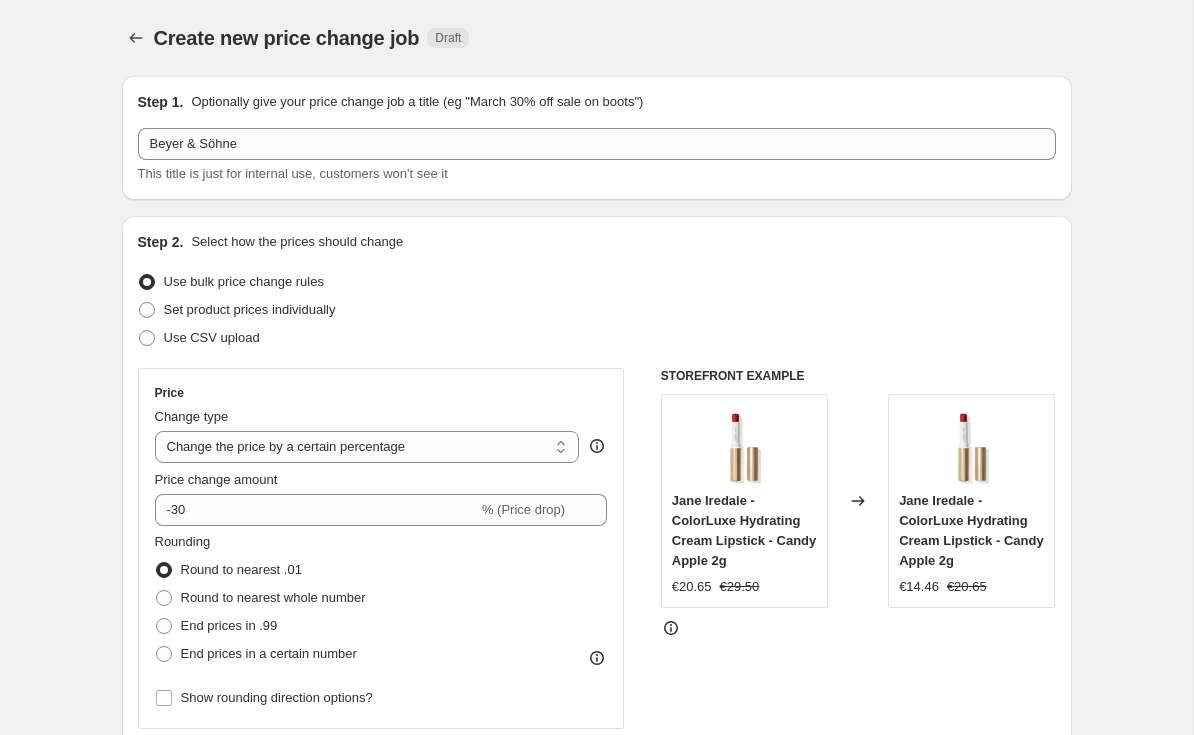 scroll, scrollTop: 1402, scrollLeft: 0, axis: vertical 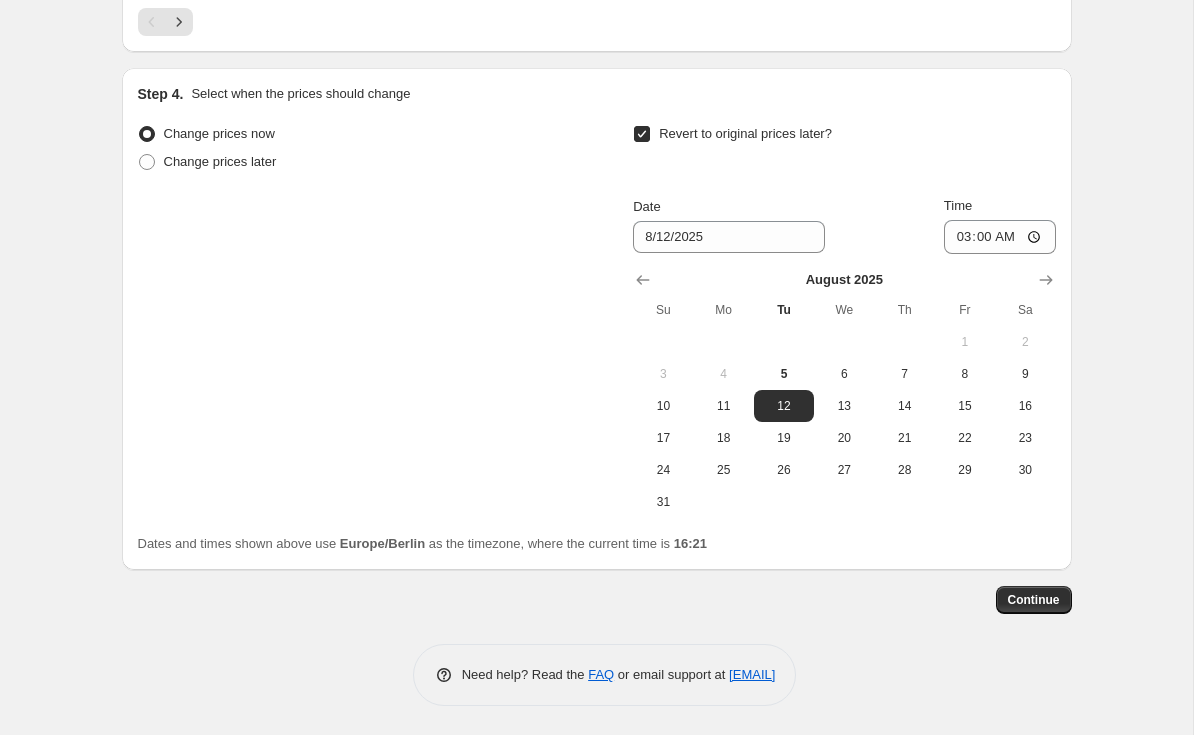 click on "6" at bounding box center (844, 374) 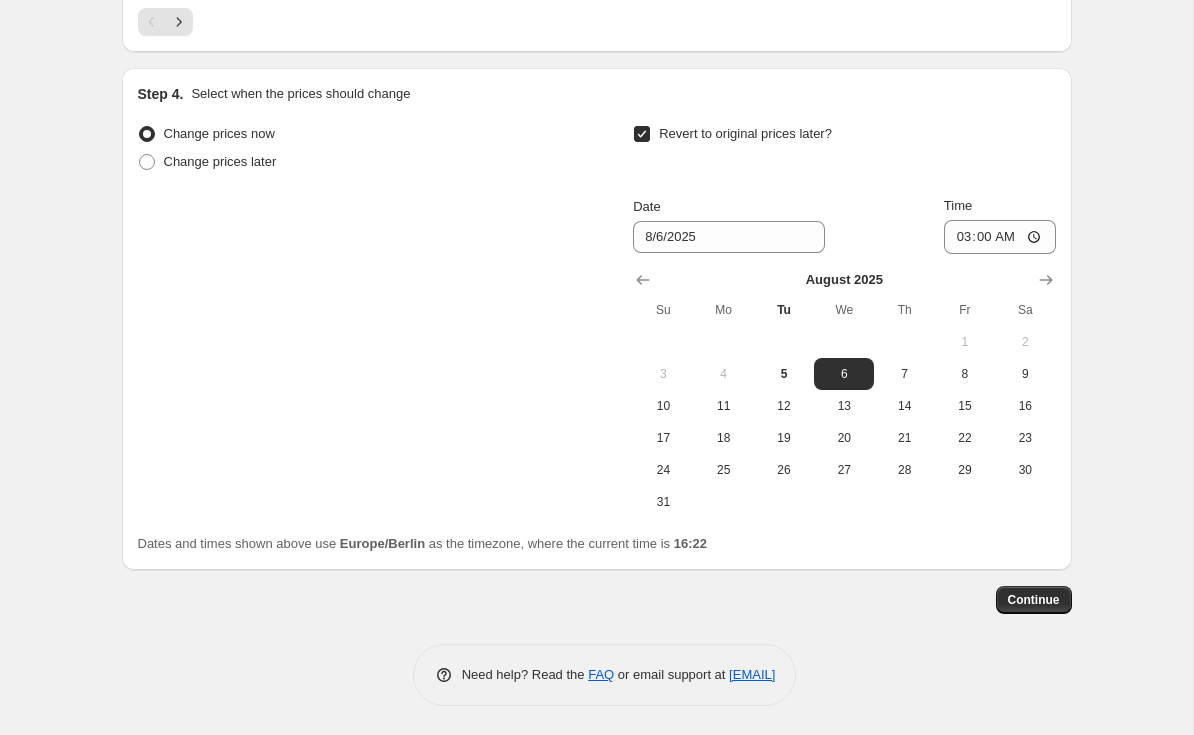 click on "Continue" at bounding box center (1034, 600) 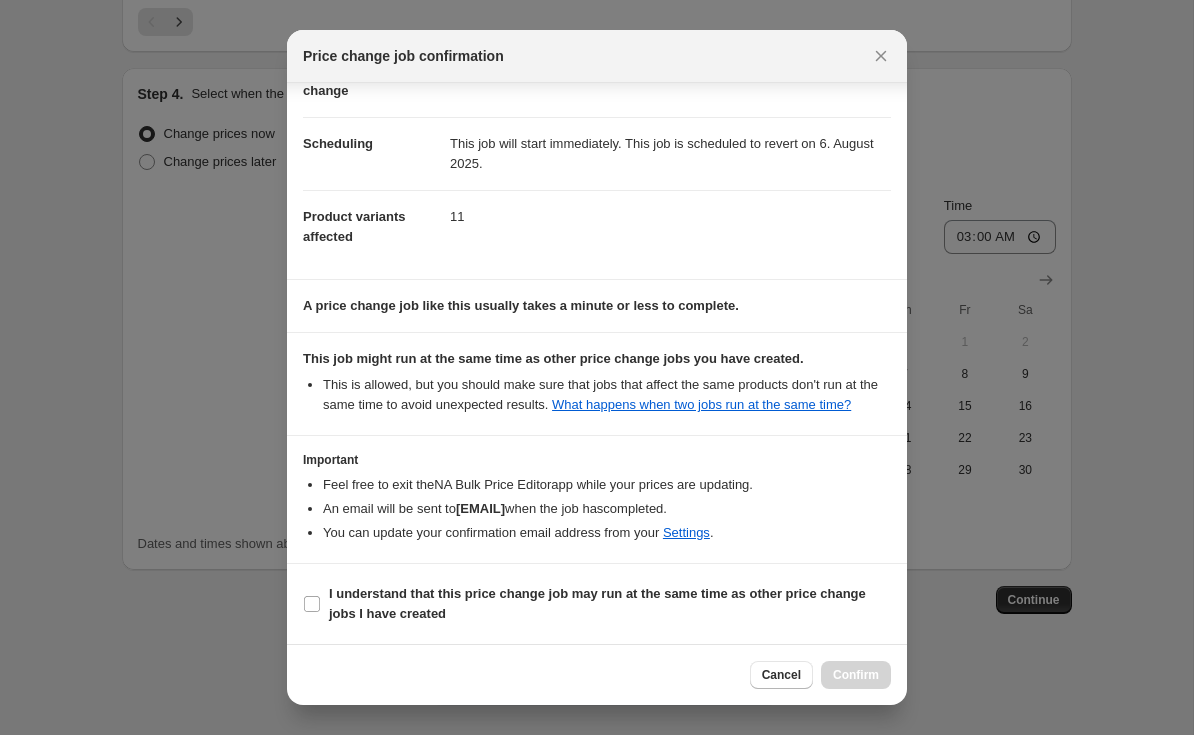 scroll, scrollTop: 147, scrollLeft: 0, axis: vertical 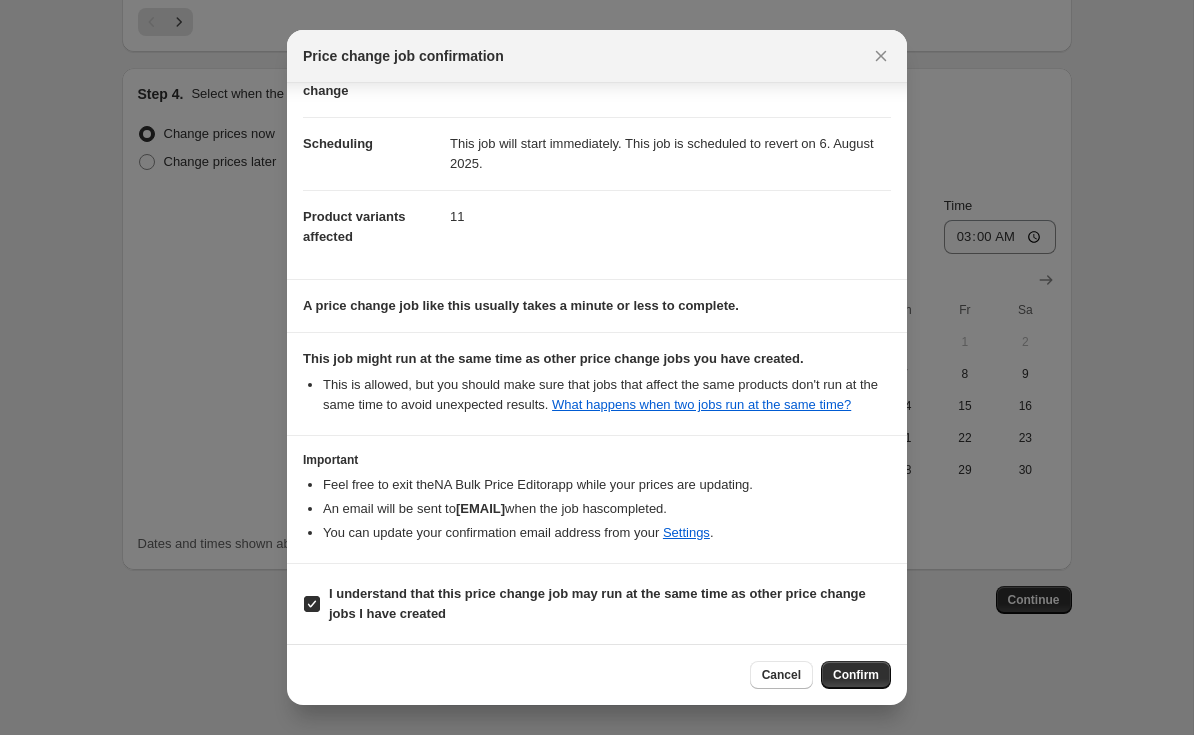 click on "Cancel Confirm" at bounding box center [597, 674] 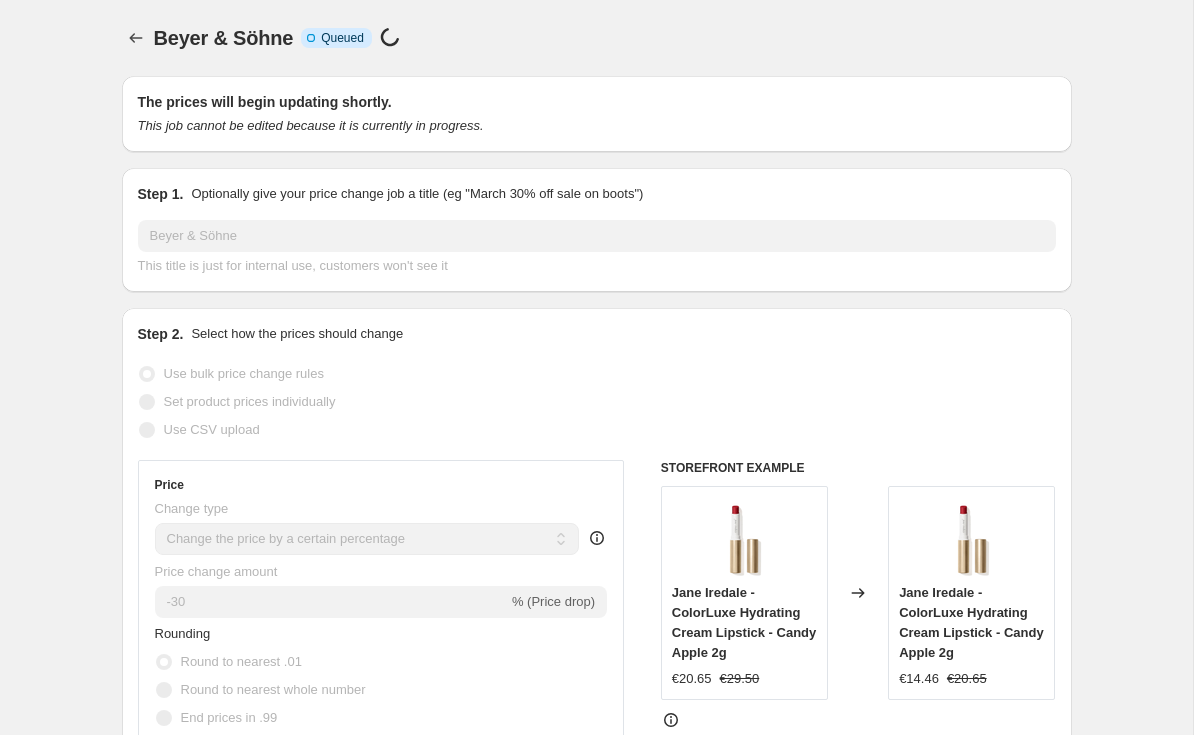 scroll, scrollTop: 0, scrollLeft: 0, axis: both 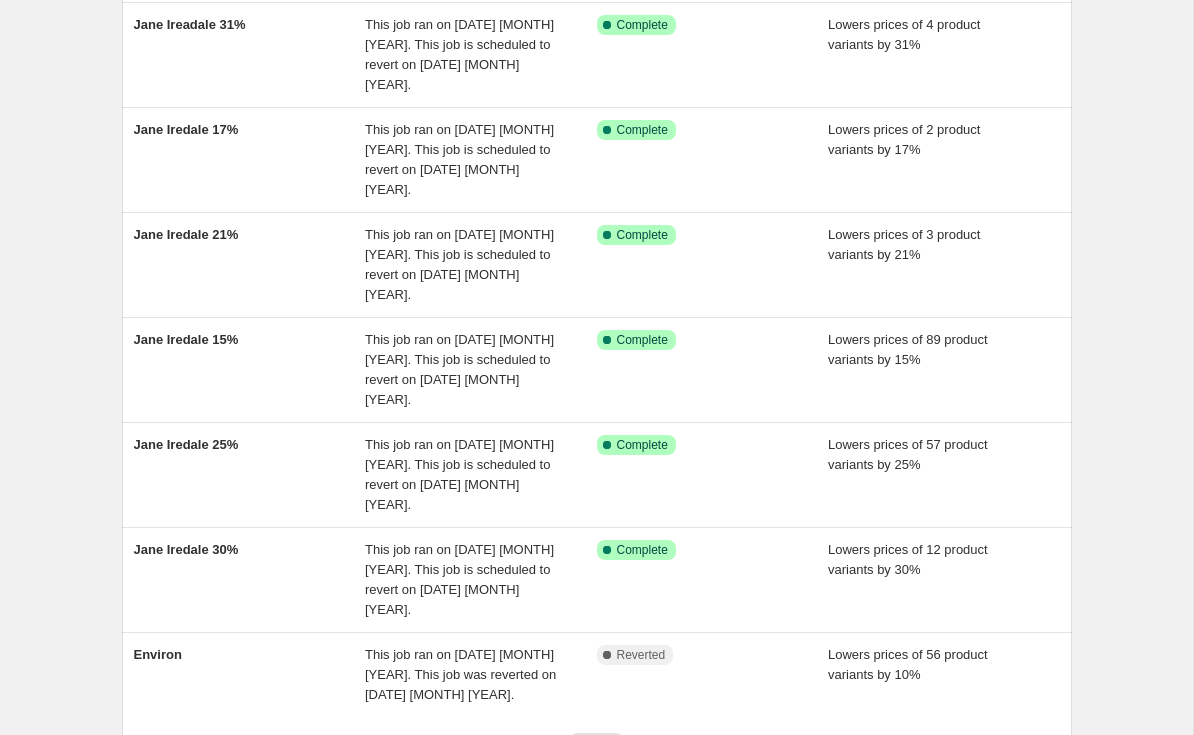 click at bounding box center (610, 747) 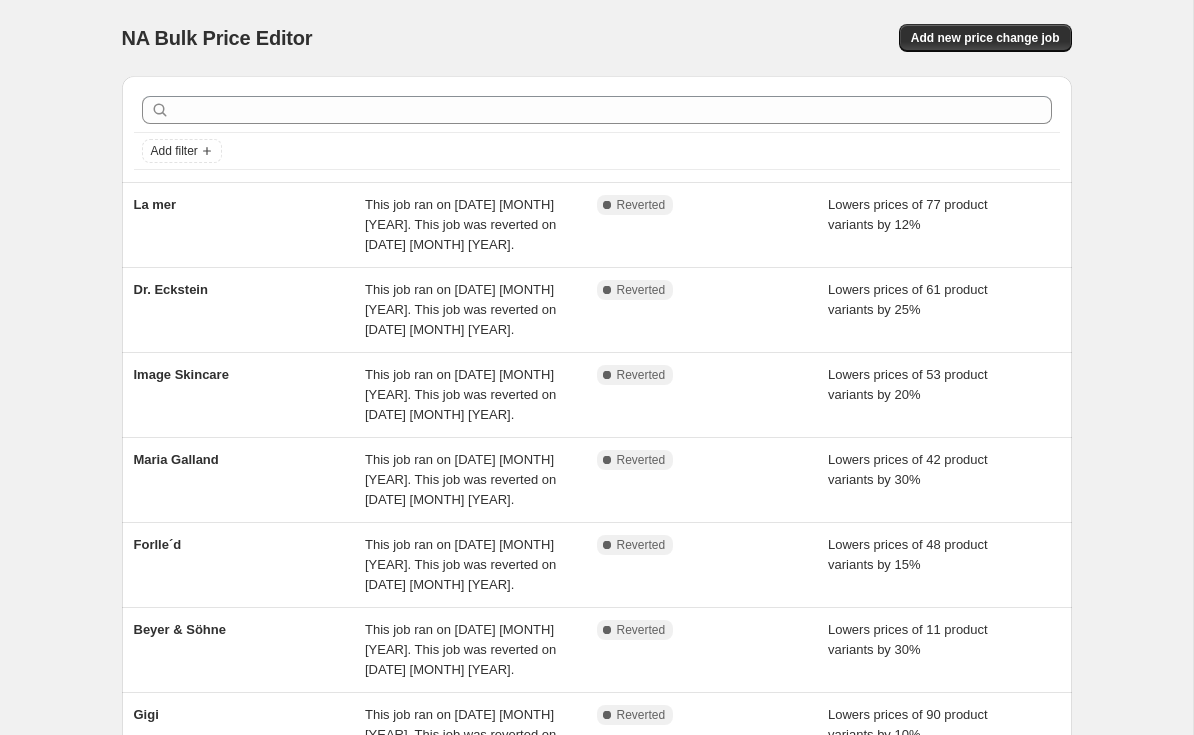 scroll, scrollTop: 1, scrollLeft: 0, axis: vertical 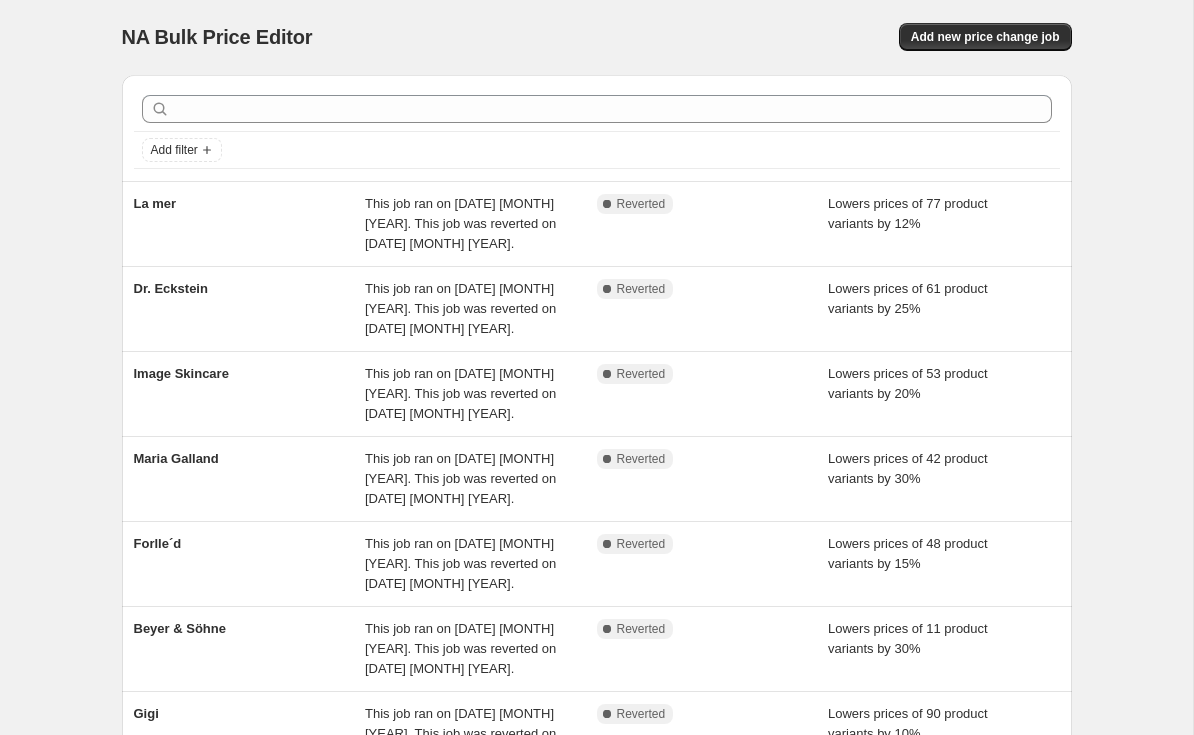 click on "Beyer & Söhne" at bounding box center (180, 628) 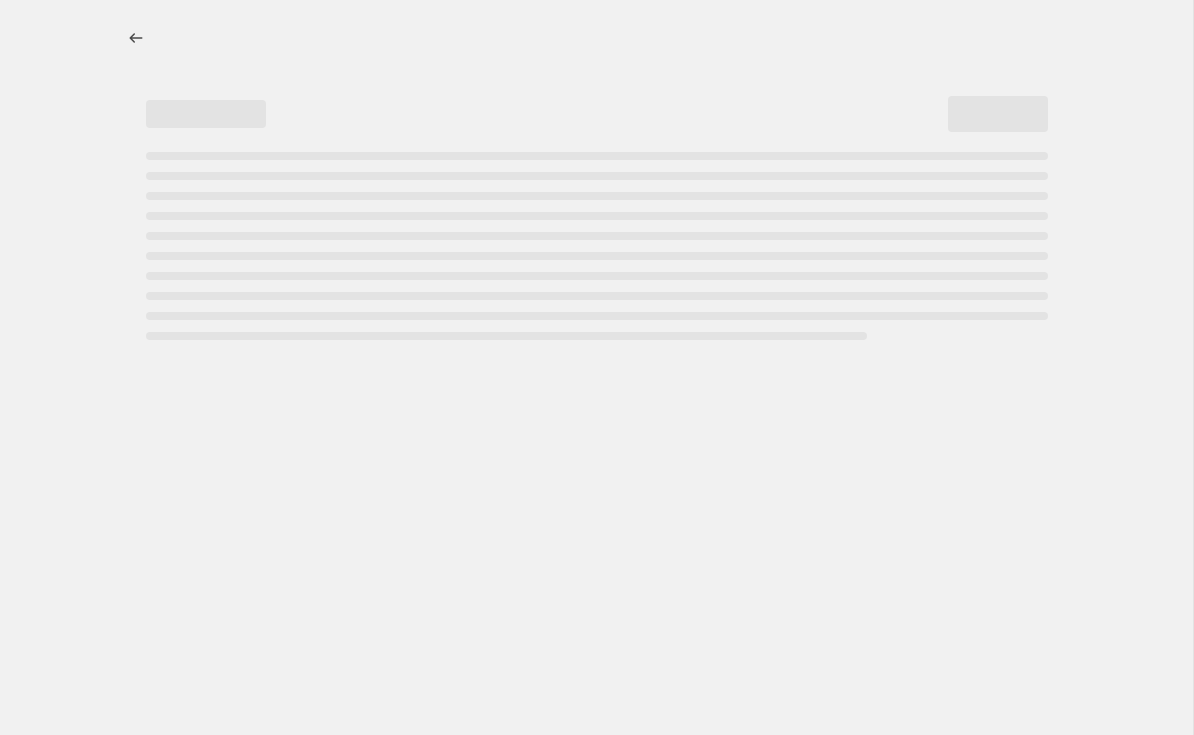 scroll, scrollTop: 0, scrollLeft: 0, axis: both 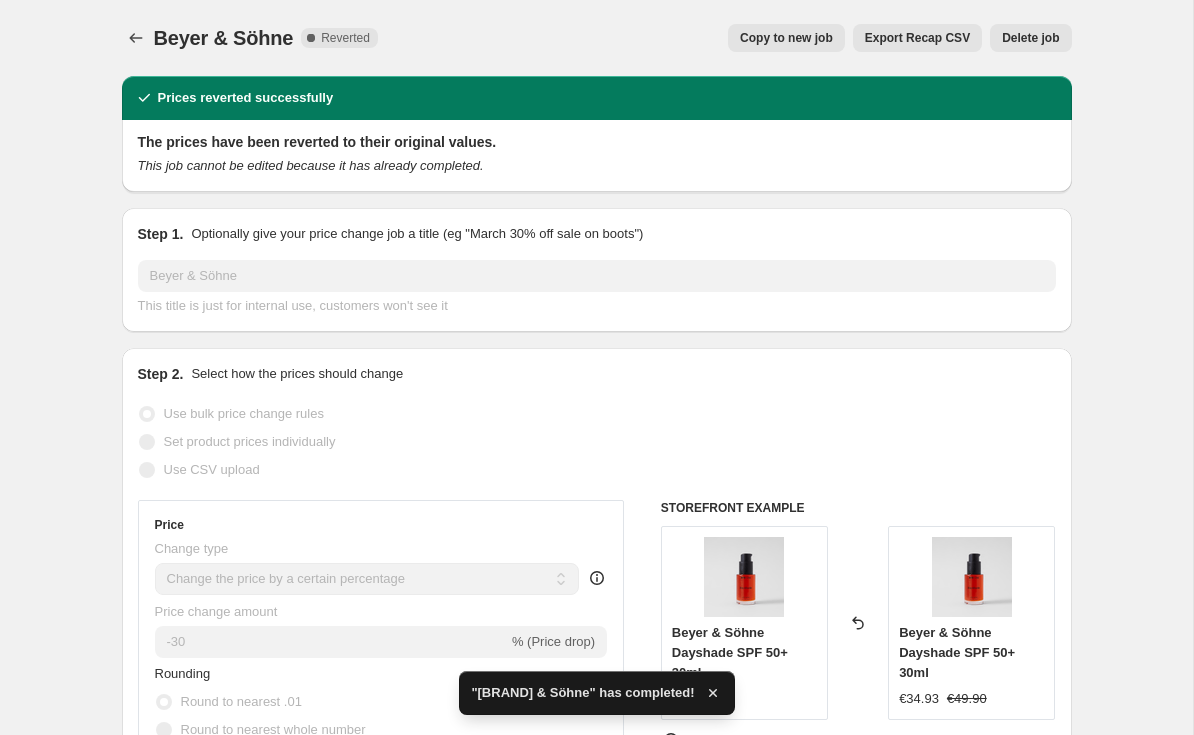 click on "Delete job" at bounding box center (1030, 38) 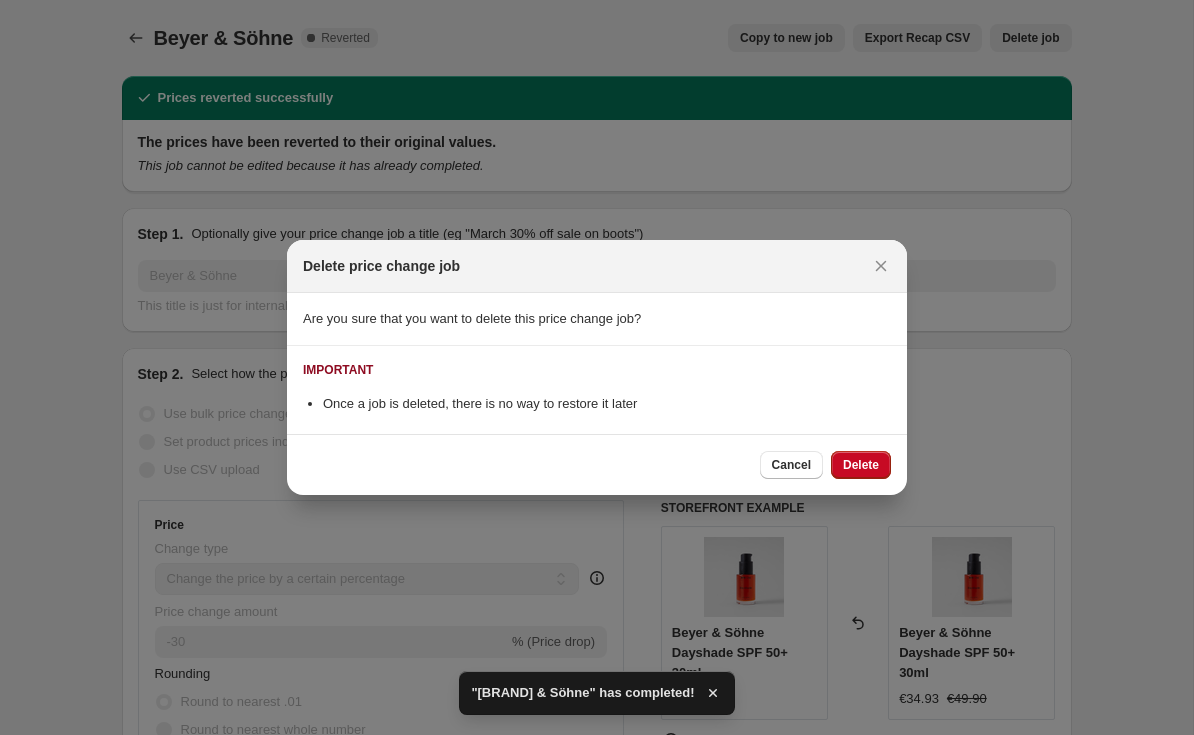 click on "Delete" at bounding box center [861, 465] 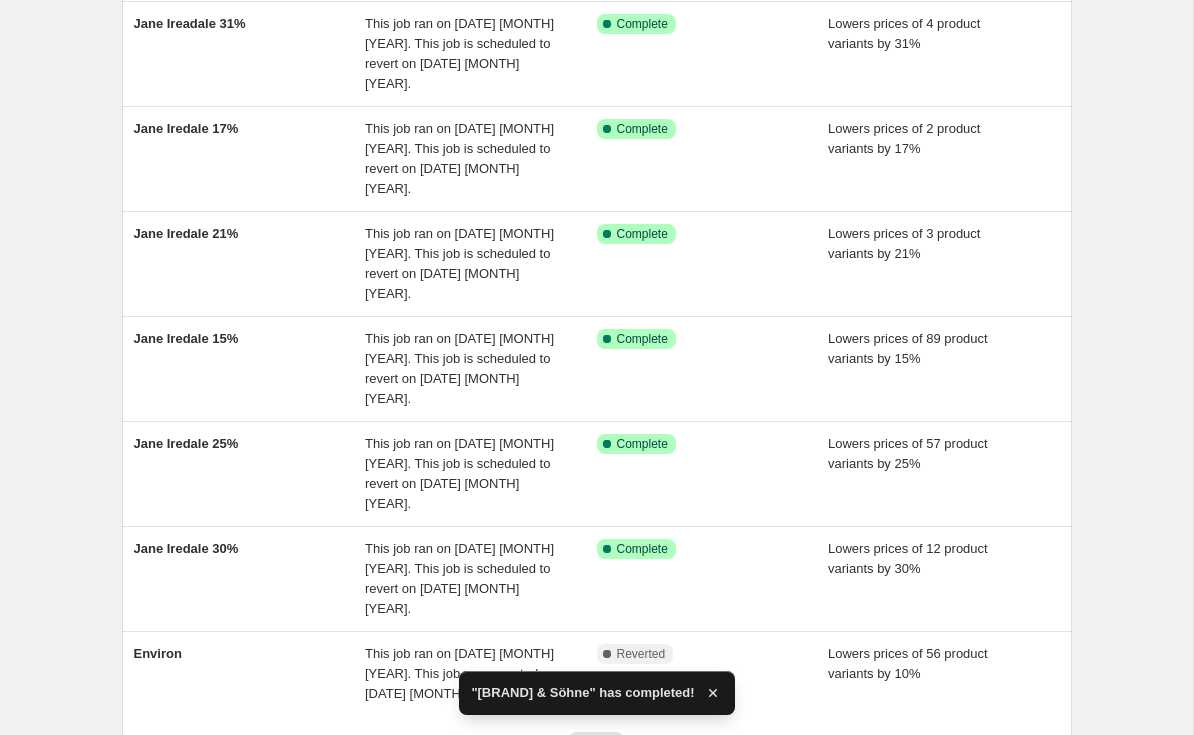 scroll, scrollTop: 495, scrollLeft: 0, axis: vertical 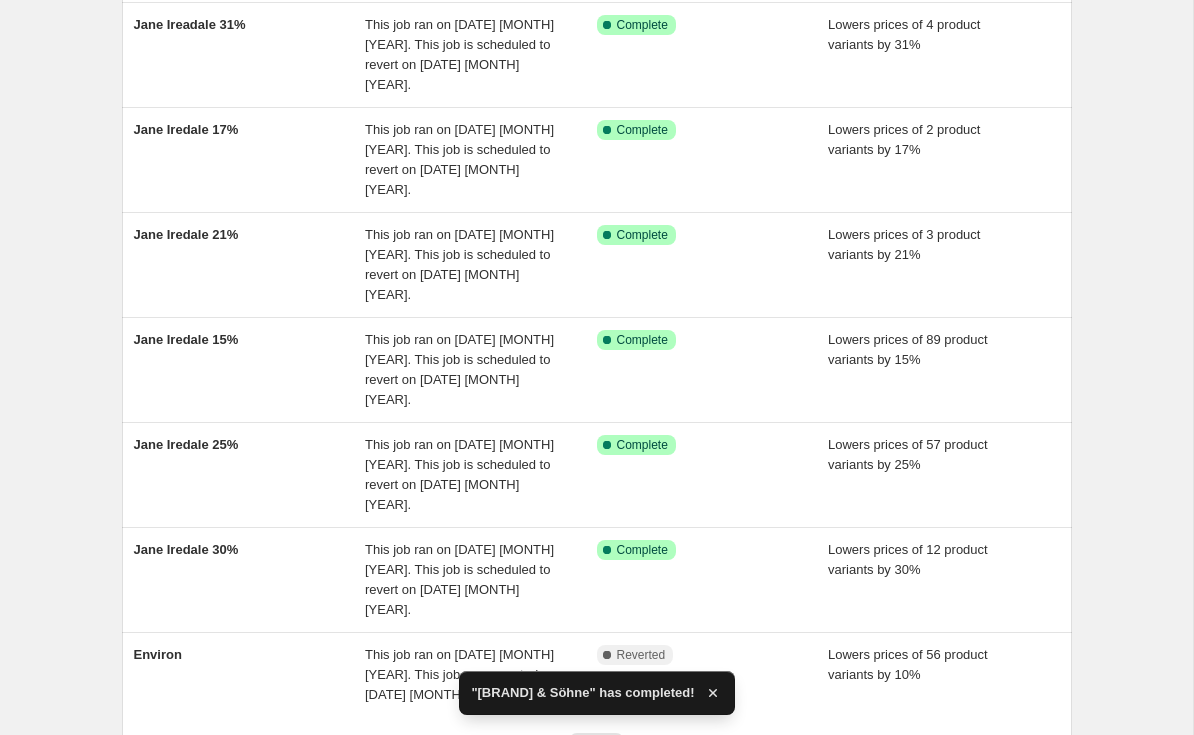 click at bounding box center (610, 747) 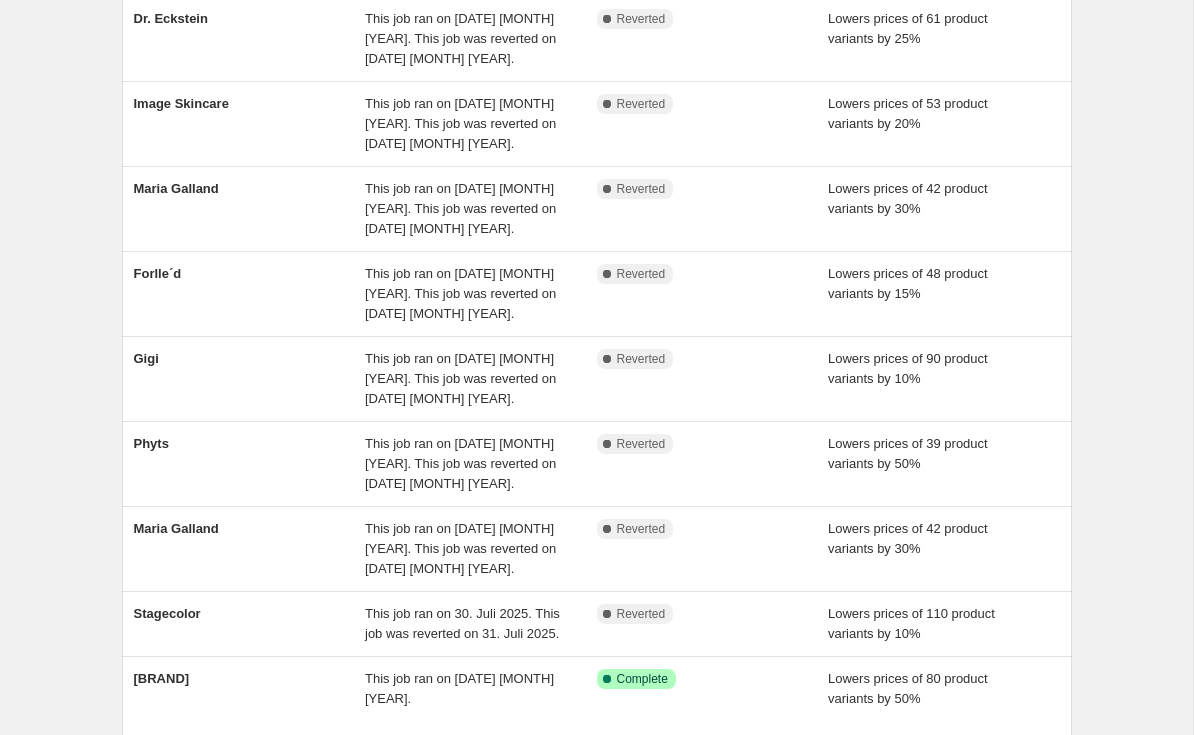 scroll, scrollTop: 272, scrollLeft: 0, axis: vertical 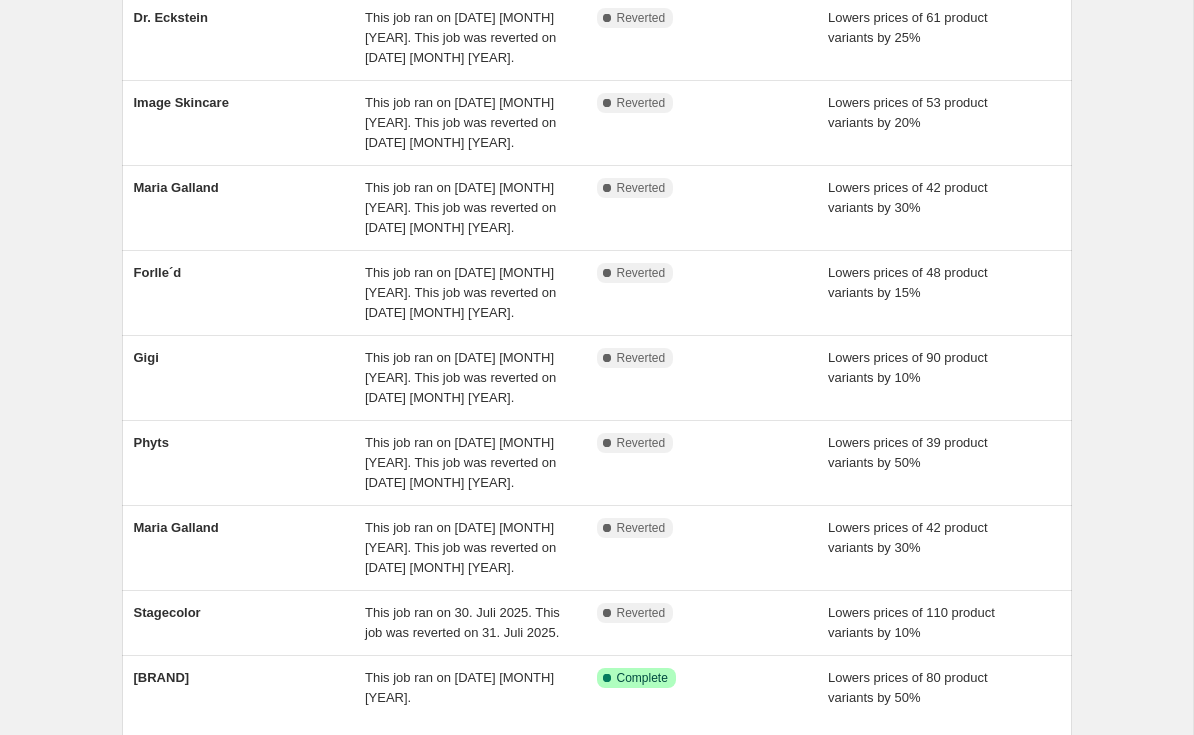 click on "Phyts" at bounding box center (250, 463) 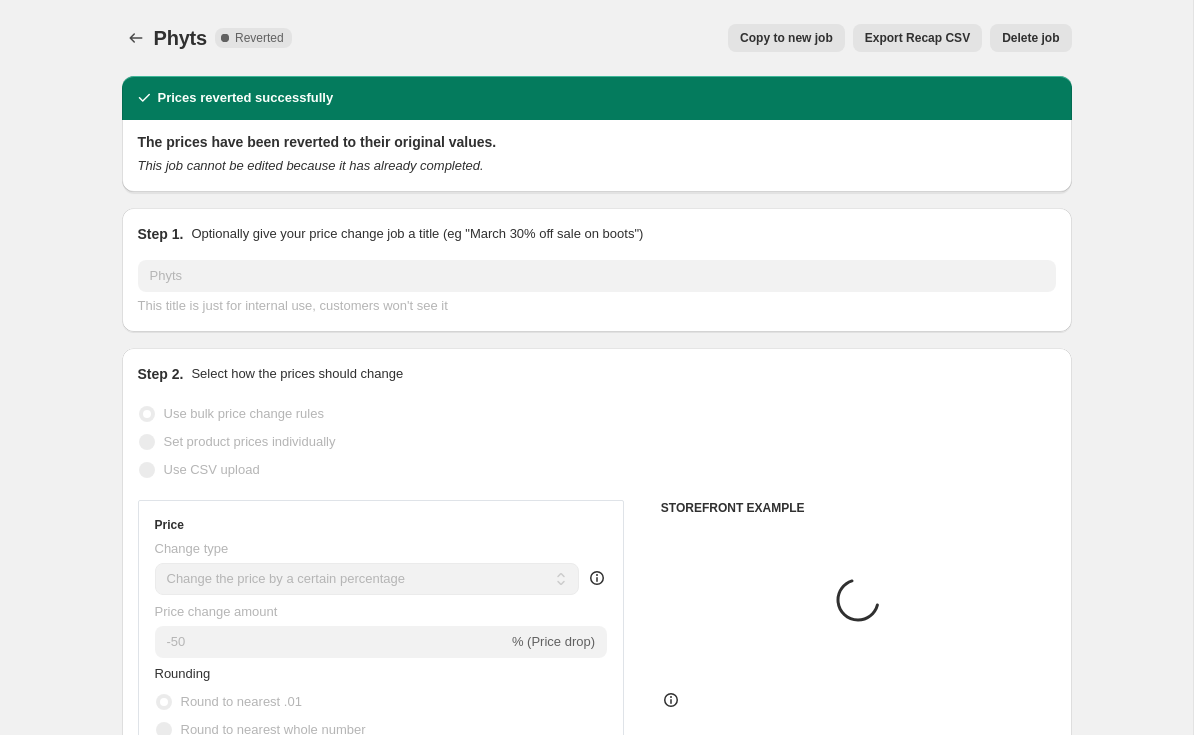 click on "Copy to new job" at bounding box center [786, 38] 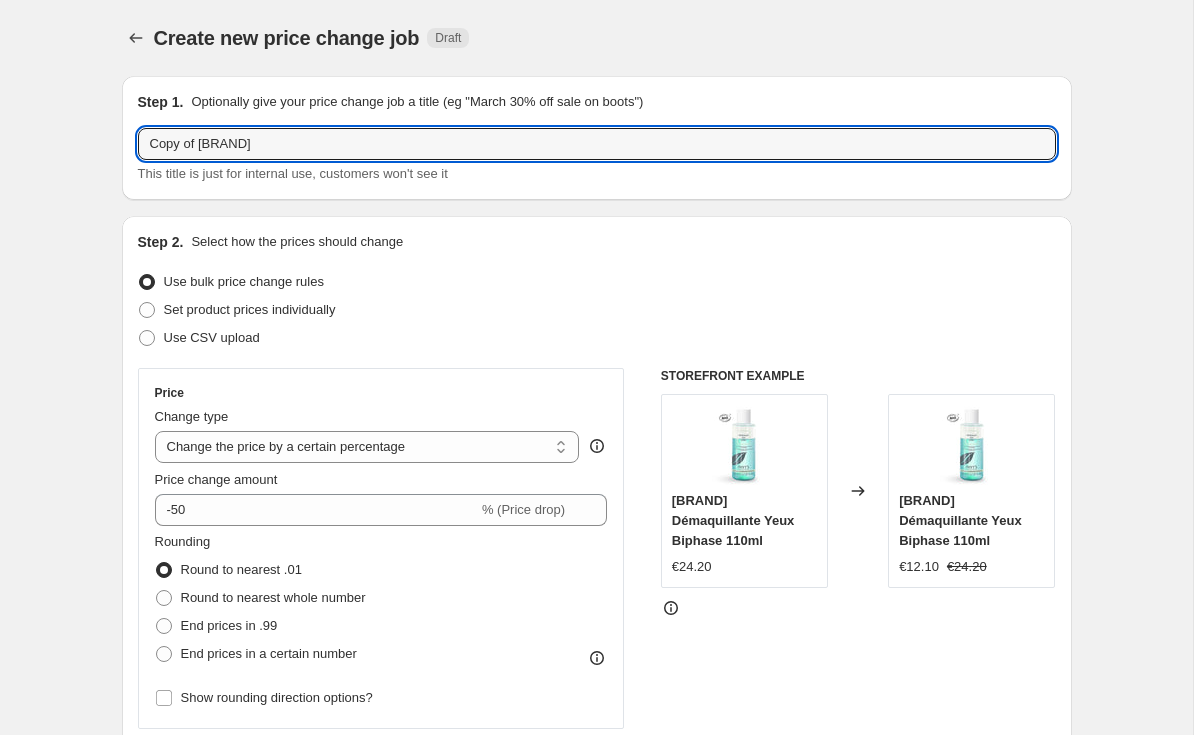 click on "Copy of [BRAND]" at bounding box center [597, 144] 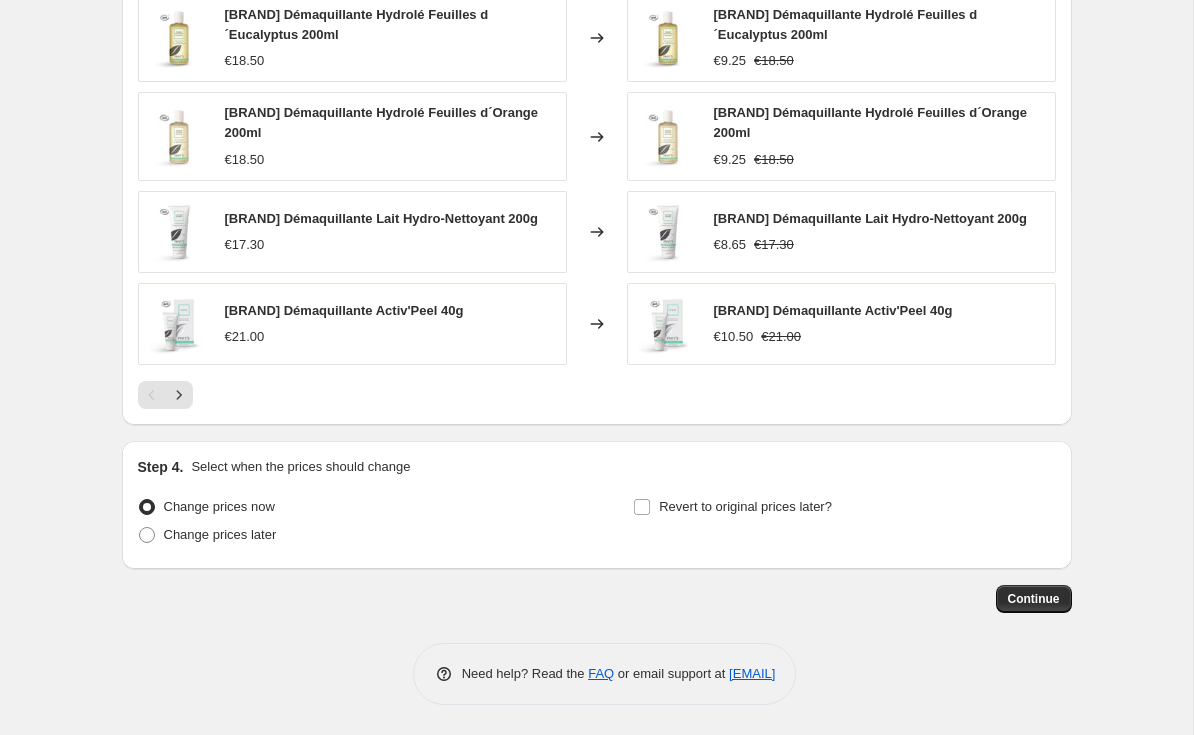 click on "Revert to original prices later?" at bounding box center [745, 506] 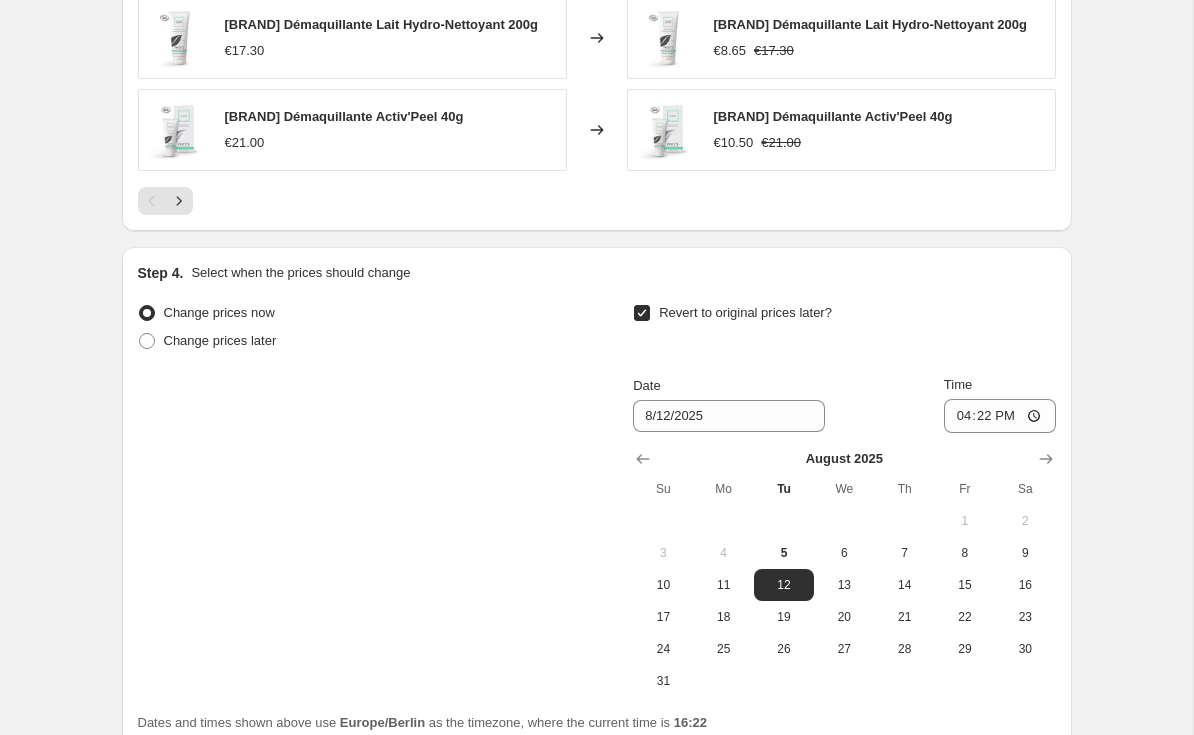 scroll, scrollTop: 1698, scrollLeft: 0, axis: vertical 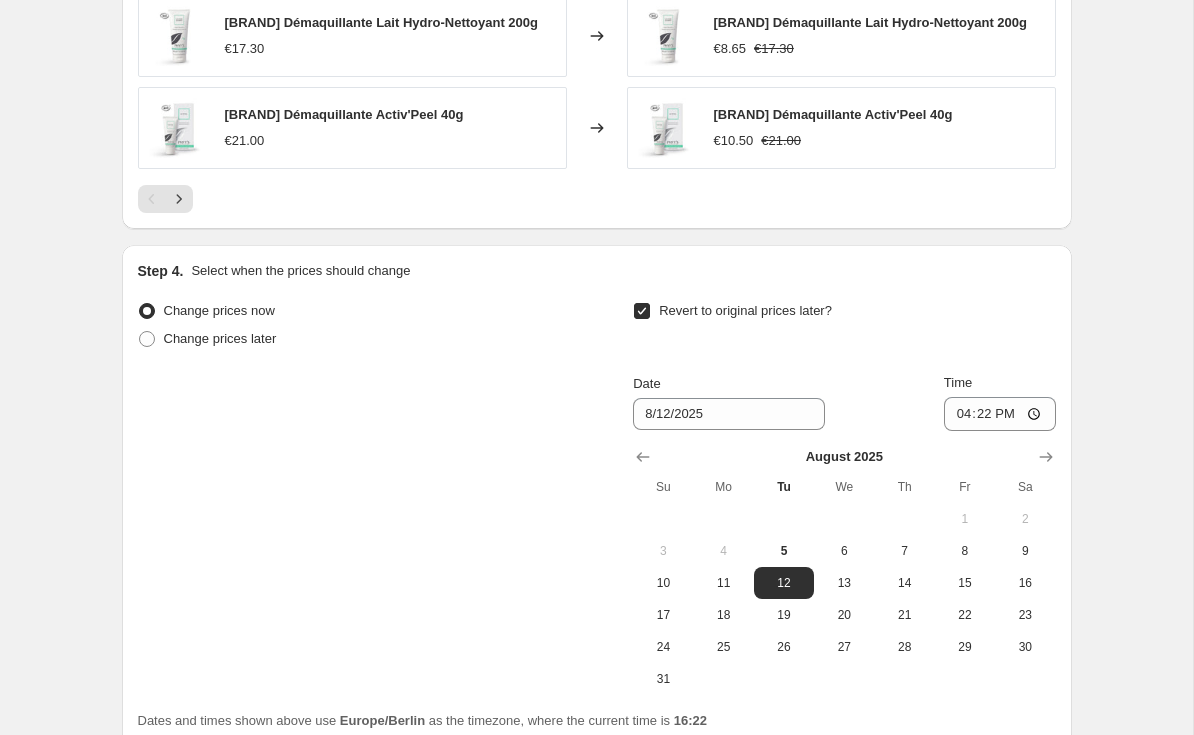 click on "6" at bounding box center [844, 551] 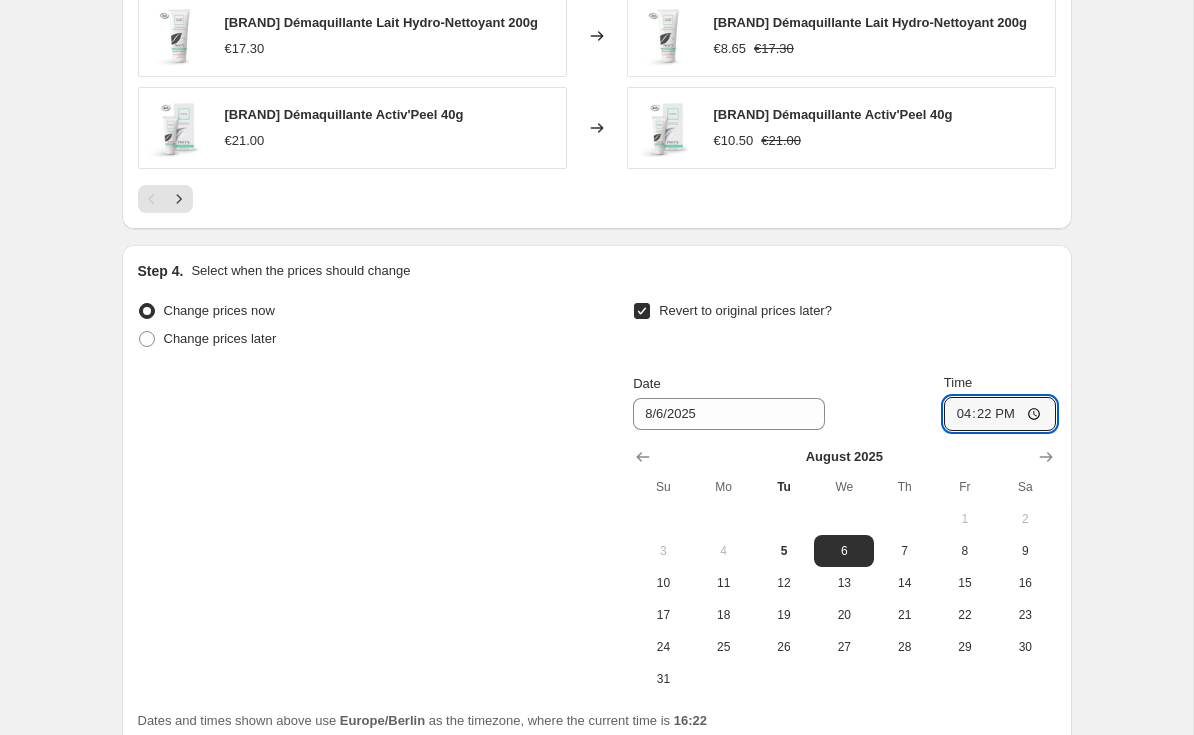 click on "16:22" at bounding box center [1000, 414] 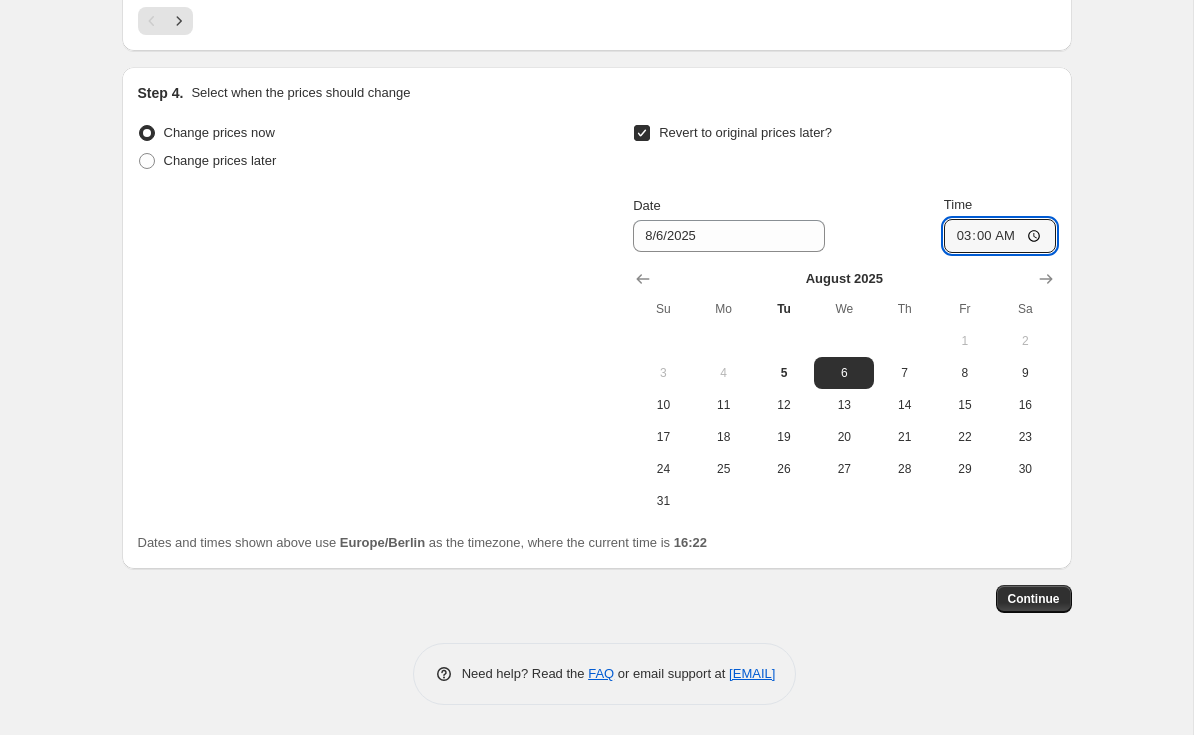 scroll, scrollTop: 1875, scrollLeft: 0, axis: vertical 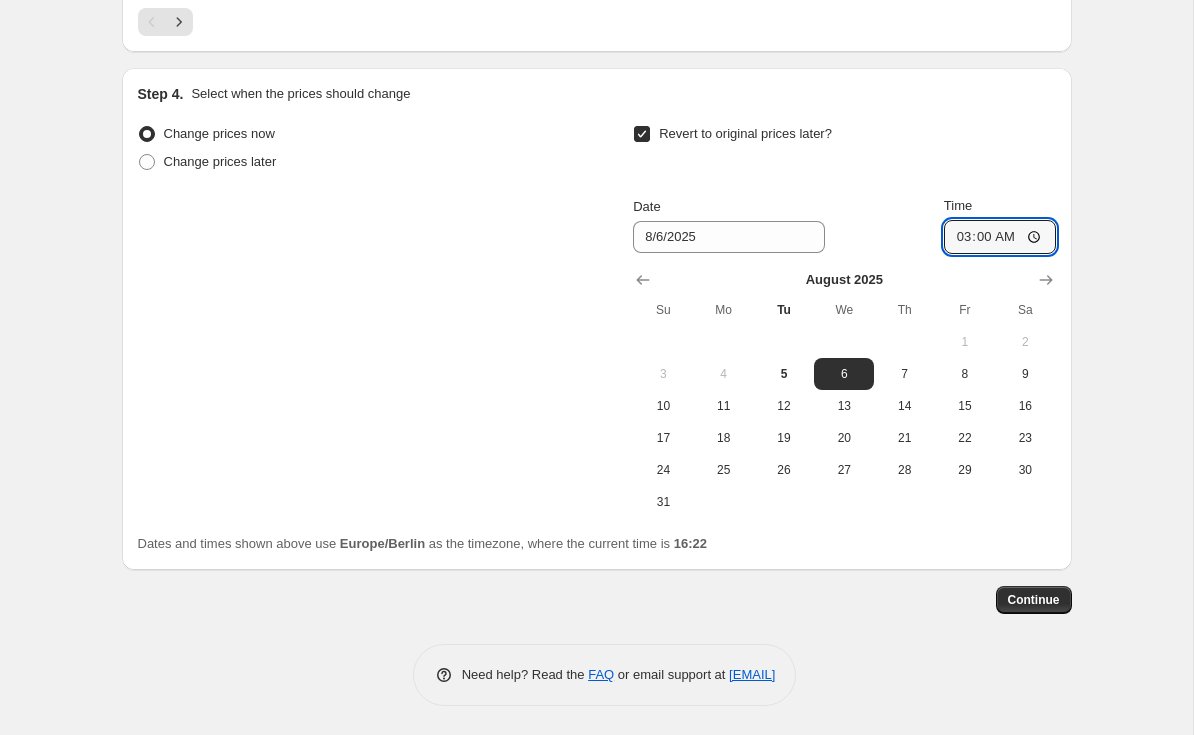 click on "Continue" at bounding box center (1034, 600) 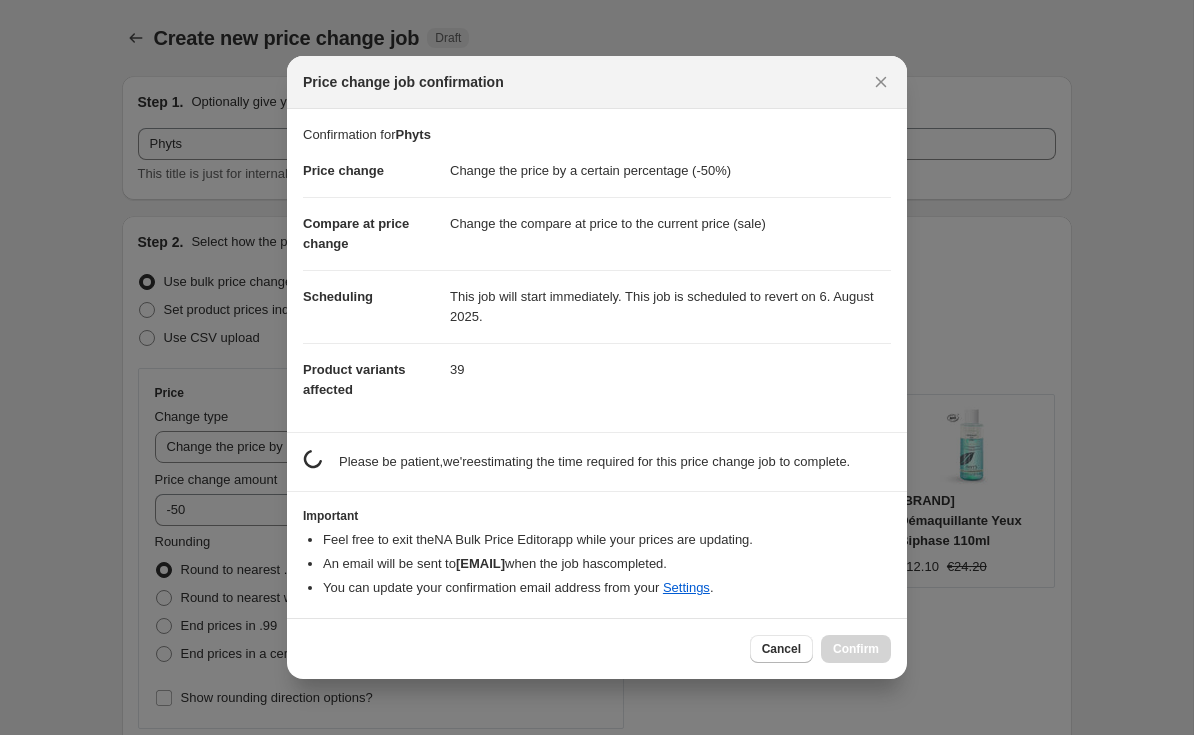 scroll, scrollTop: 0, scrollLeft: 0, axis: both 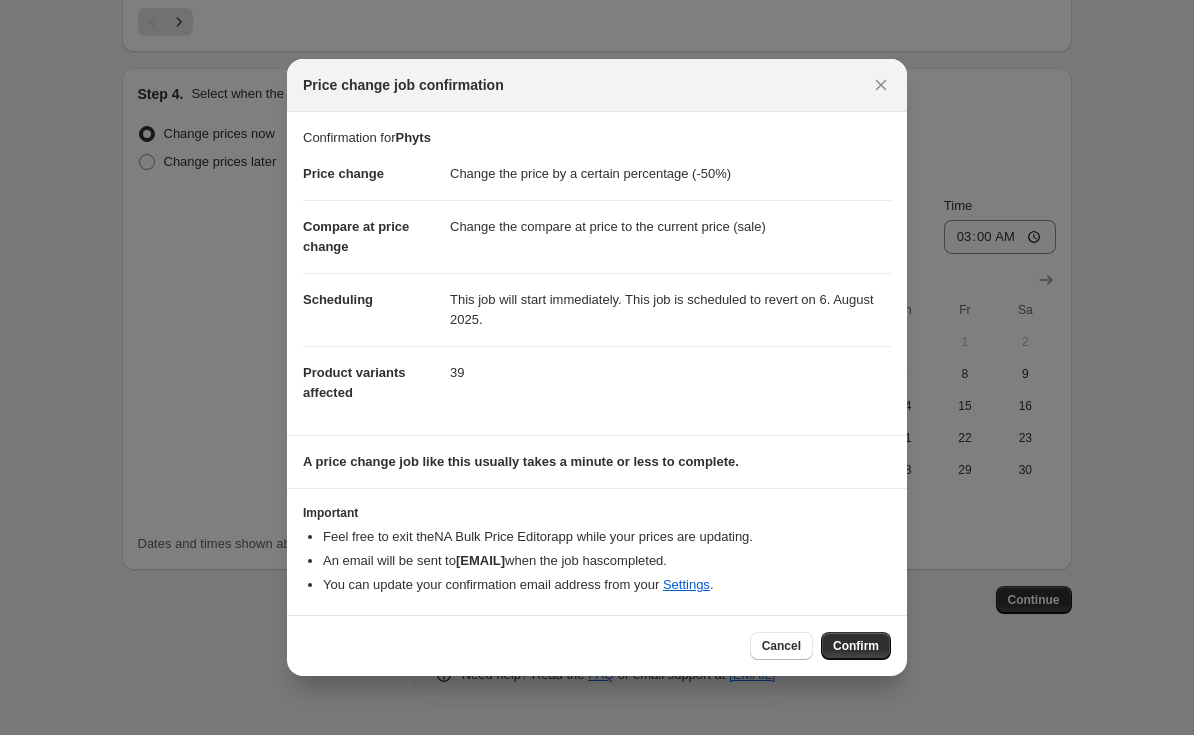 click on "Confirm" at bounding box center (856, 646) 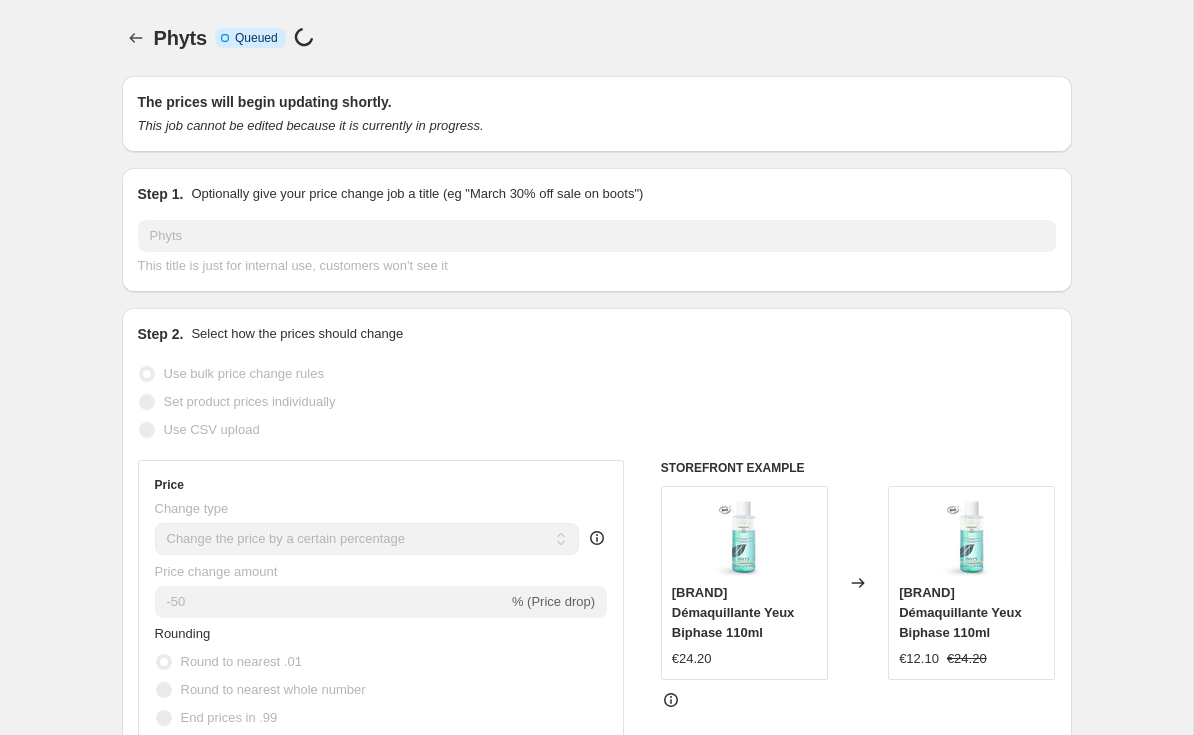 scroll, scrollTop: 0, scrollLeft: 0, axis: both 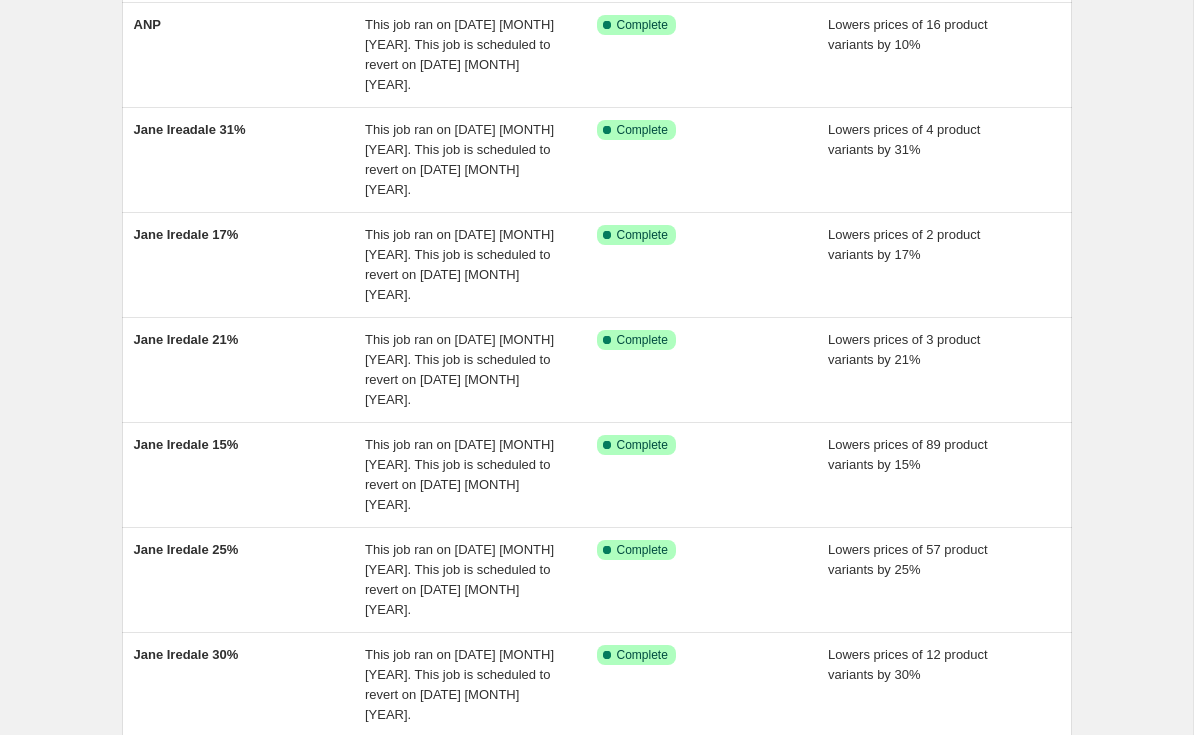 click 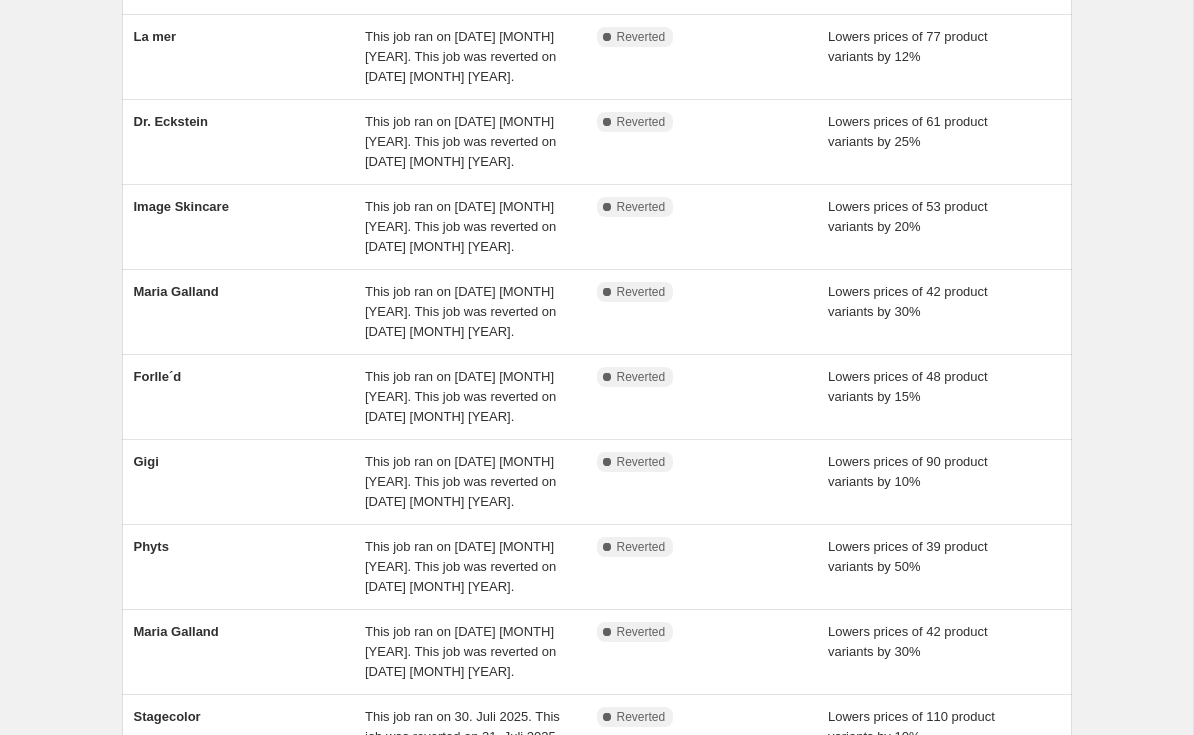 scroll, scrollTop: 256, scrollLeft: 0, axis: vertical 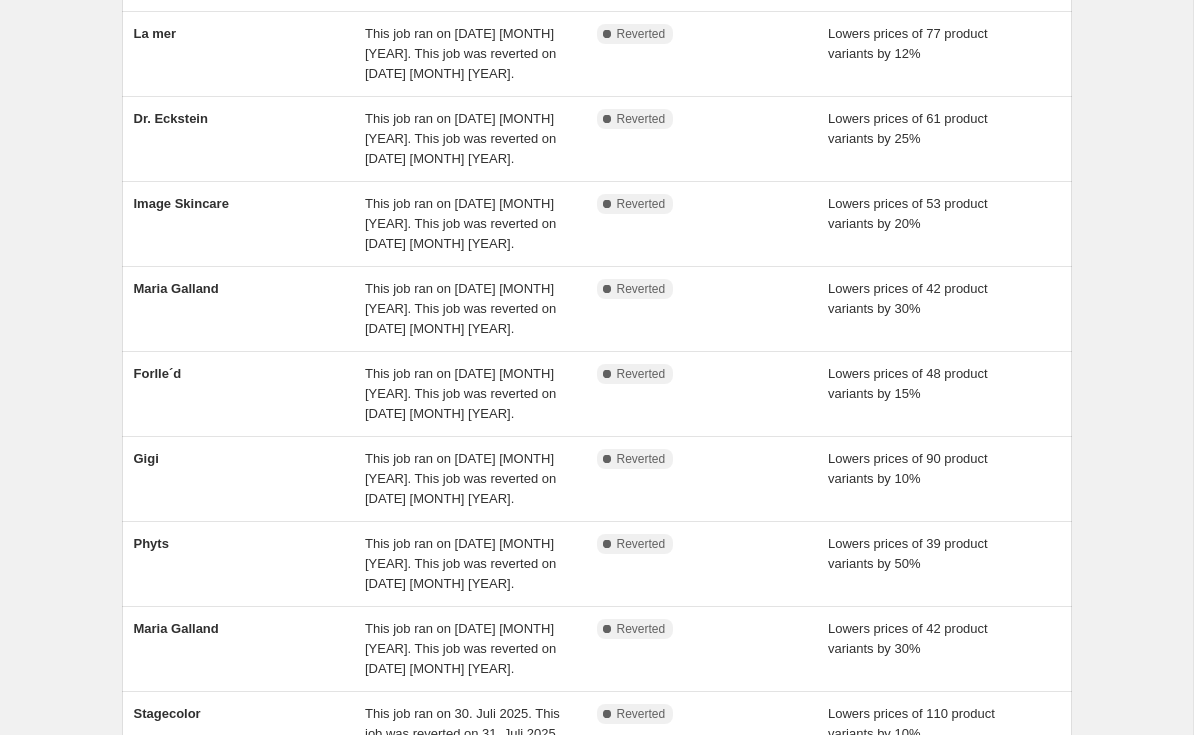 click on "Phyts" at bounding box center (151, 543) 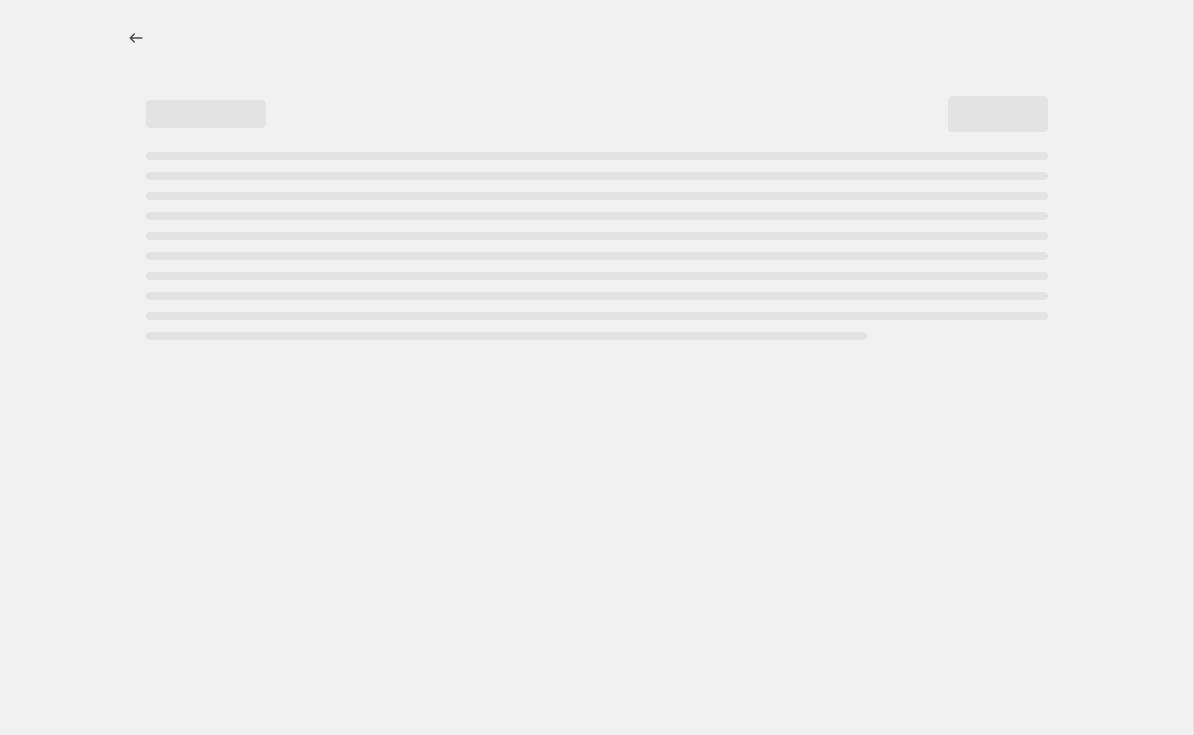 scroll, scrollTop: 0, scrollLeft: 0, axis: both 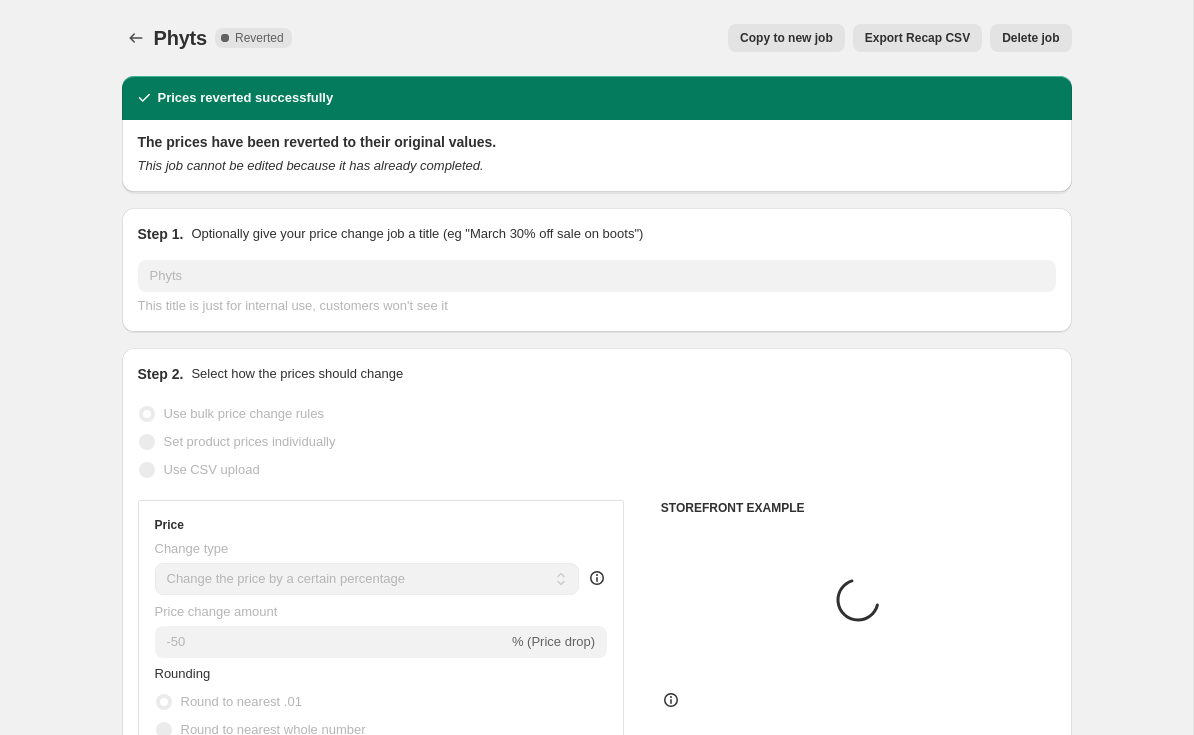 click on "Delete job" at bounding box center (1030, 38) 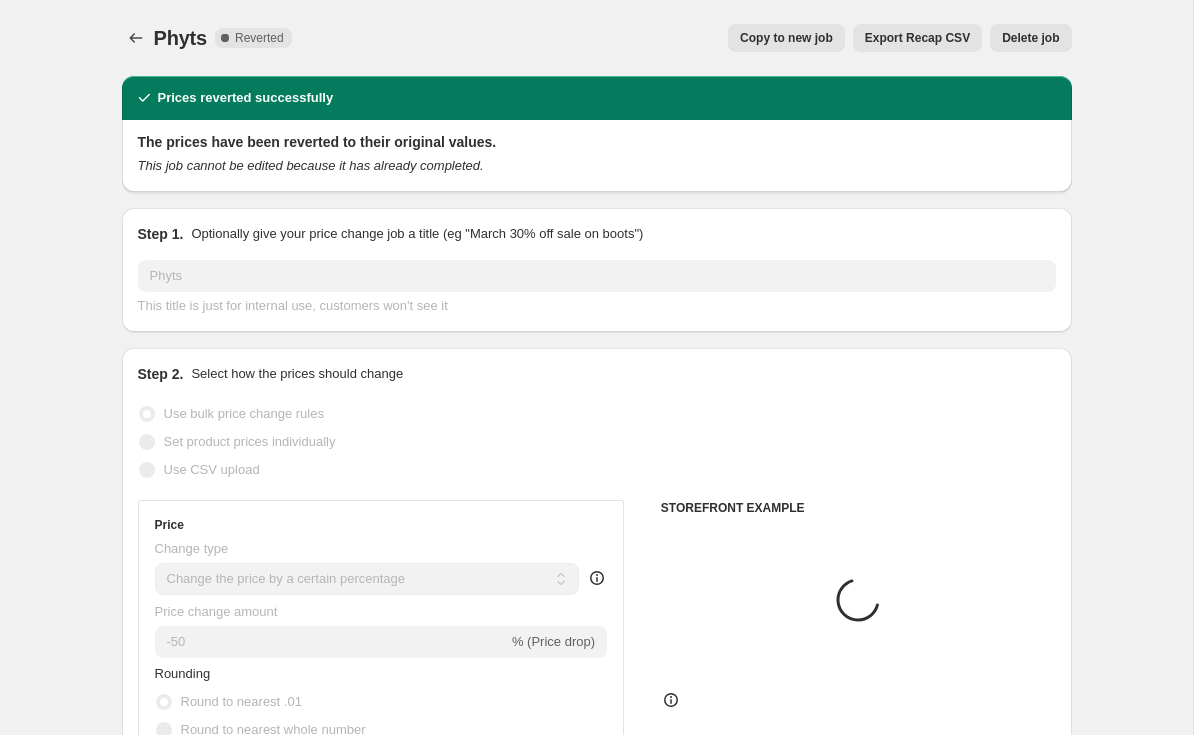 scroll, scrollTop: 0, scrollLeft: 0, axis: both 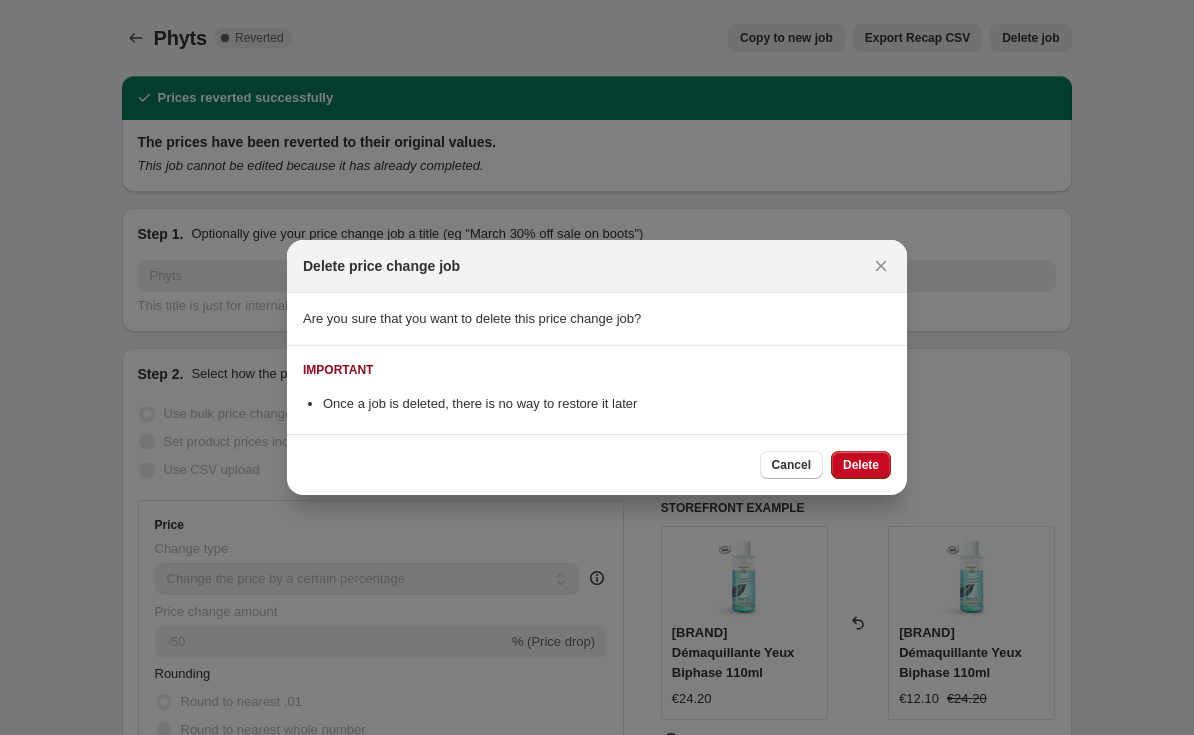 click on "Delete" at bounding box center (861, 465) 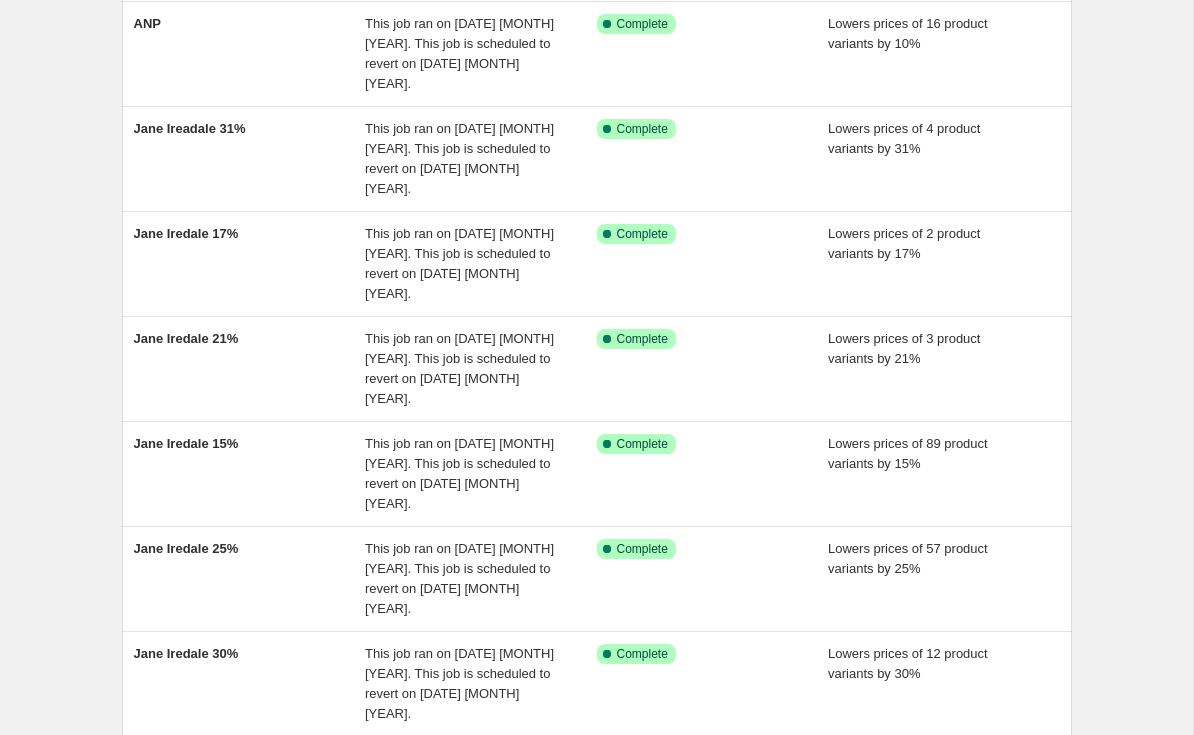 scroll, scrollTop: 495, scrollLeft: 0, axis: vertical 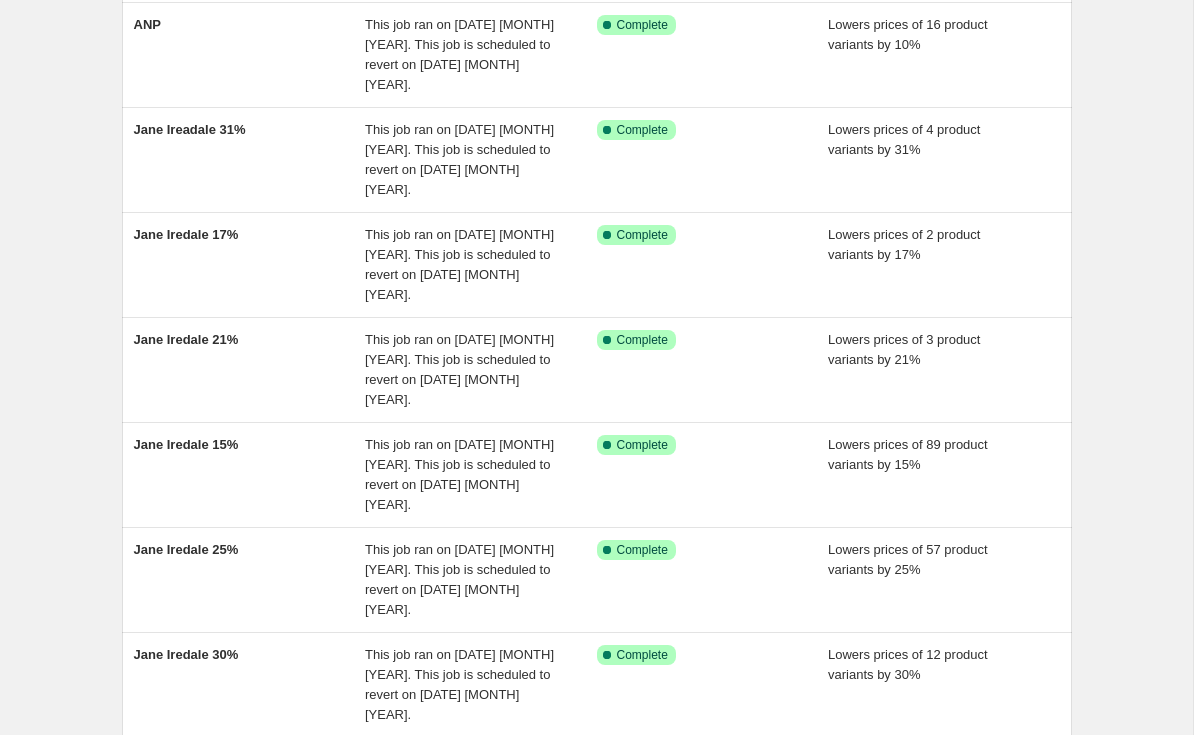 click at bounding box center [610, 767] 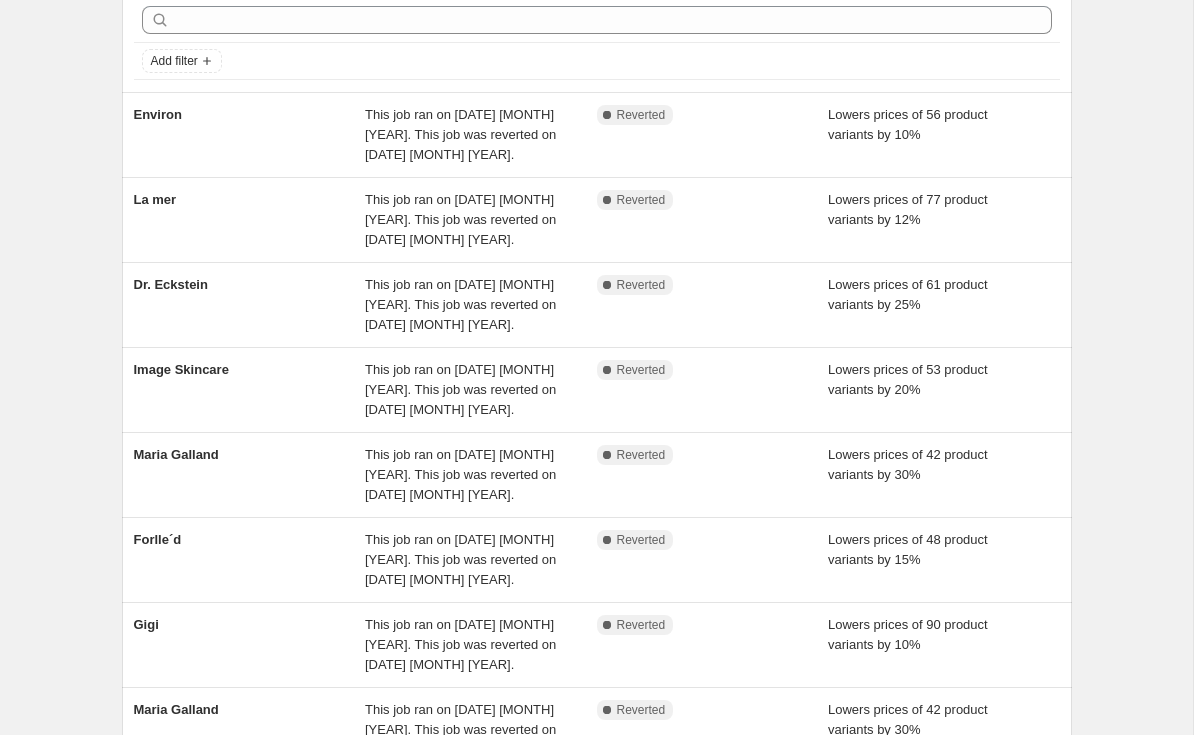 scroll, scrollTop: 83, scrollLeft: 0, axis: vertical 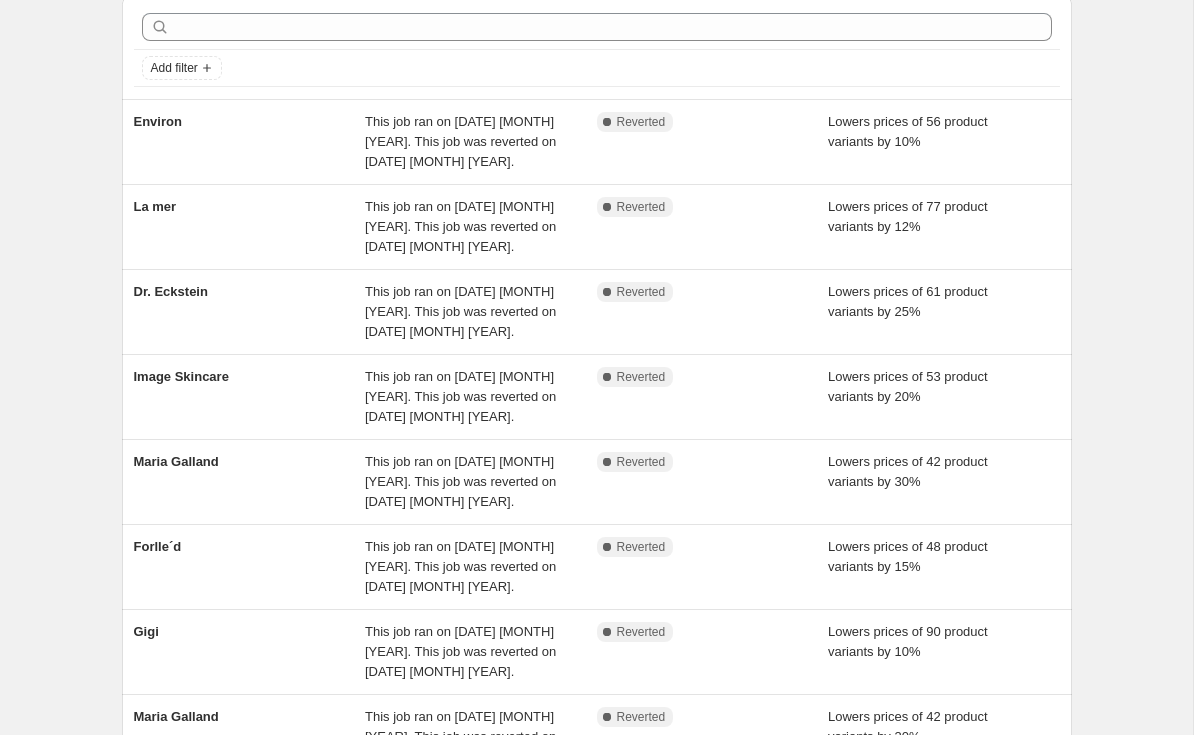 click on "Dr. Eckstein" at bounding box center [171, 291] 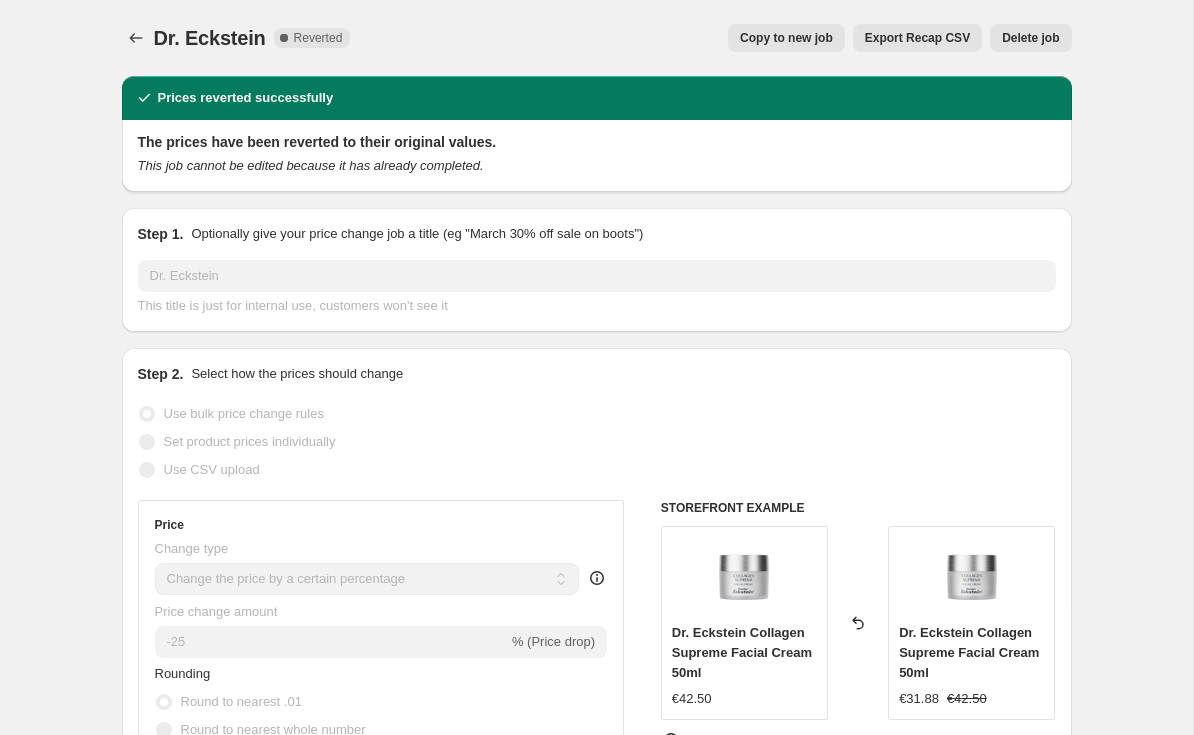 click on "Copy to new job" at bounding box center (786, 38) 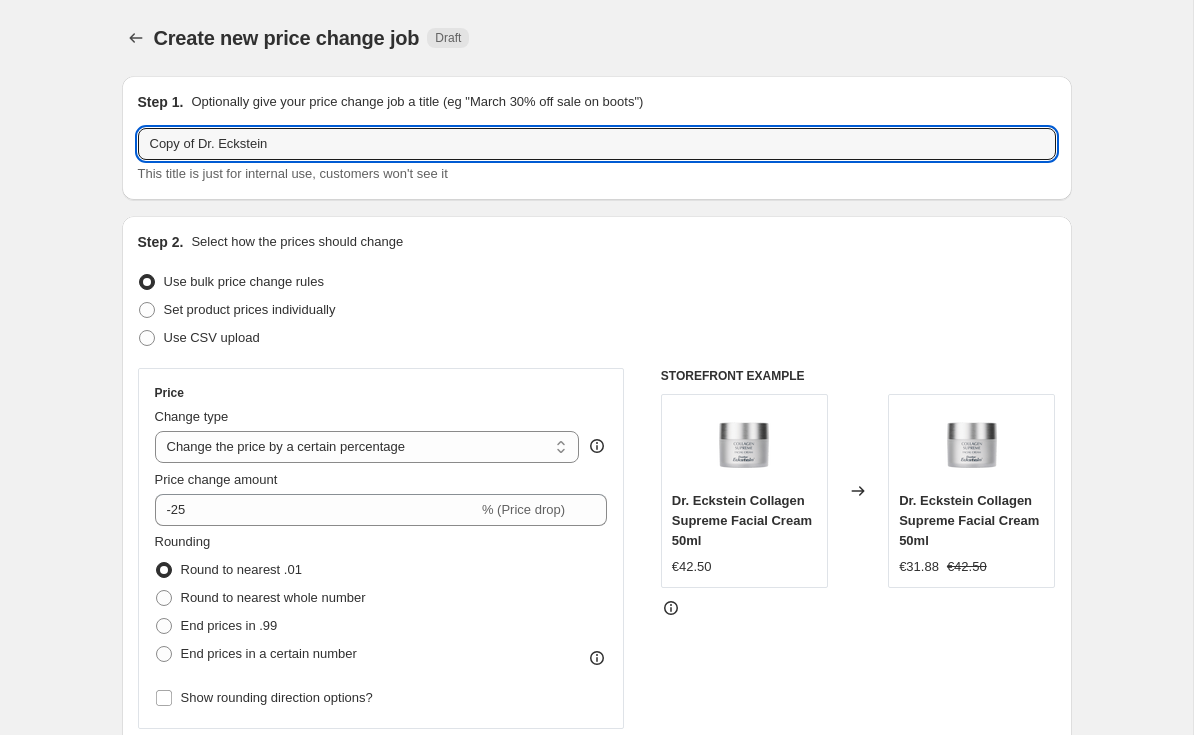 click on "Copy of Dr. Eckstein" at bounding box center [597, 144] 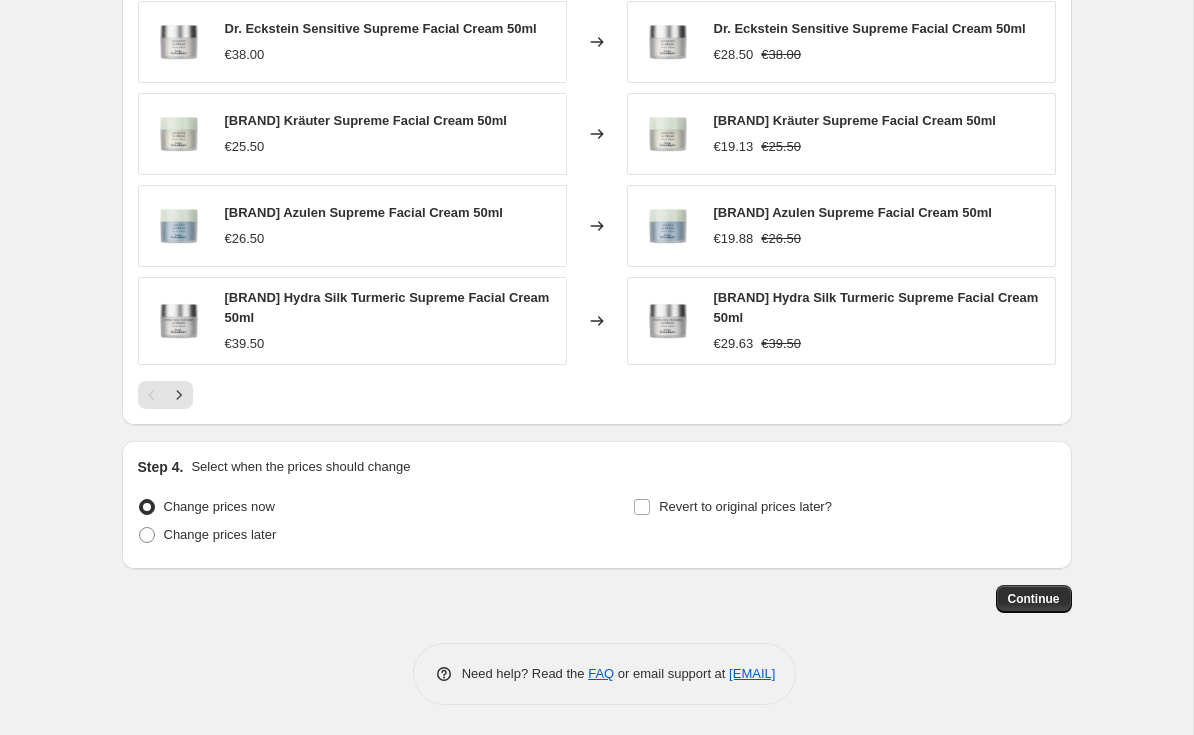 click on "Revert to original prices later?" at bounding box center [745, 506] 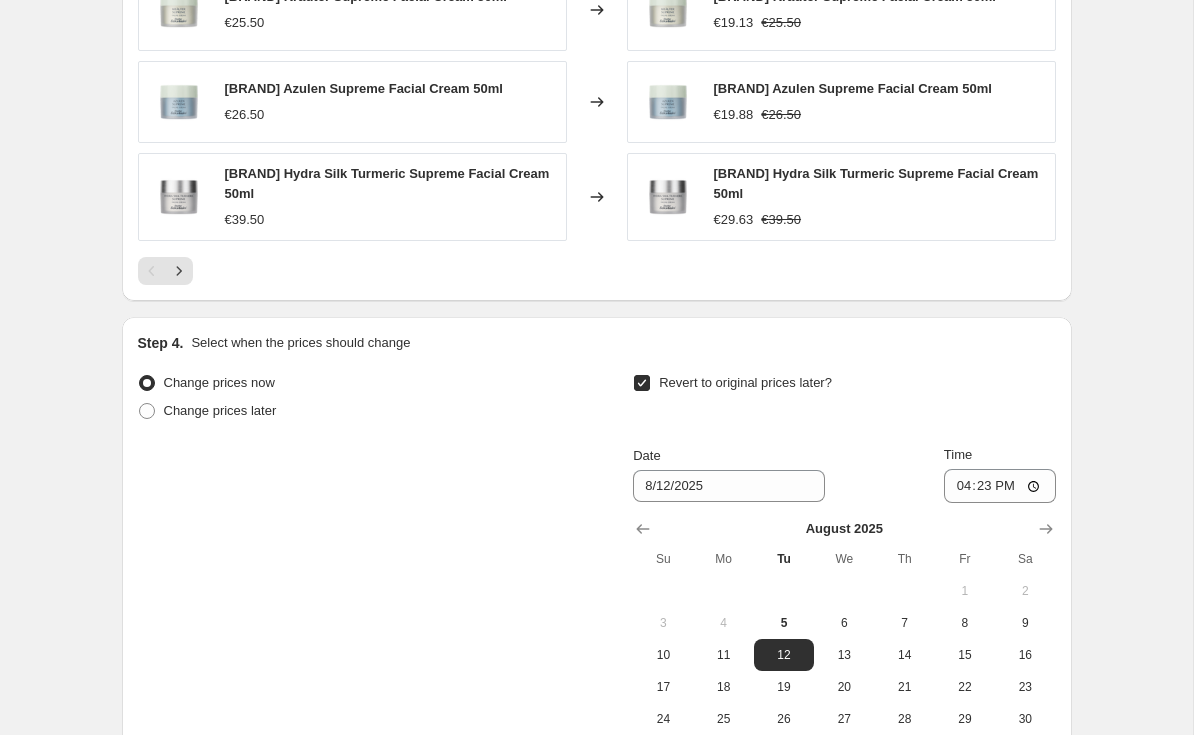 scroll, scrollTop: 1620, scrollLeft: 0, axis: vertical 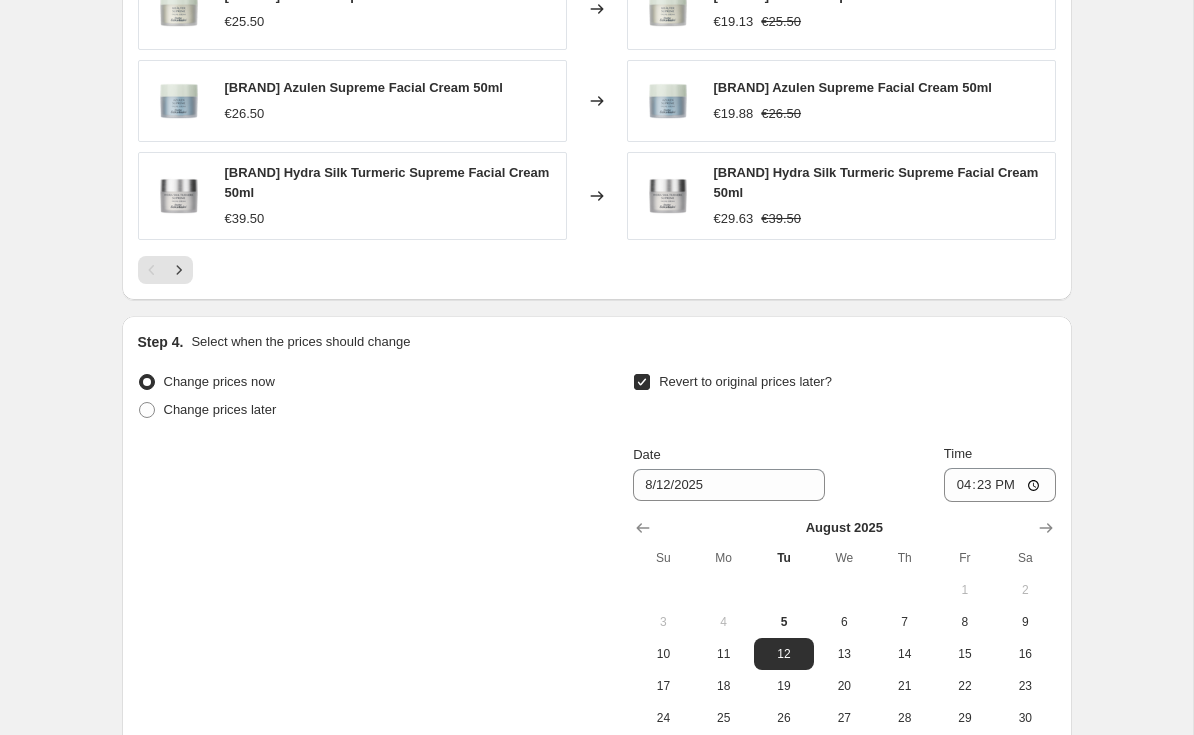 click on "6" at bounding box center (844, 622) 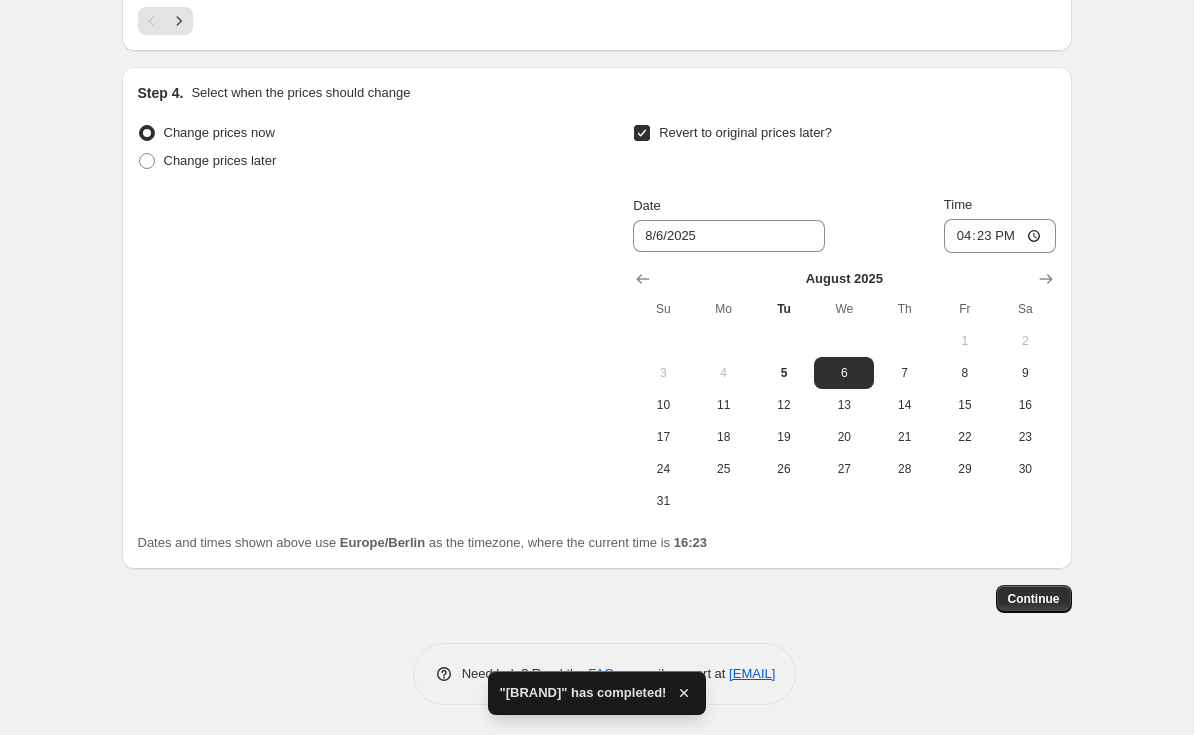 scroll, scrollTop: 1402, scrollLeft: 0, axis: vertical 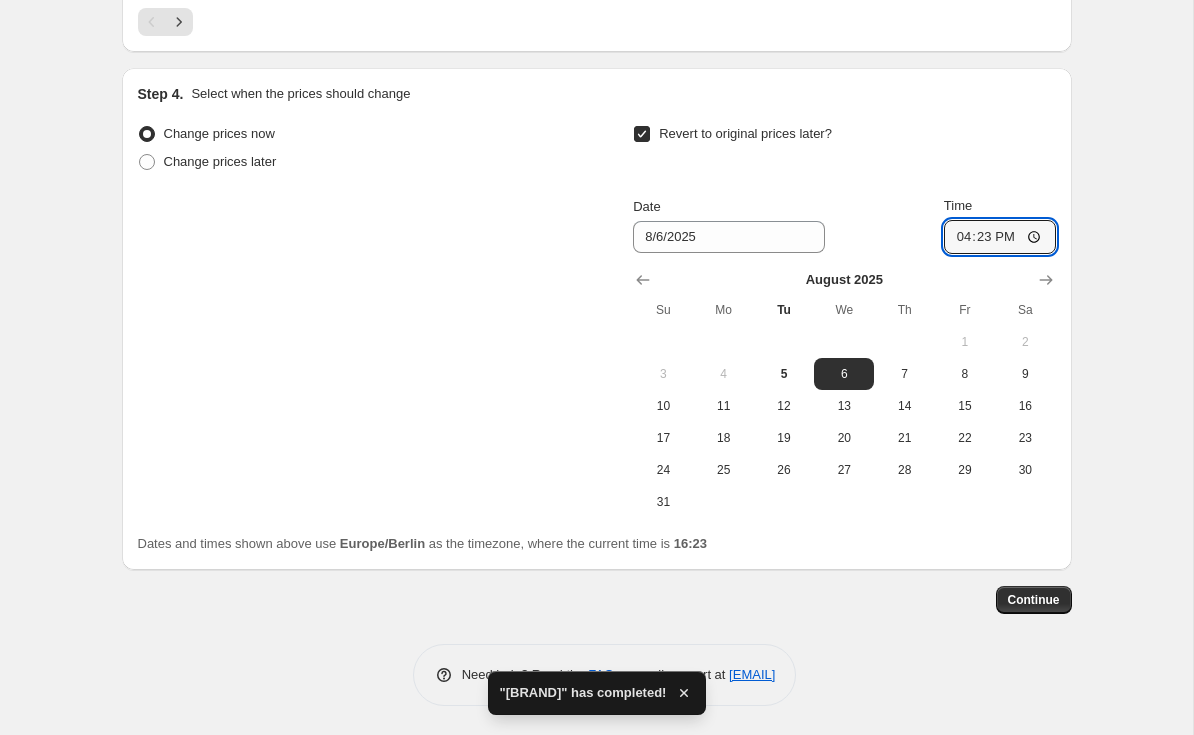 click on "16:23" at bounding box center [1000, 237] 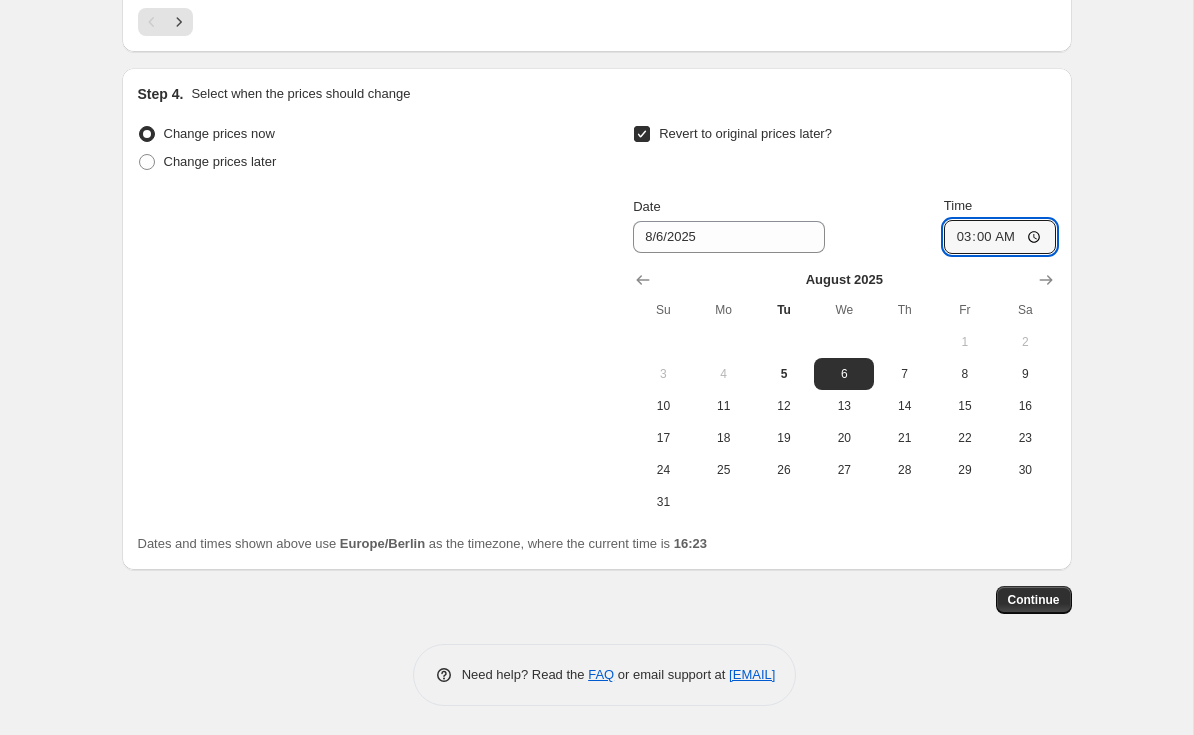 click on "Continue" at bounding box center [1034, 600] 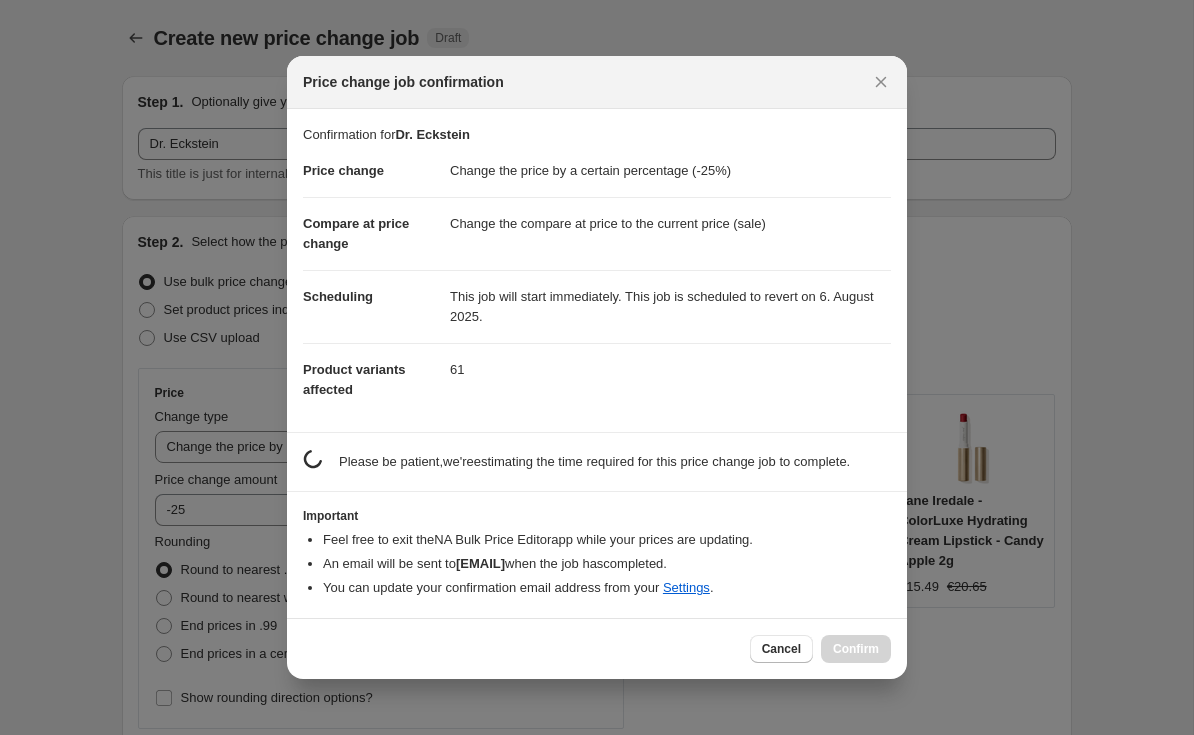 scroll, scrollTop: 0, scrollLeft: 0, axis: both 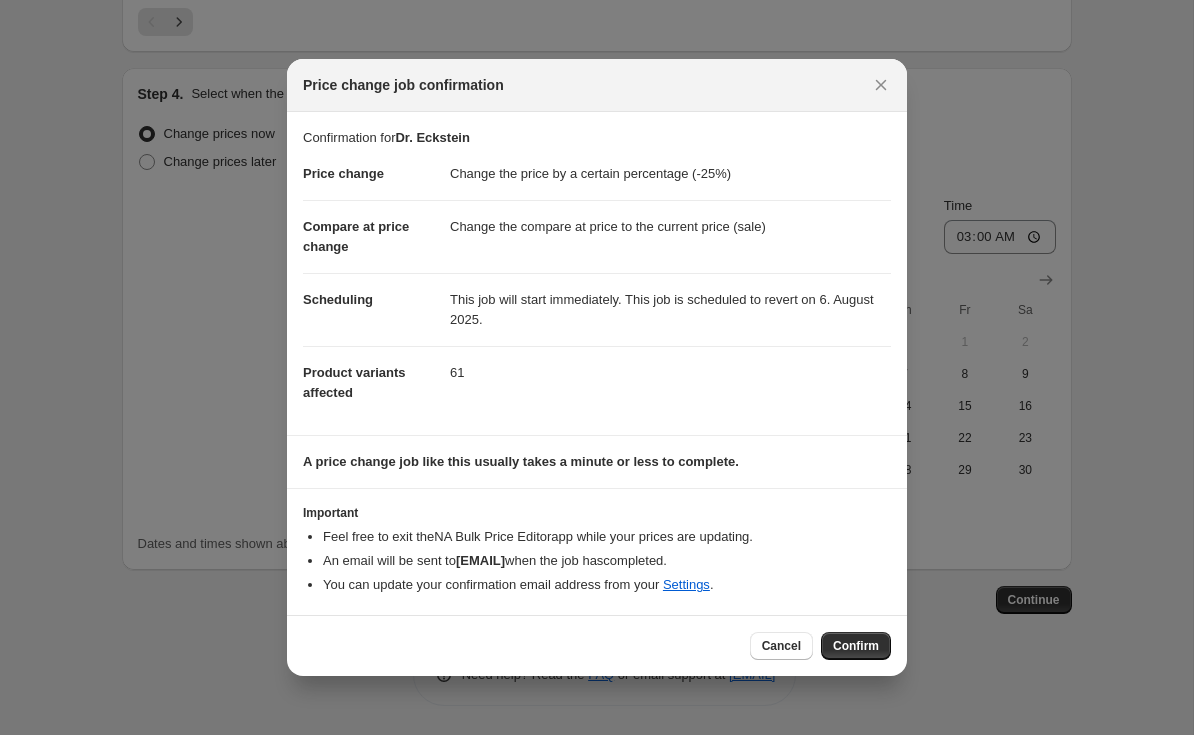 click on "Confirm" at bounding box center (856, 646) 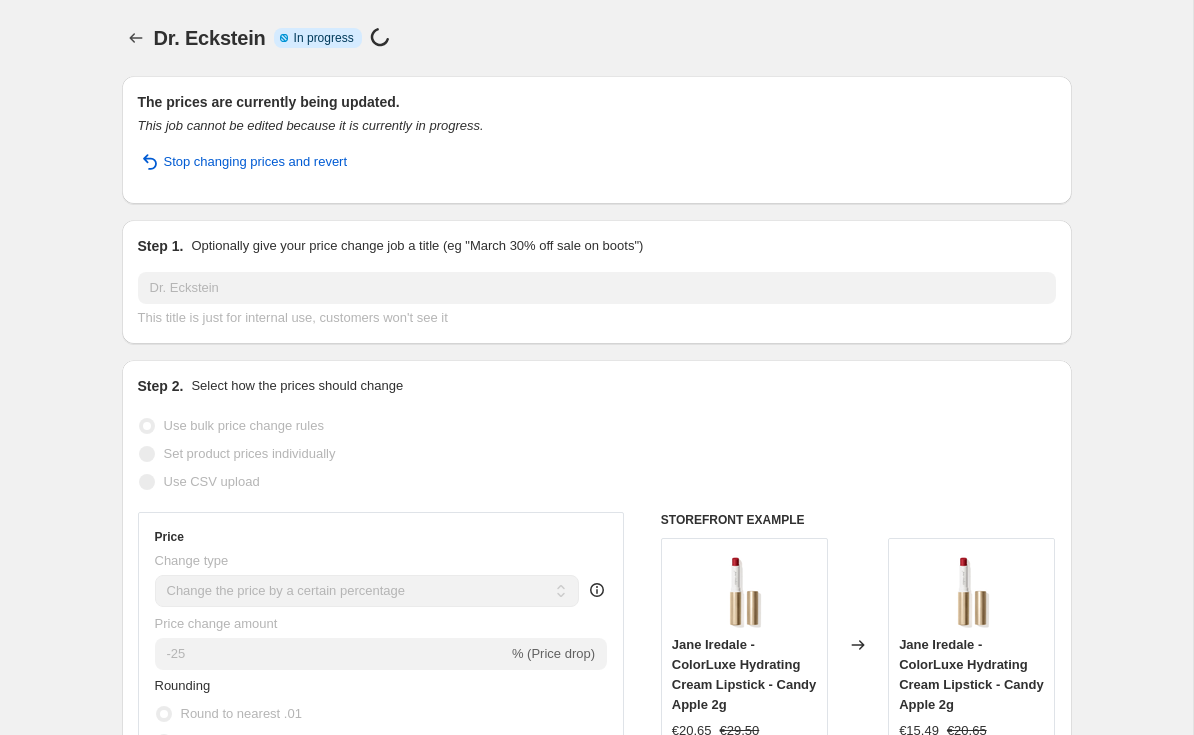scroll, scrollTop: 0, scrollLeft: 0, axis: both 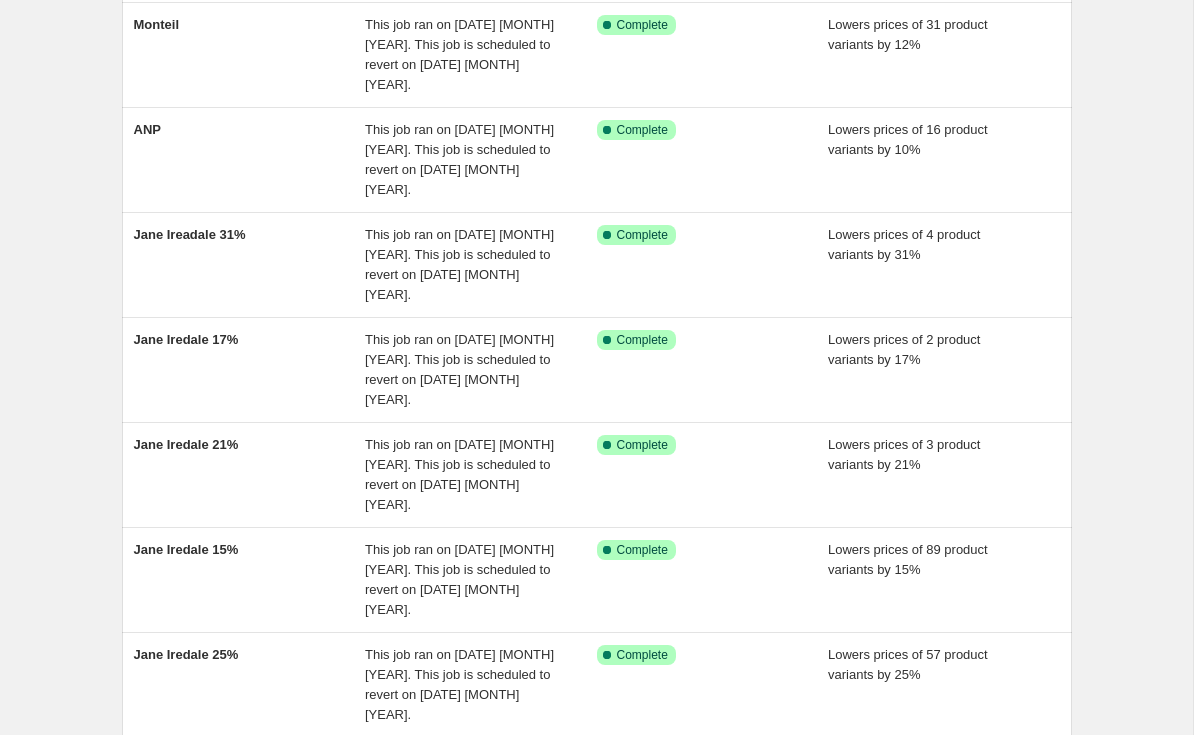 click 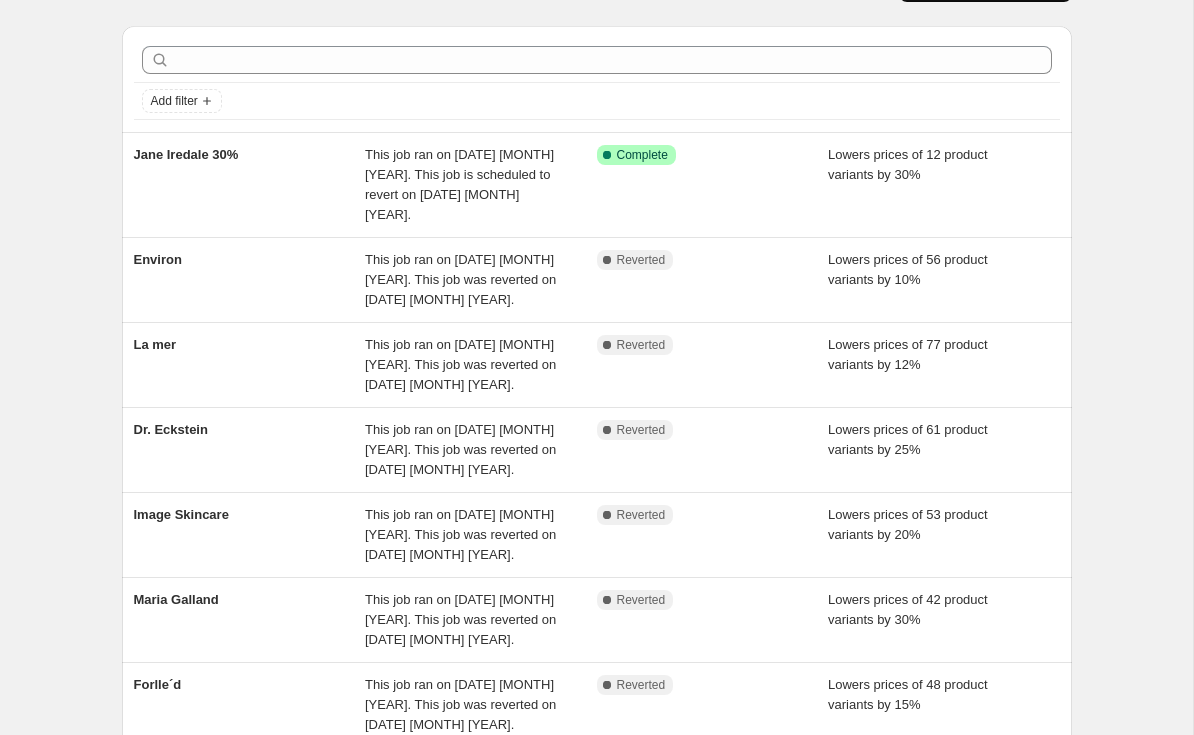 scroll, scrollTop: 90, scrollLeft: 0, axis: vertical 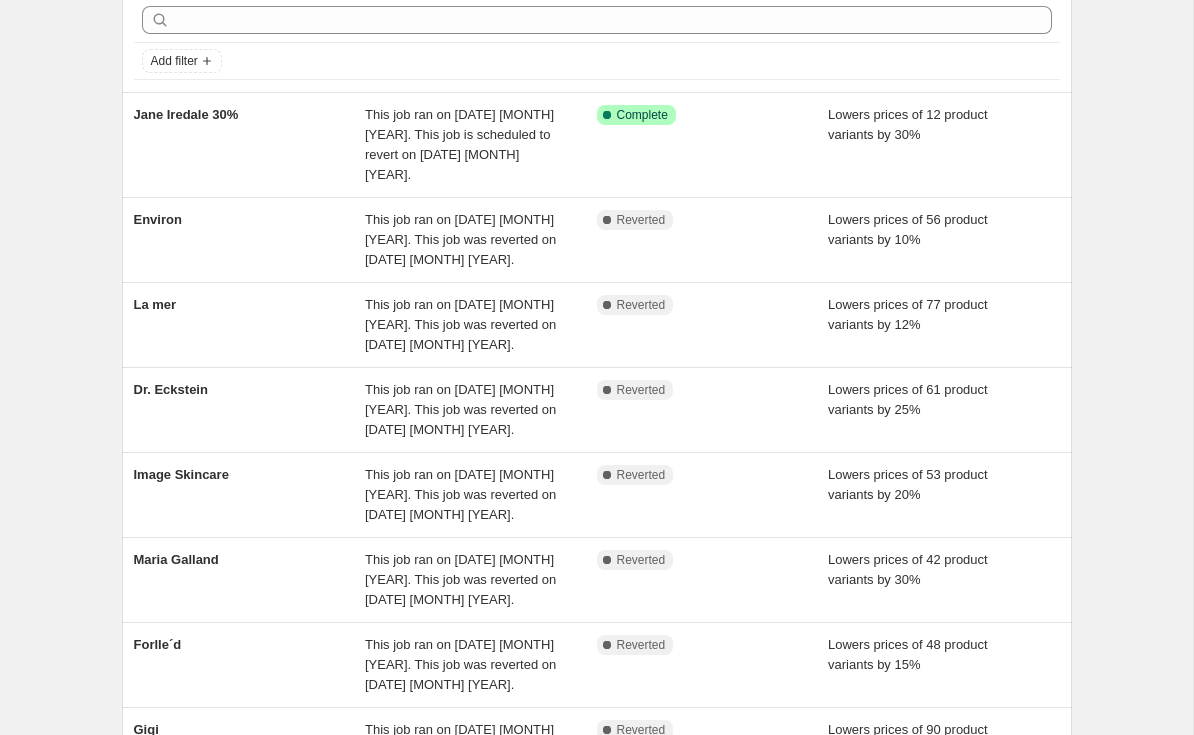 click on "Dr. Eckstein" at bounding box center [171, 389] 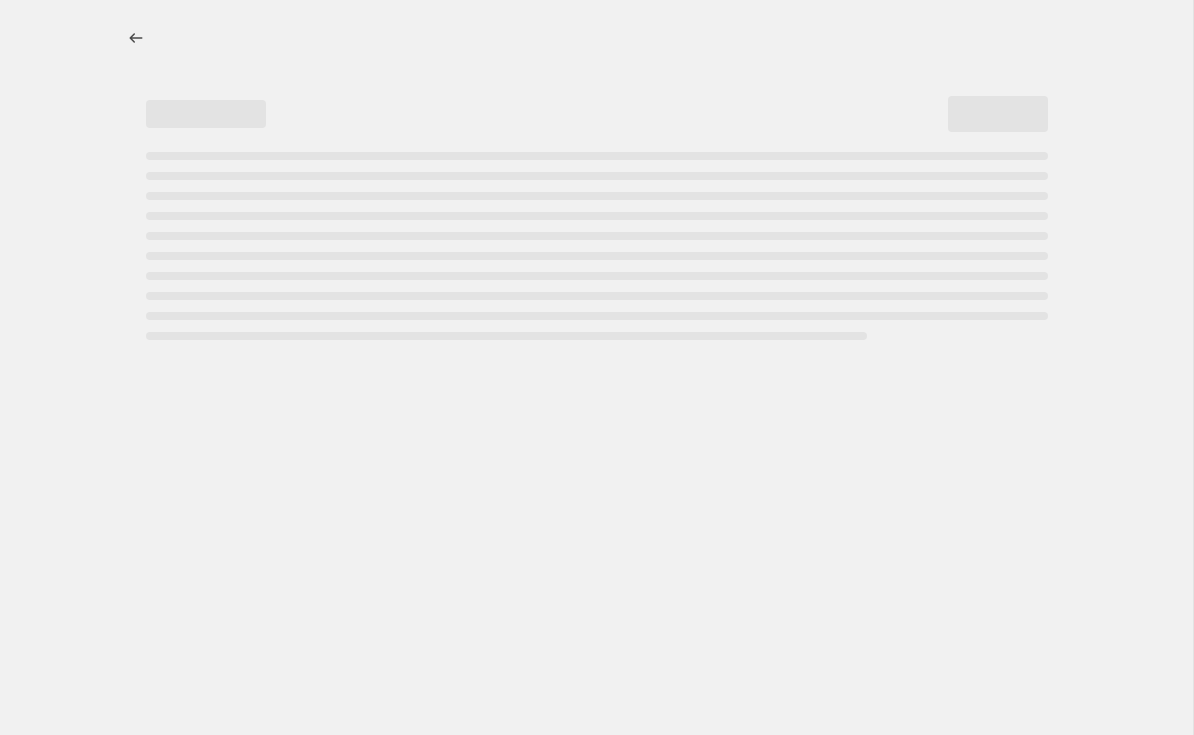 scroll, scrollTop: 0, scrollLeft: 0, axis: both 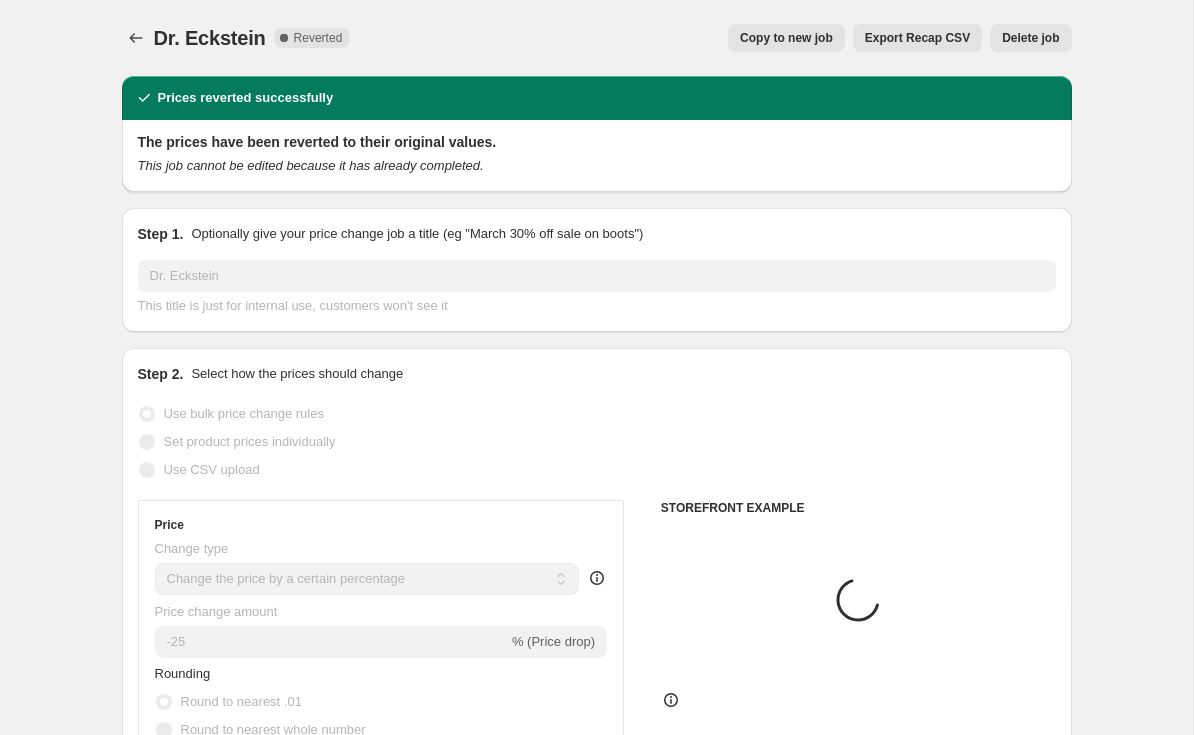 click on "Delete job" at bounding box center [1030, 38] 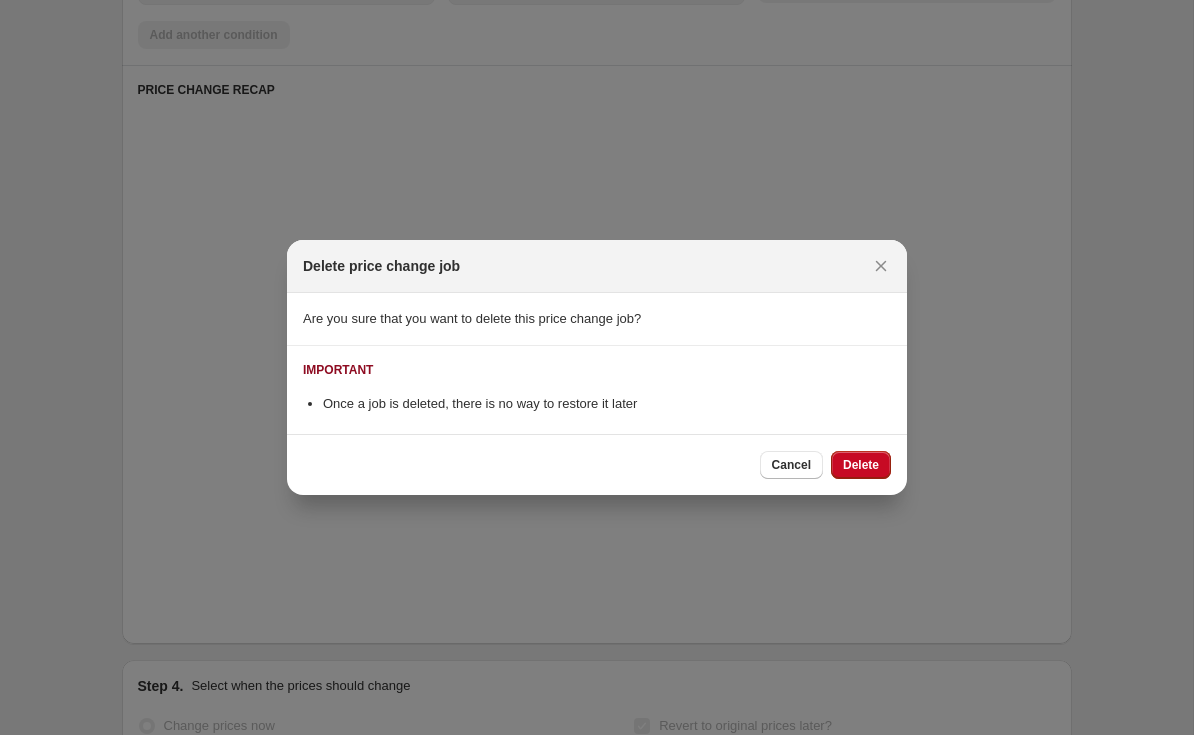 scroll, scrollTop: 0, scrollLeft: 0, axis: both 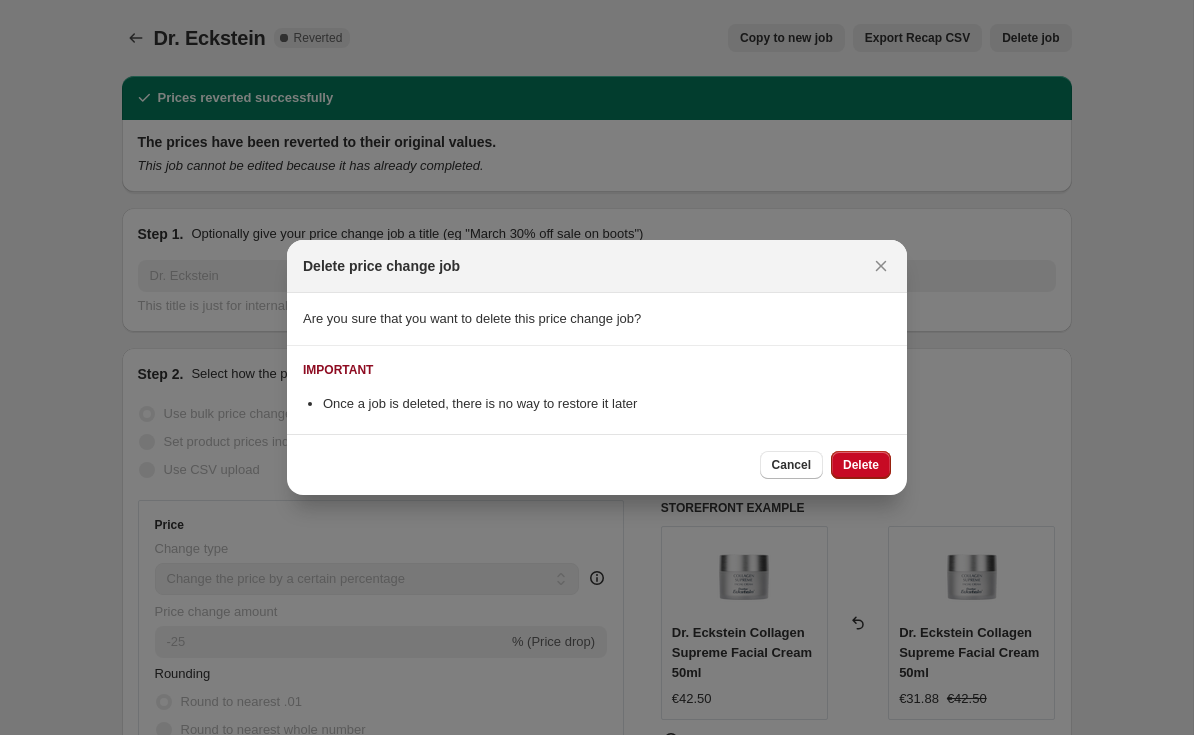 click on "Delete" at bounding box center [861, 465] 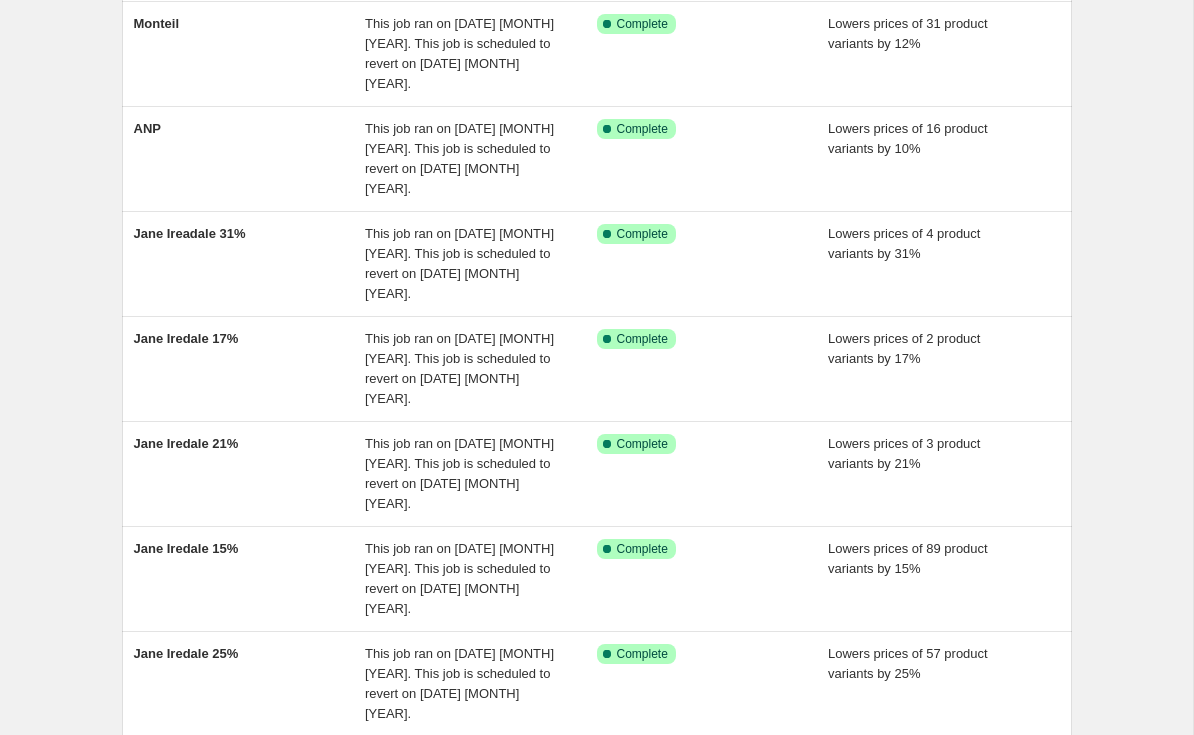 scroll, scrollTop: 495, scrollLeft: 0, axis: vertical 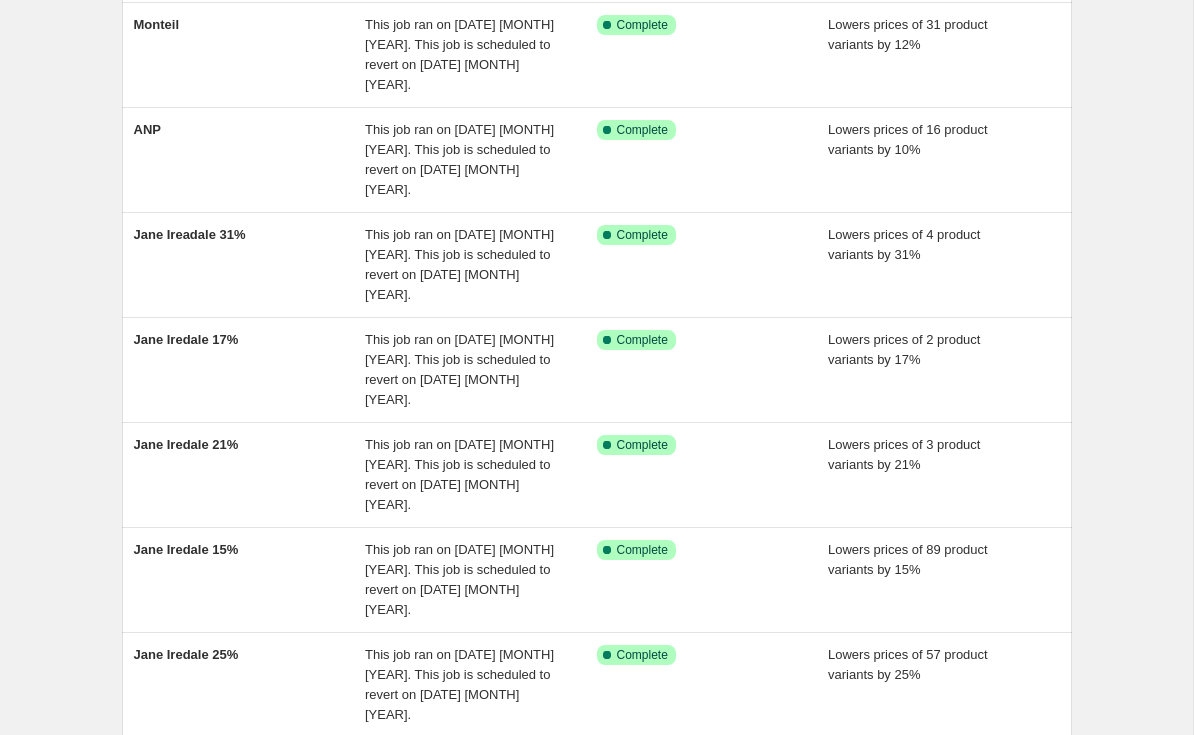 click 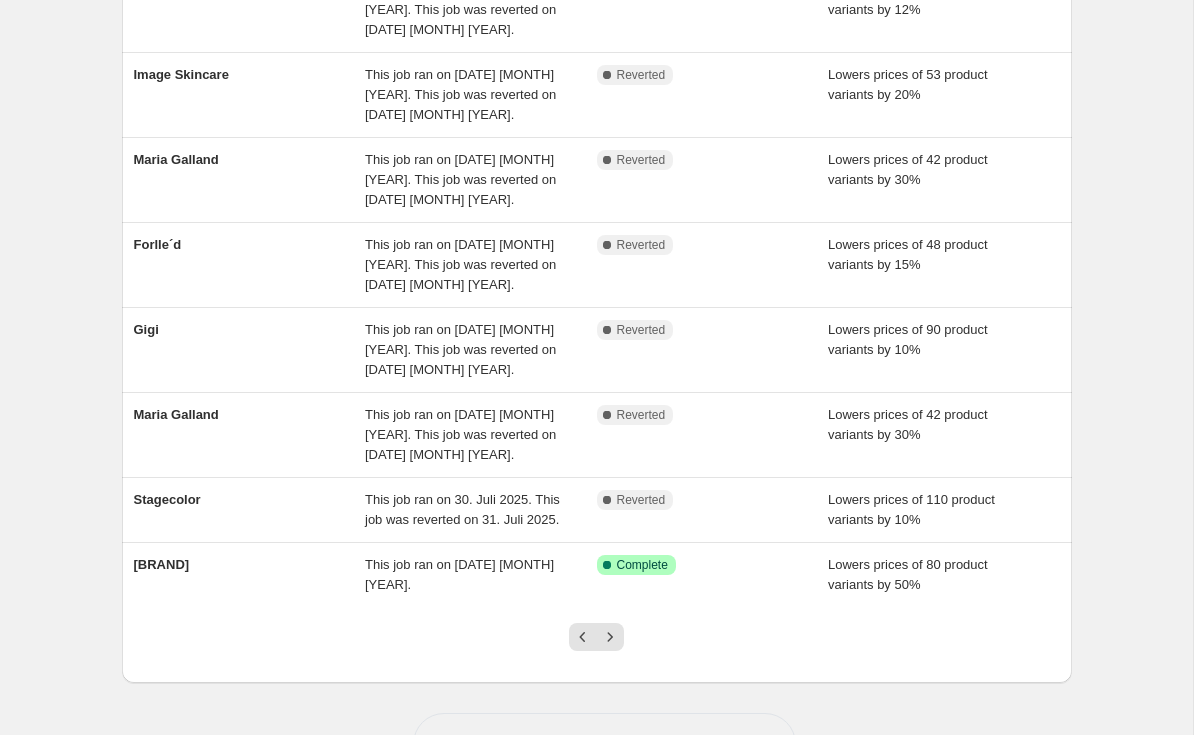 scroll, scrollTop: 426, scrollLeft: 0, axis: vertical 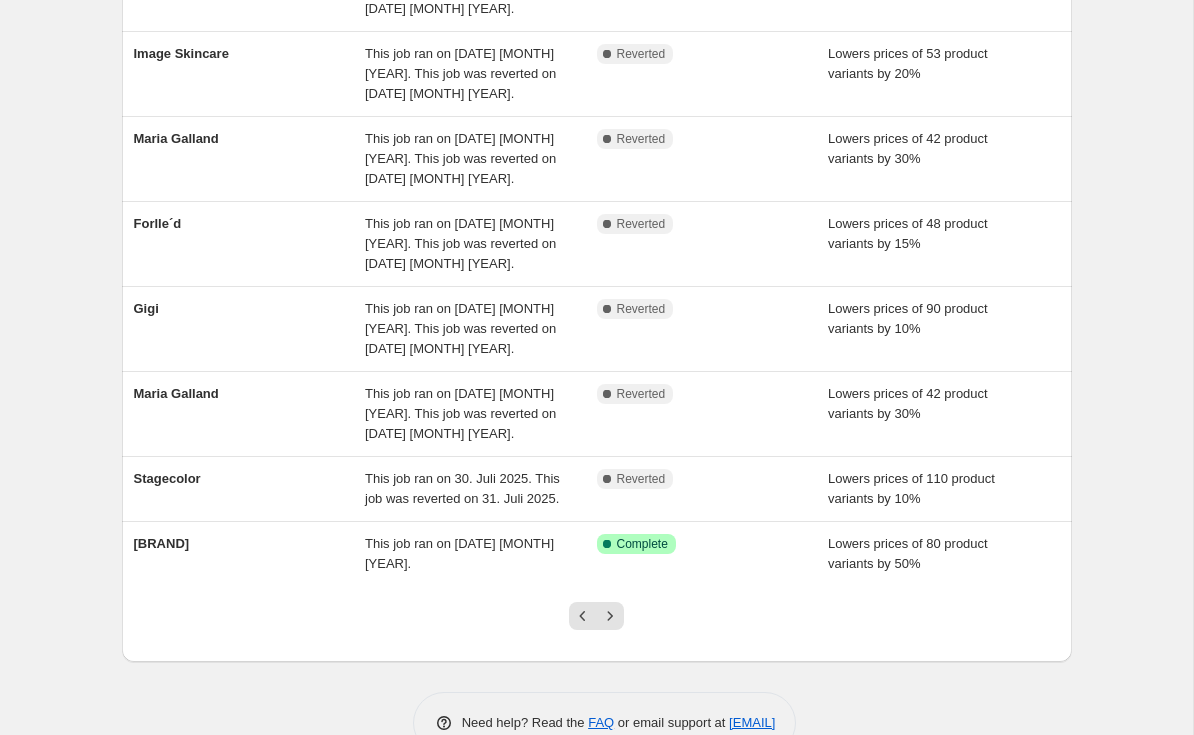 click 